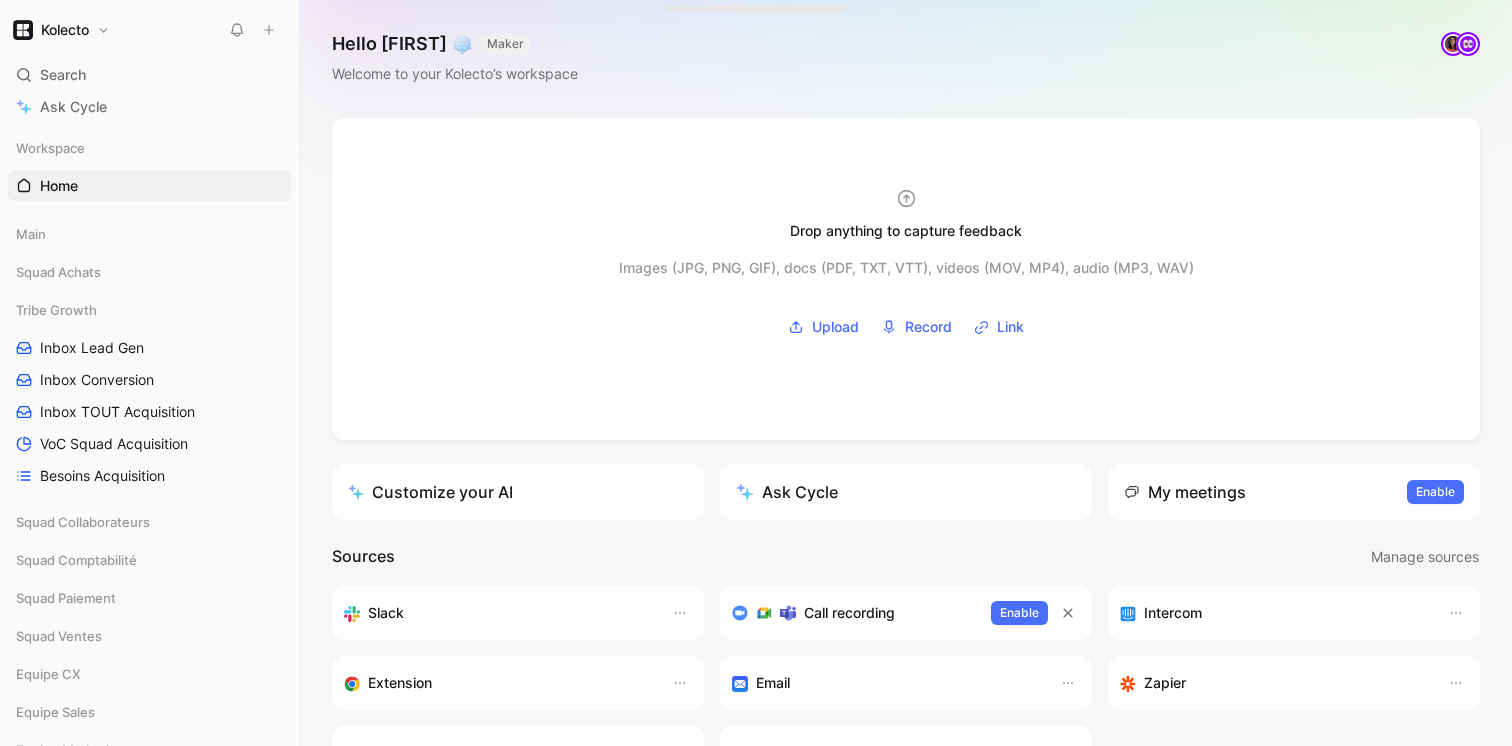 scroll, scrollTop: 0, scrollLeft: 0, axis: both 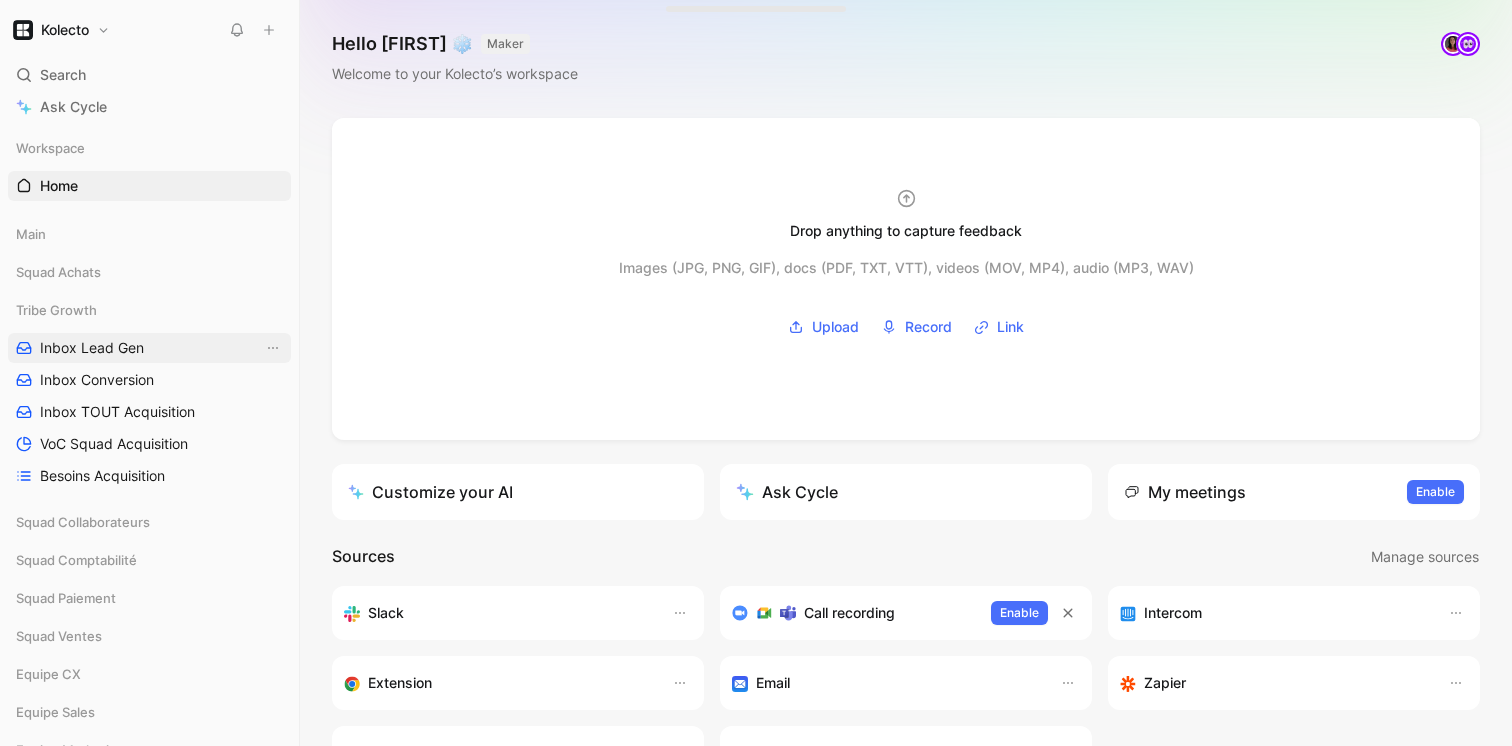 click on "Inbox Lead Gen" at bounding box center [92, 348] 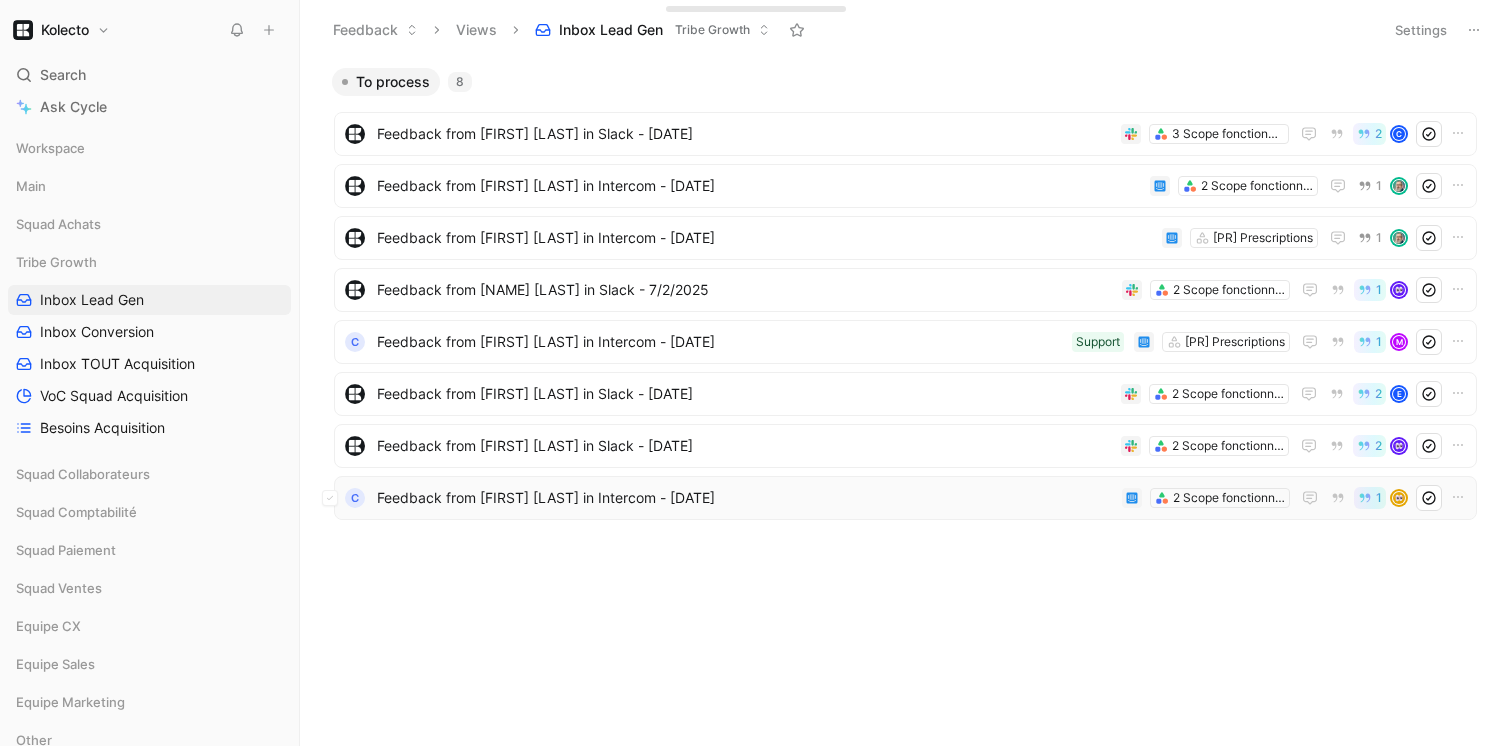 click on "Feedback from [FIRST] [LAST] in Intercom - [DATE]" at bounding box center (745, 498) 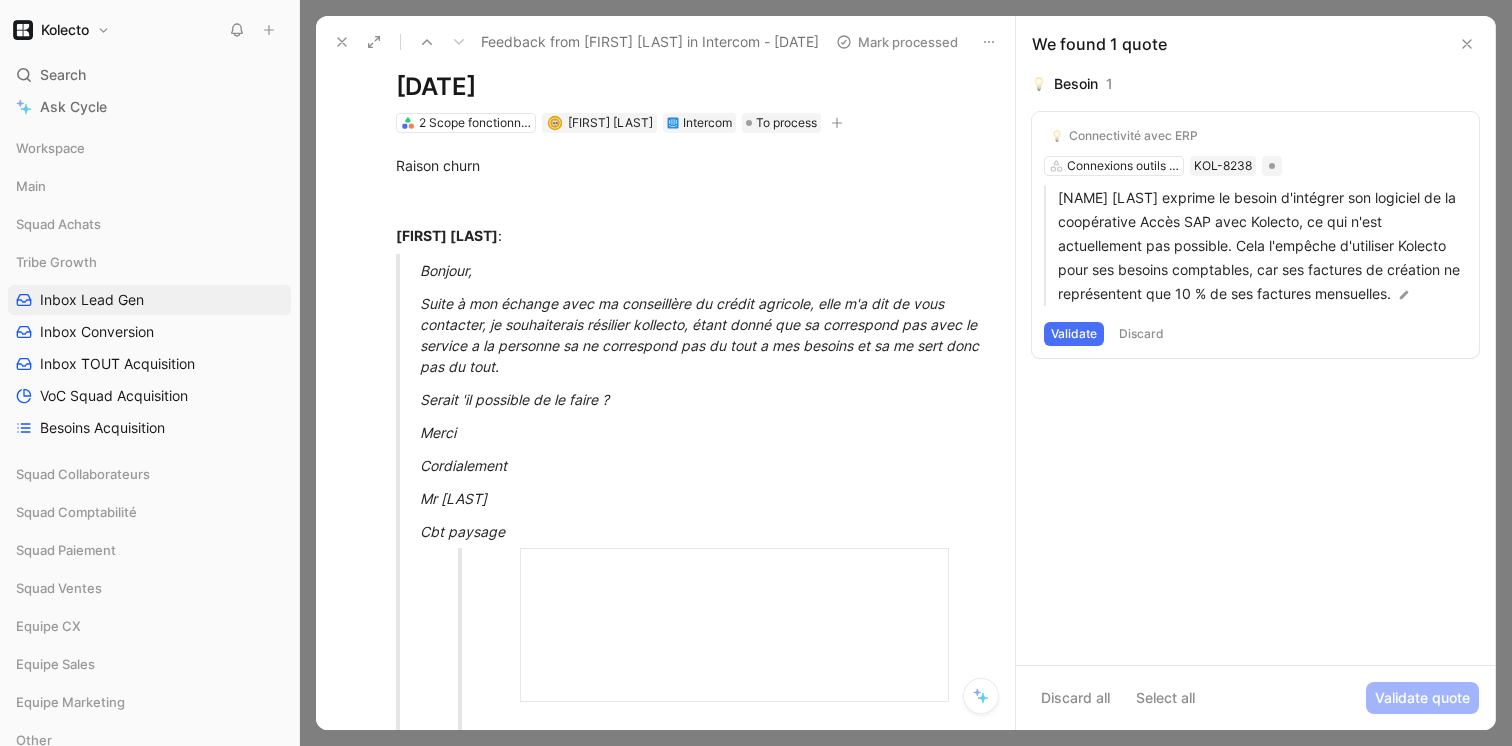 scroll, scrollTop: 0, scrollLeft: 0, axis: both 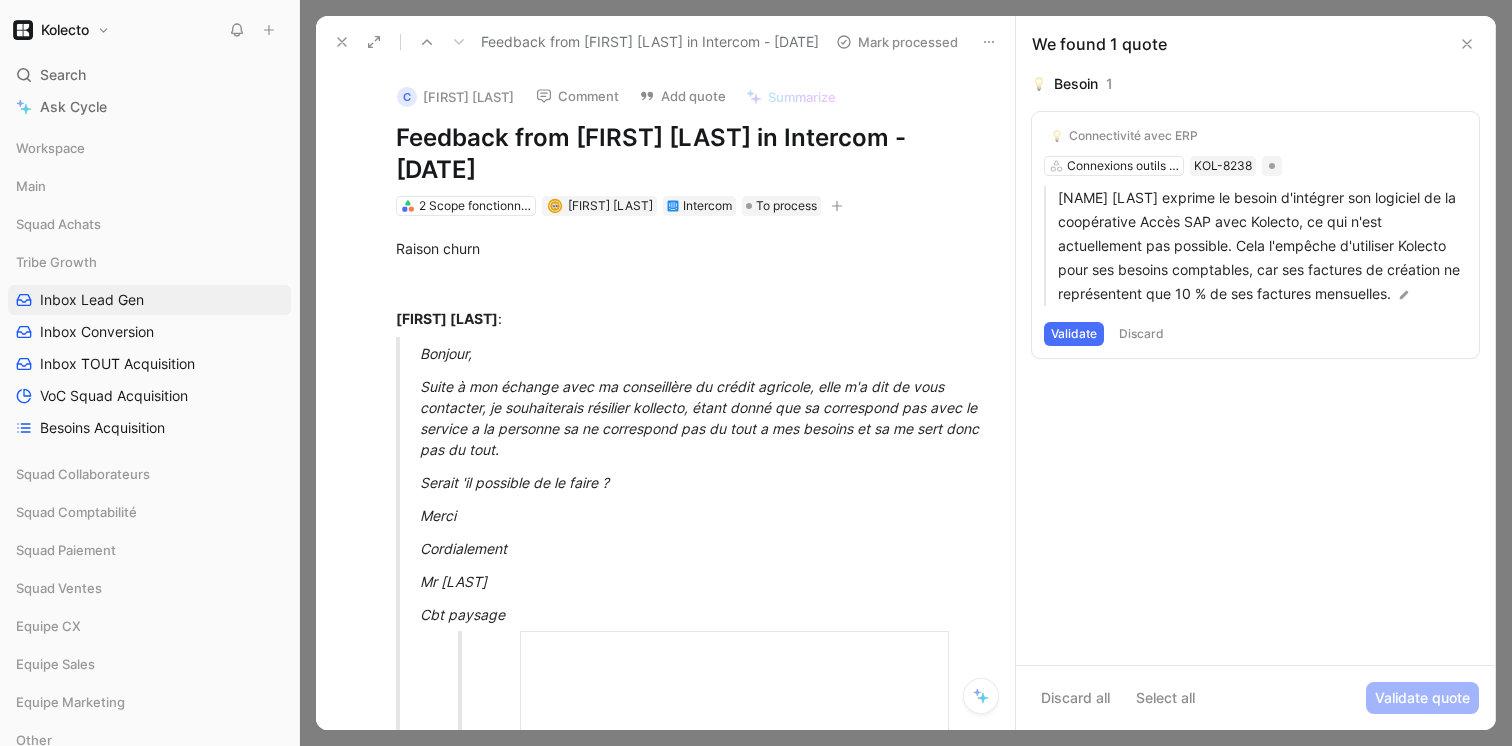 click on "Connectivité avec ERP Connexions outils externes KOL-8238 [FIRST] [LAST] exprime le besoin d'intégrer son logiciel de la coopérative Accès SAP avec Kolecto, ce qui n'est actuellement pas possible. Cela l'empêche d'utiliser Kolecto pour ses besoins comptables, car ses factures de création ne représentent que 10 % de ses factures mensuelles. Validate Discard" at bounding box center (1255, 235) 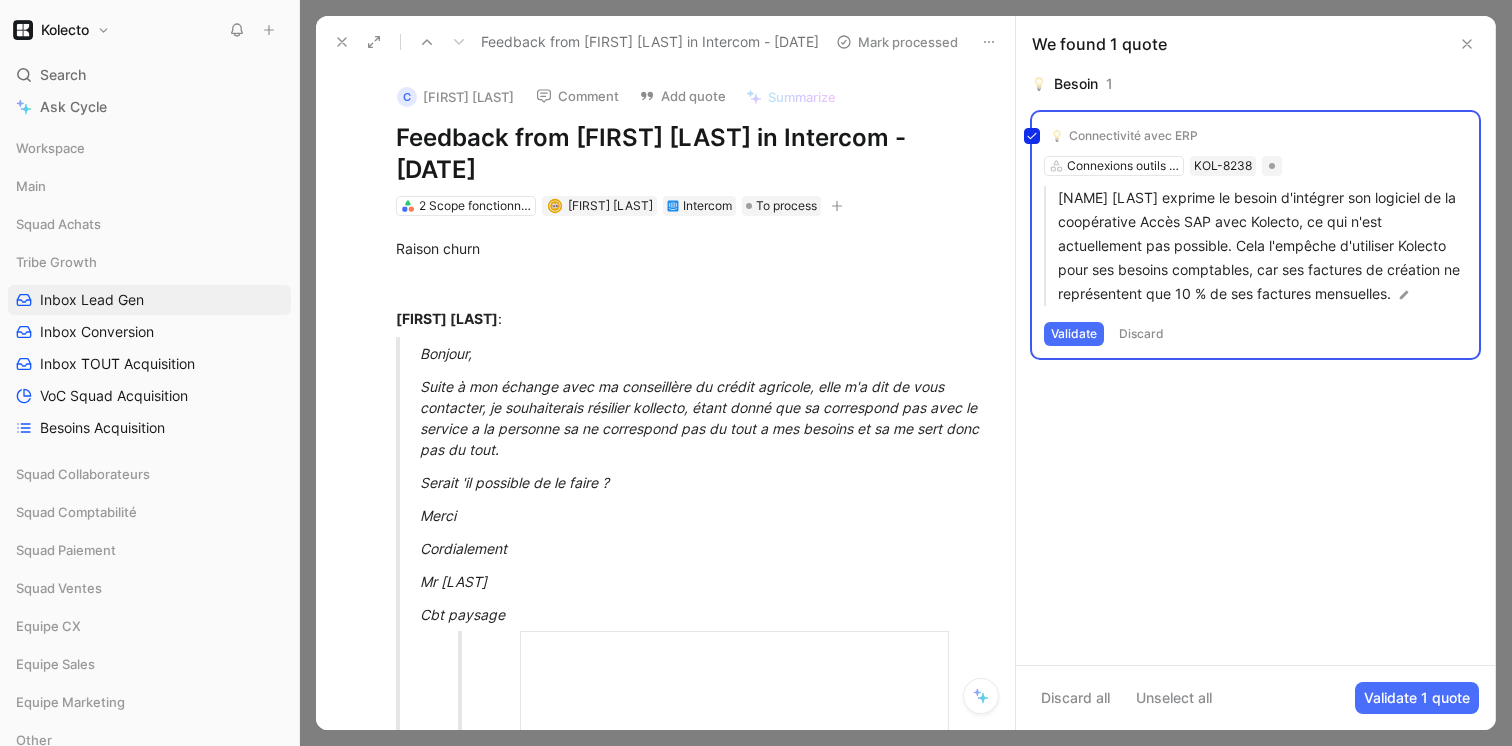 click on "Connectivité avec ERP Connexions outils externes KOL-8238 [FIRST] [LAST] exprime le besoin d'intégrer son logiciel de la coopérative Accès SAP avec Kolecto, ce qui n'est actuellement pas possible. Cela l'empêche d'utiliser Kolecto pour ses besoins comptables, car ses factures de création ne représentent que 10 % de ses factures mensuelles. Validate Discard" at bounding box center [1255, 235] 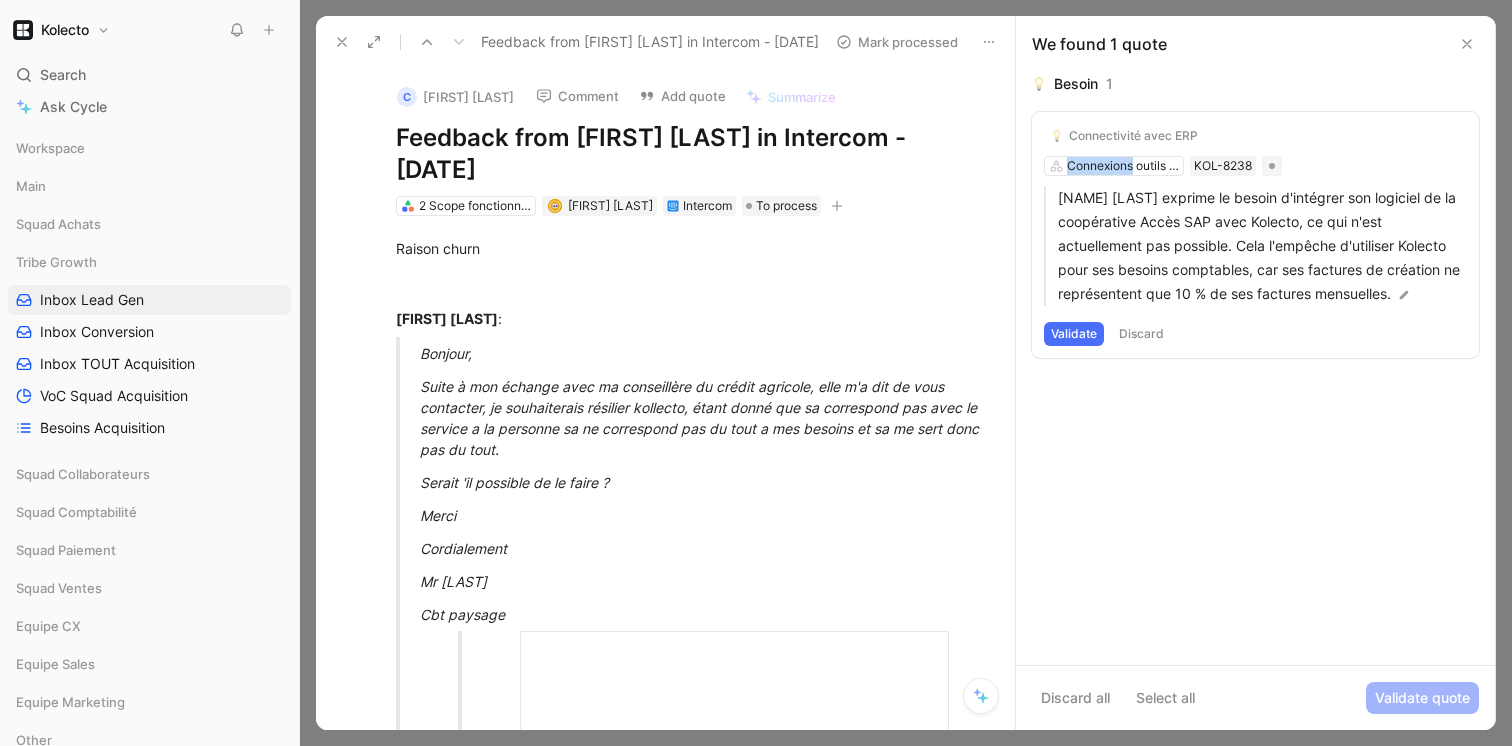click on "Connectivité avec ERP Connexions outils externes KOL-8238 [FIRST] [LAST] exprime le besoin d'intégrer son logiciel de la coopérative Accès SAP avec Kolecto, ce qui n'est actuellement pas possible. Cela l'empêche d'utiliser Kolecto pour ses besoins comptables, car ses factures de création ne représentent que 10 % de ses factures mensuelles. Validate Discard" at bounding box center (1255, 235) 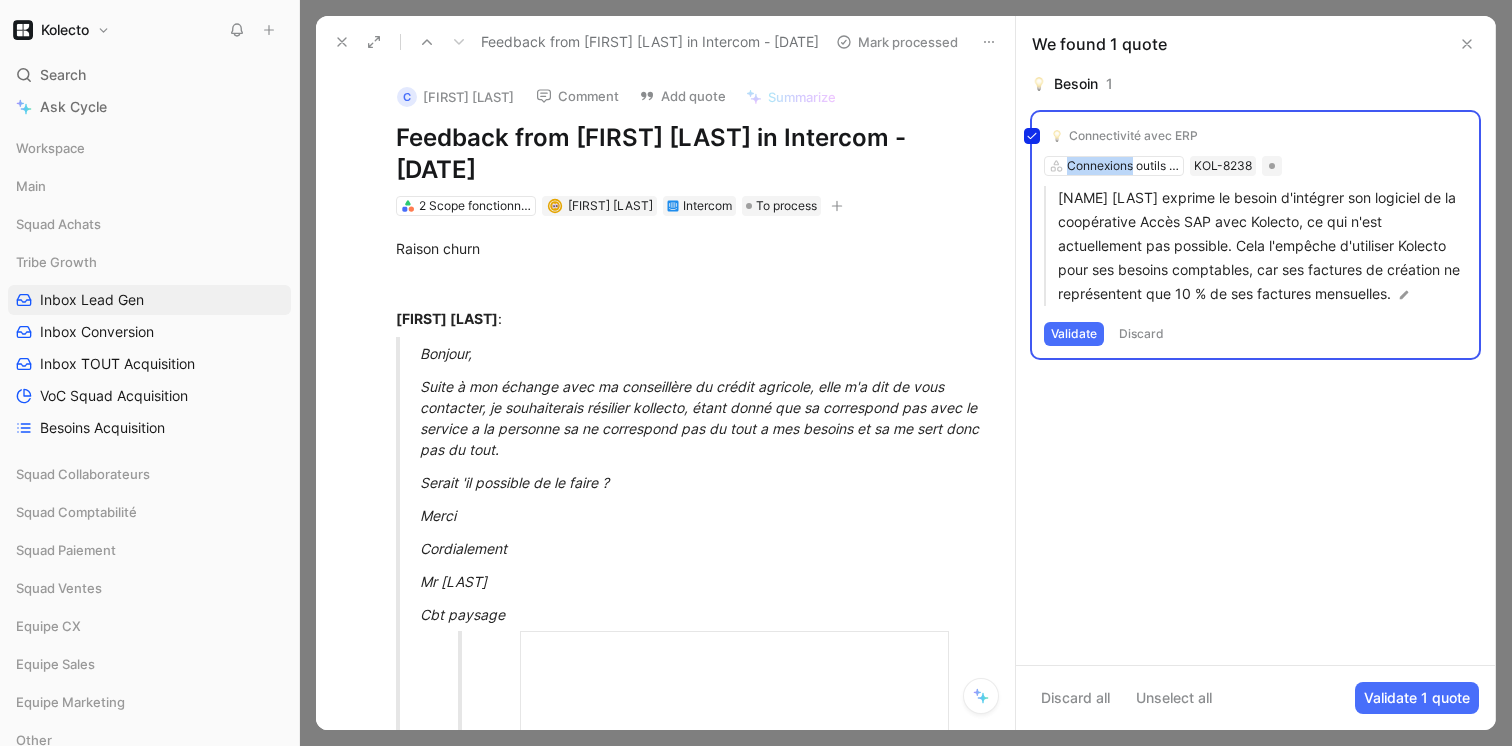 click on "Connectivité avec ERP Connexions outils externes KOL-8238 [FIRST] [LAST] exprime le besoin d'intégrer son logiciel de la coopérative Accès SAP avec Kolecto, ce qui n'est actuellement pas possible. Cela l'empêche d'utiliser Kolecto pour ses besoins comptables, car ses factures de création ne représentent que 10 % de ses factures mensuelles. Validate Discard" at bounding box center [1255, 235] 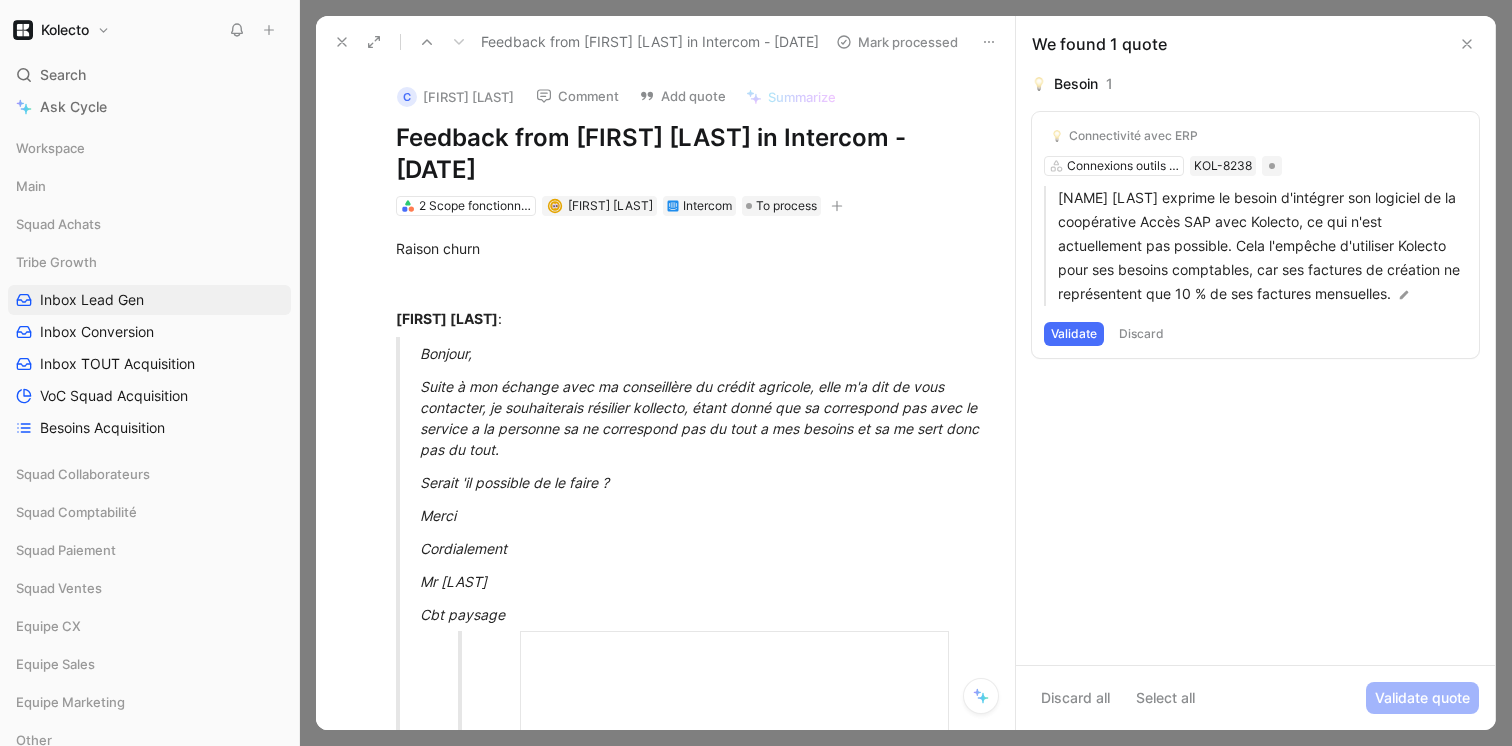 click on "Discard" at bounding box center [1141, 334] 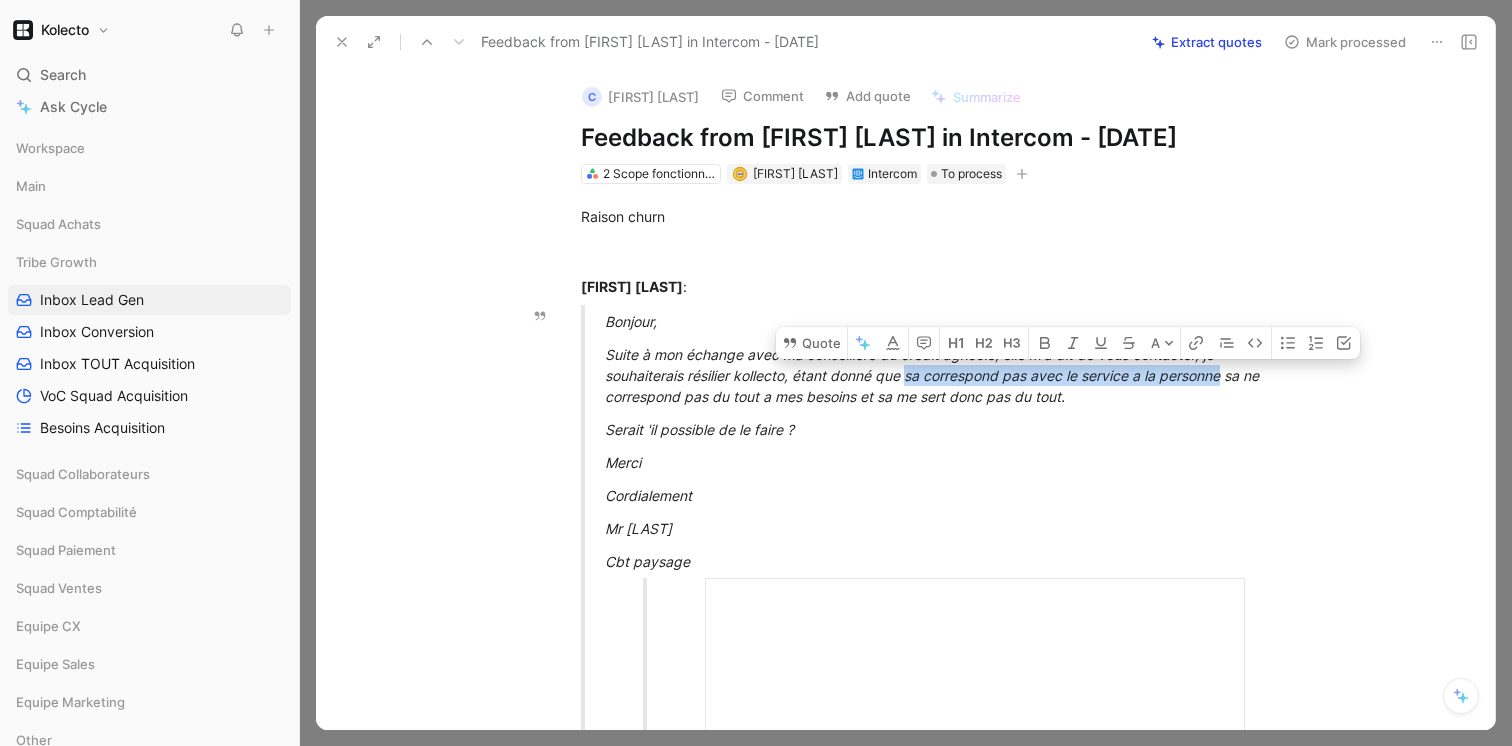 drag, startPoint x: 910, startPoint y: 377, endPoint x: 1228, endPoint y: 373, distance: 318.02515 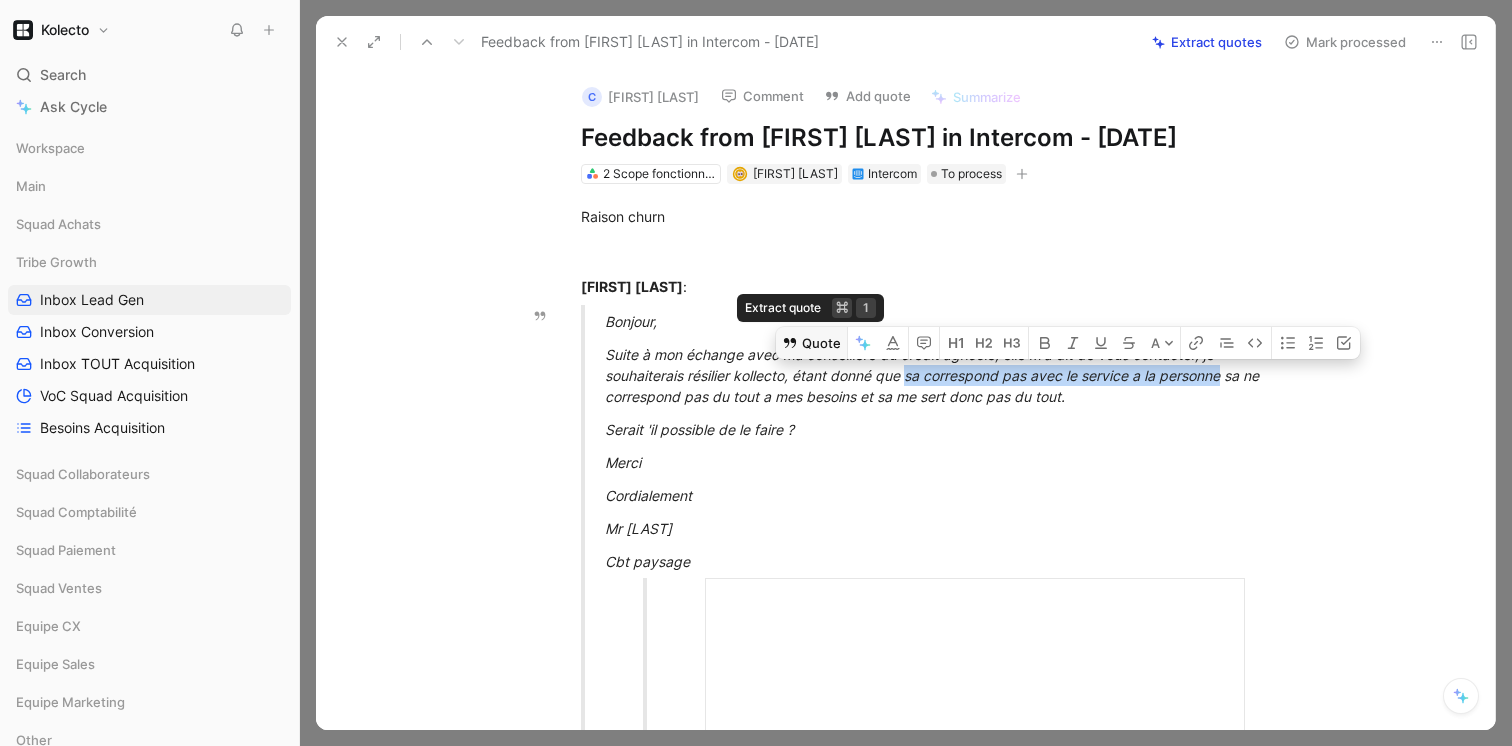 click on "Quote" at bounding box center [811, 343] 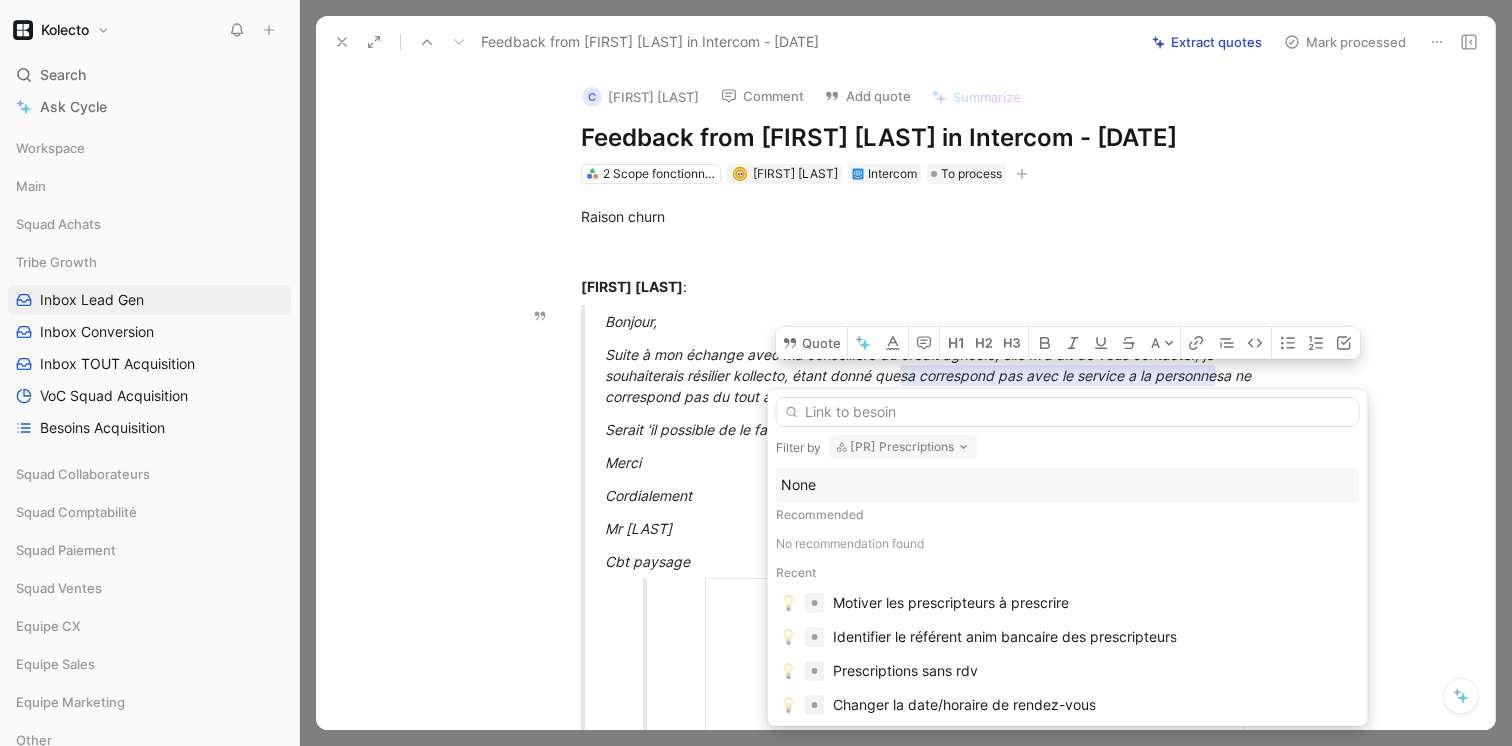 click on "[PR] Prescriptions" at bounding box center [904, 447] 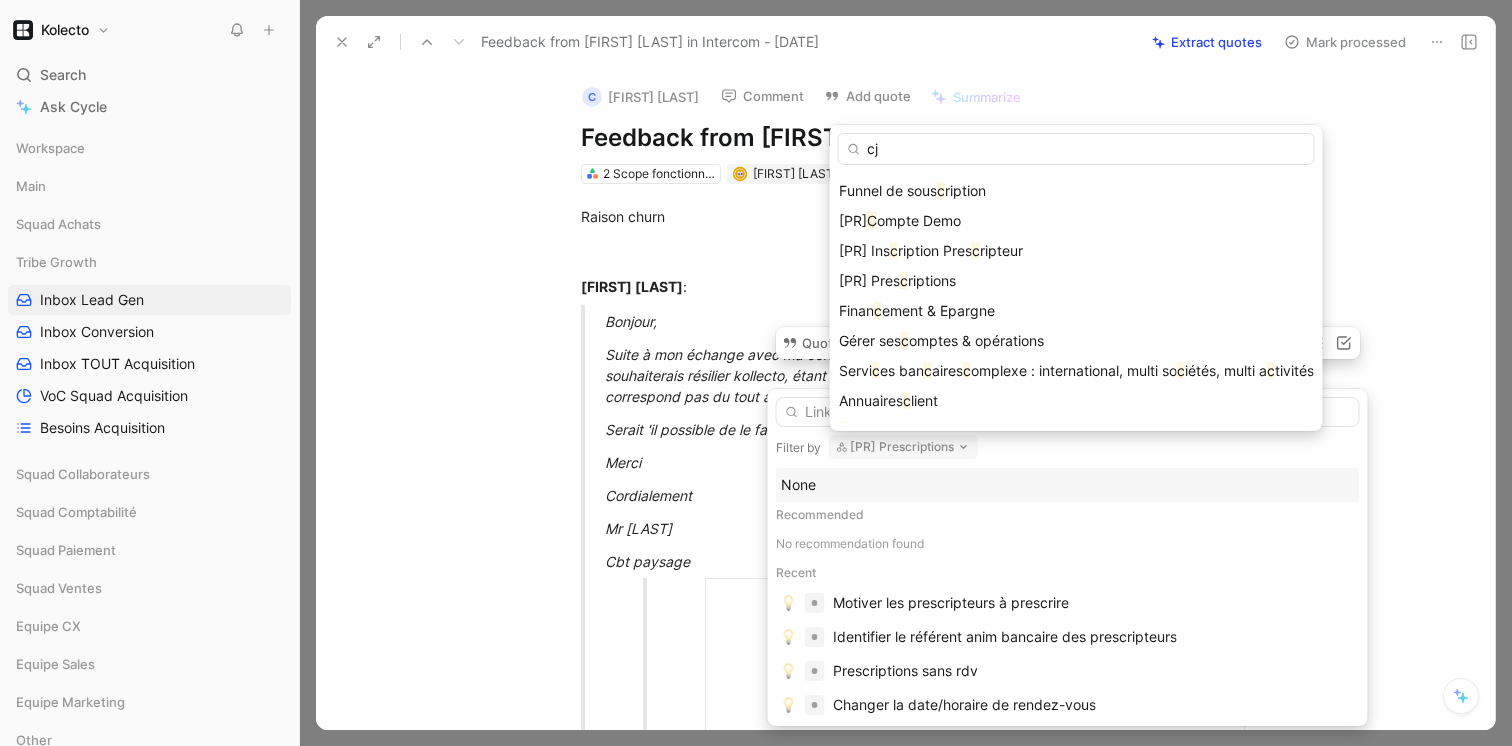 scroll, scrollTop: 0, scrollLeft: 0, axis: both 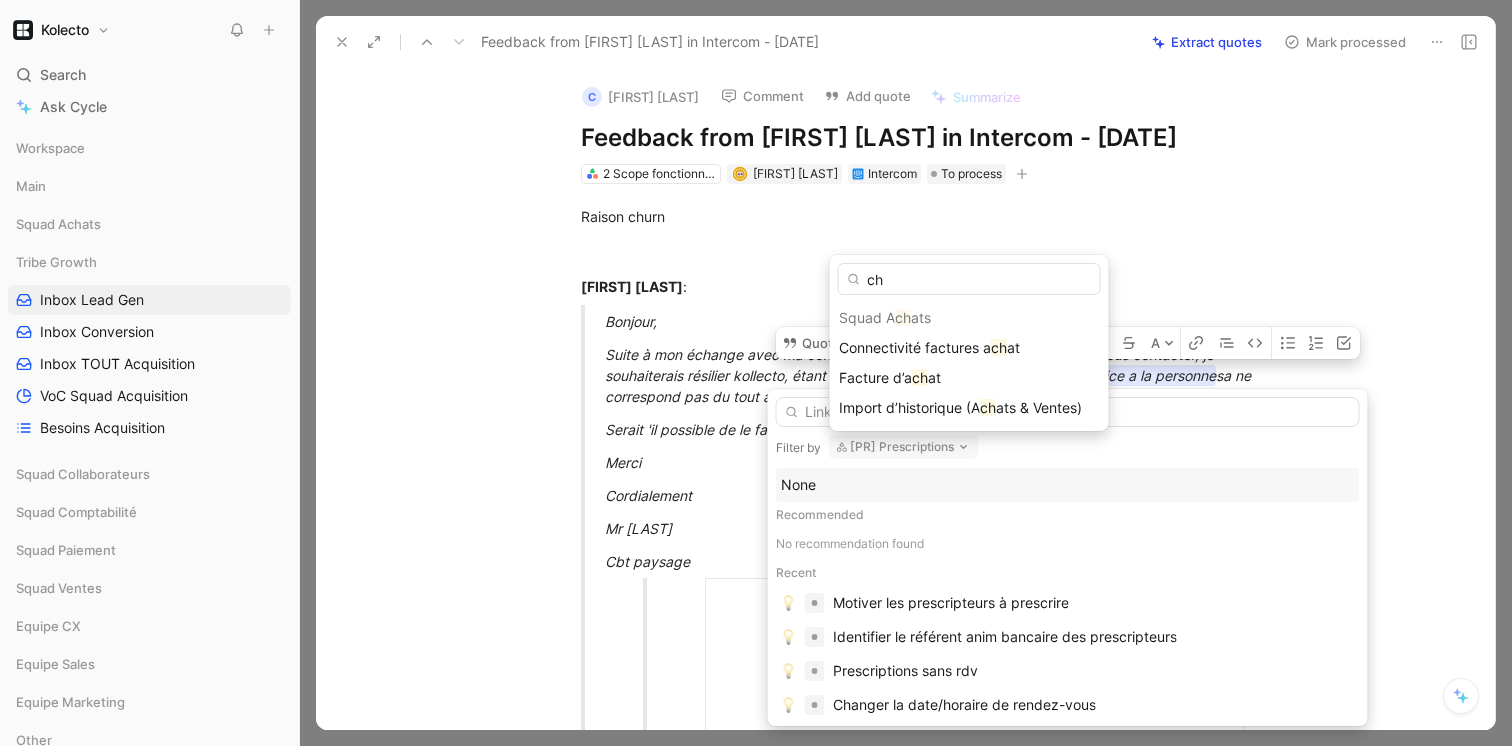 type on "c" 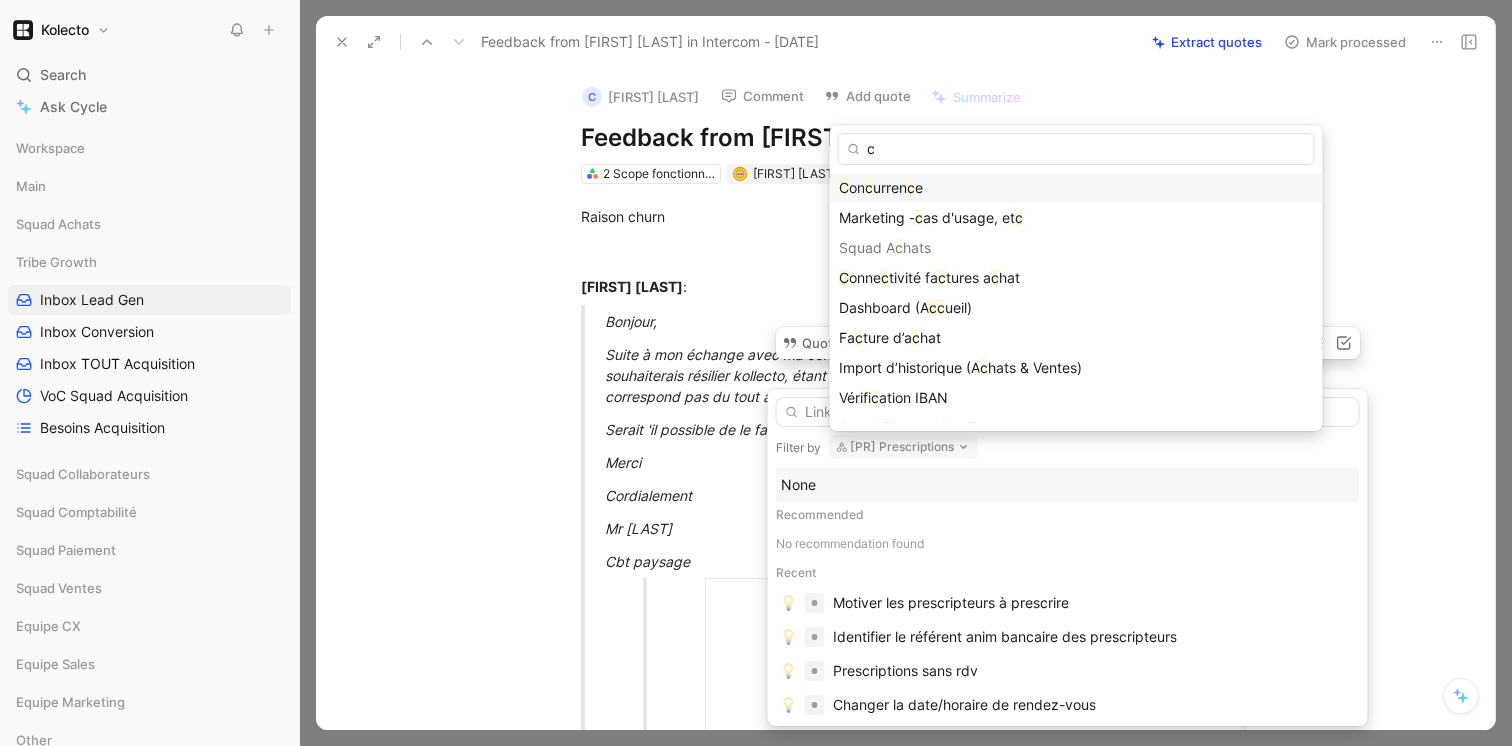 type 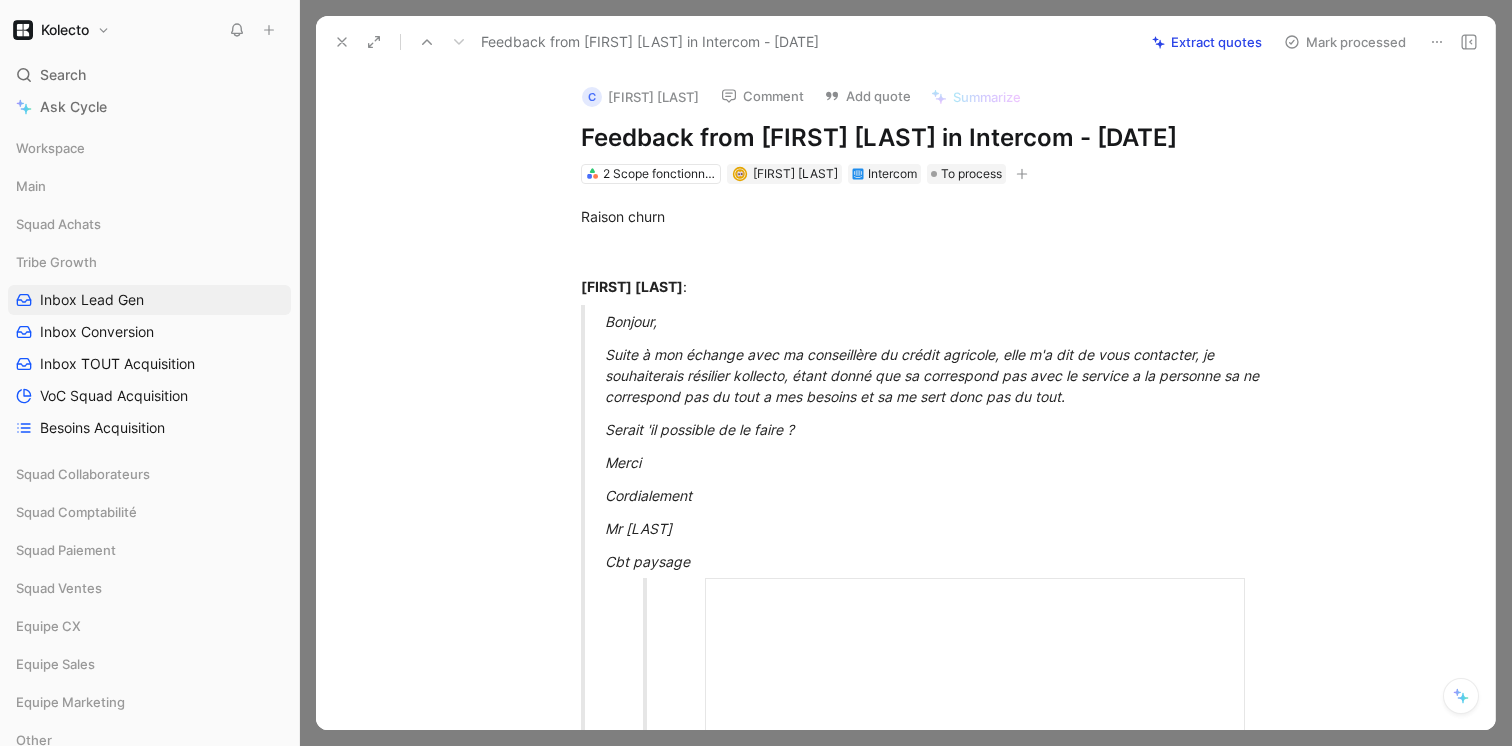 click on "Intercom" at bounding box center (892, 174) 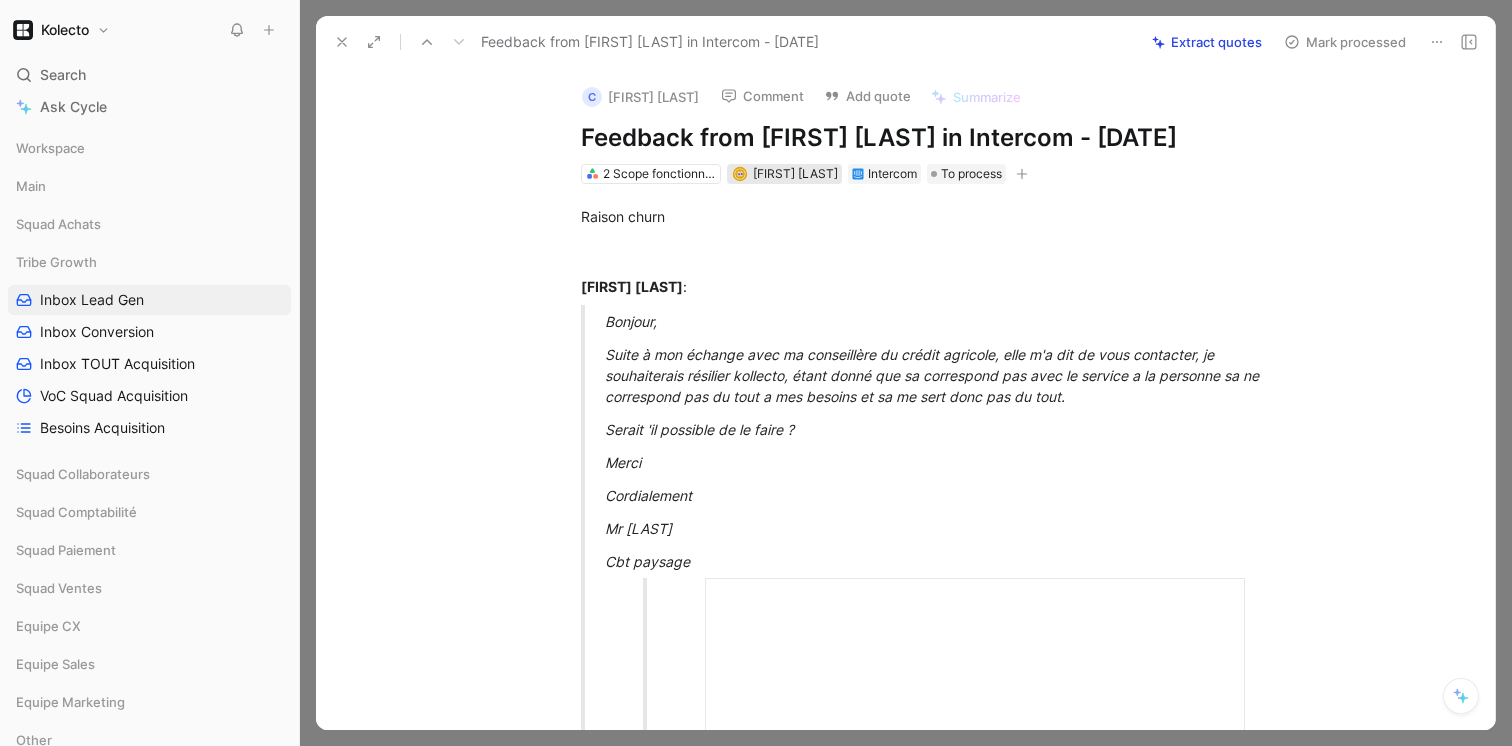 click on "[FIRST] [LAST]" at bounding box center (795, 173) 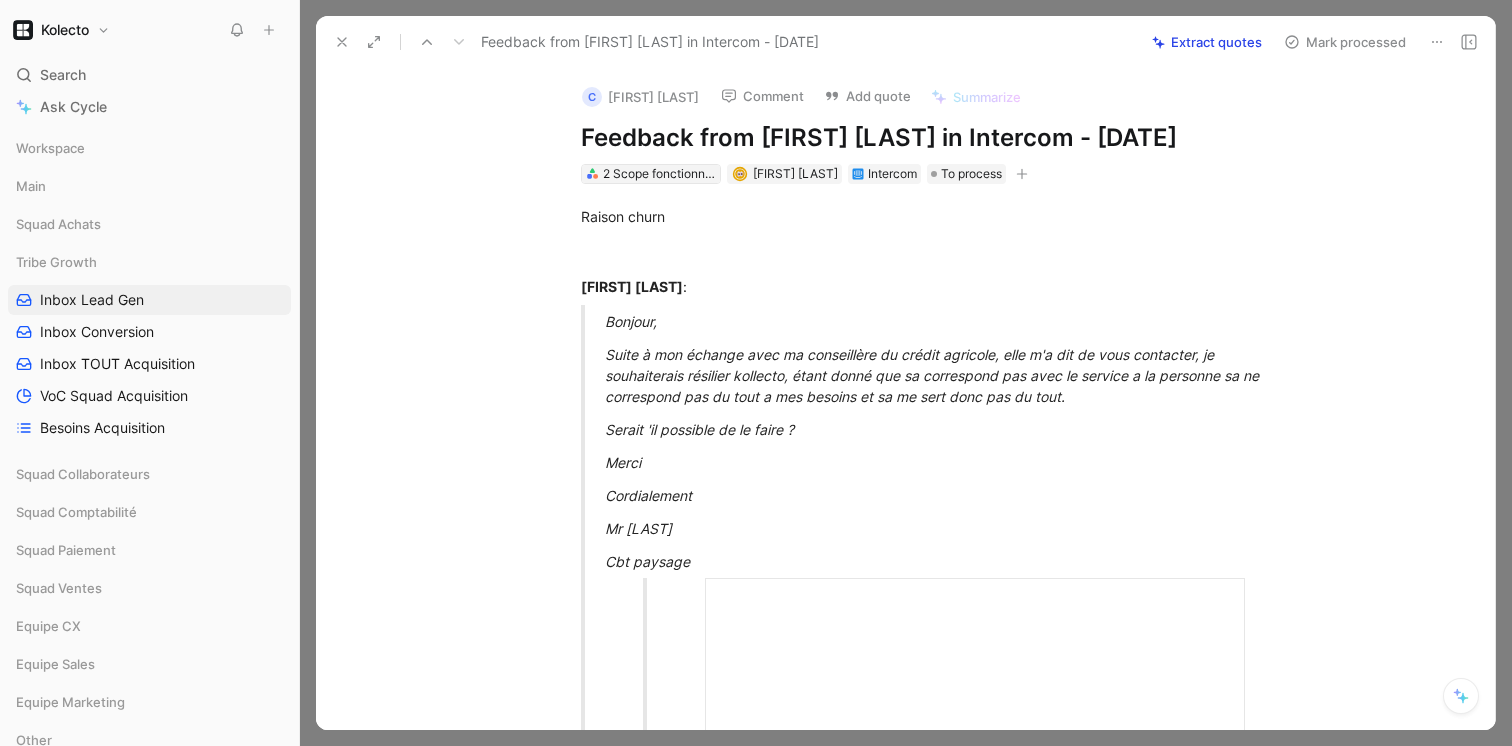 click on "2 Scope fonctionnels" at bounding box center (659, 174) 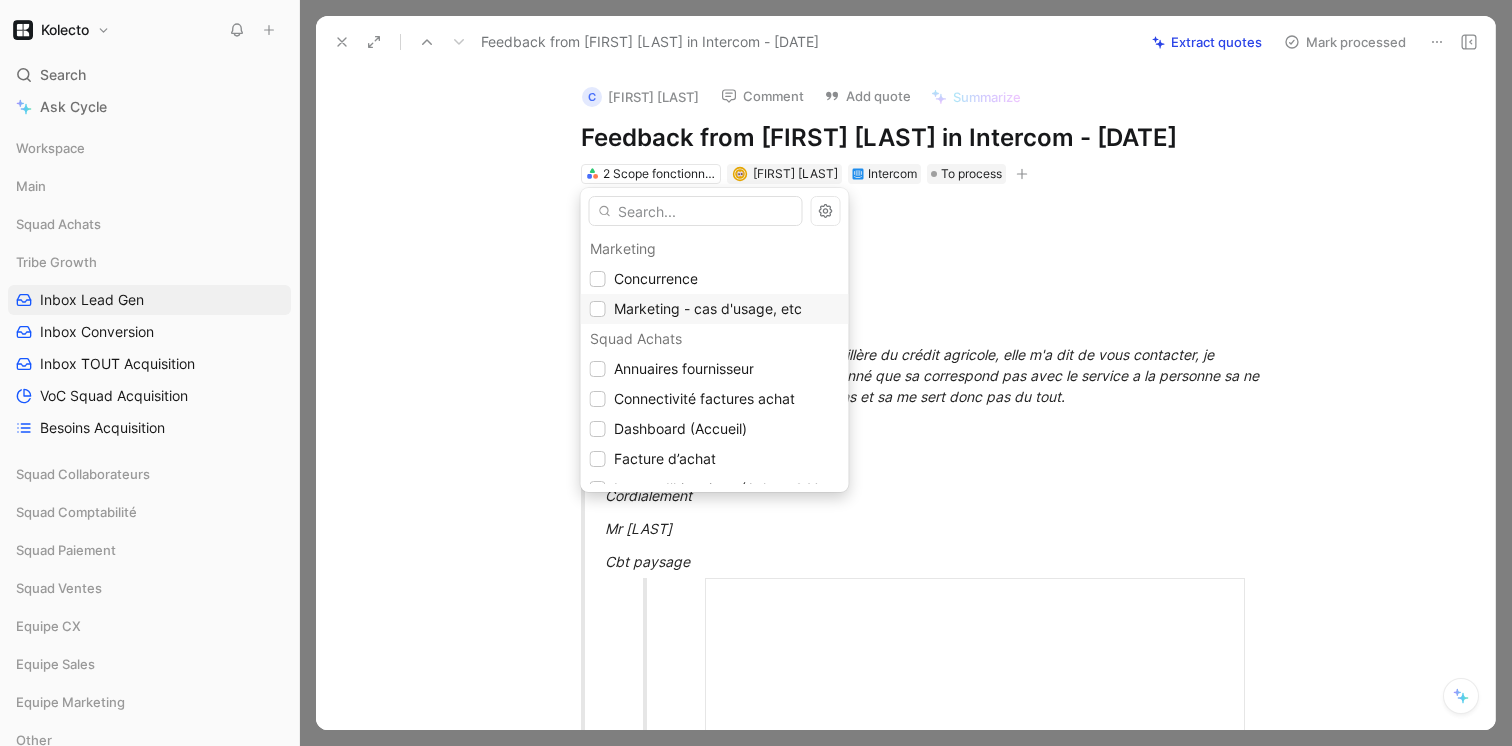 click on "Marketing - cas d'usage, etc" at bounding box center (708, 308) 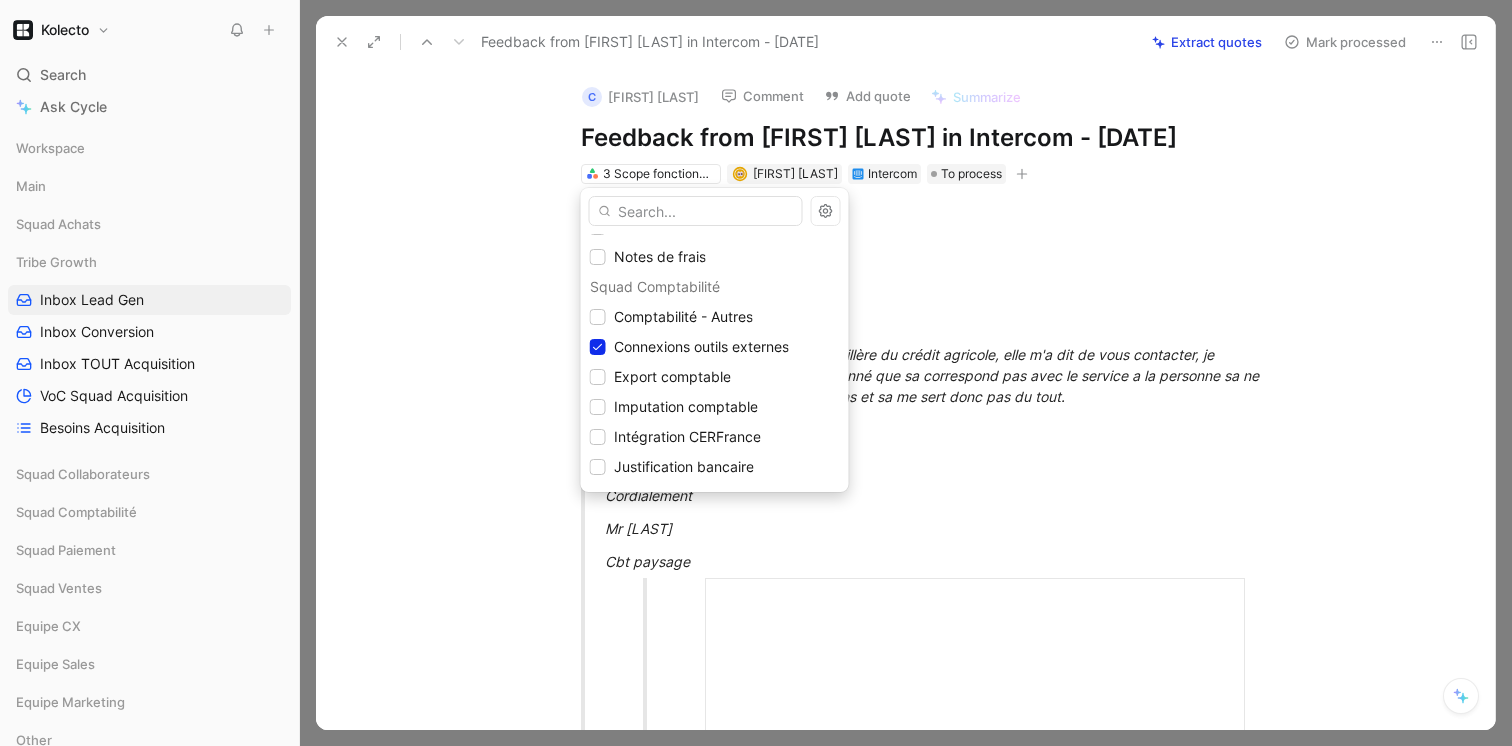 scroll, scrollTop: 480, scrollLeft: 0, axis: vertical 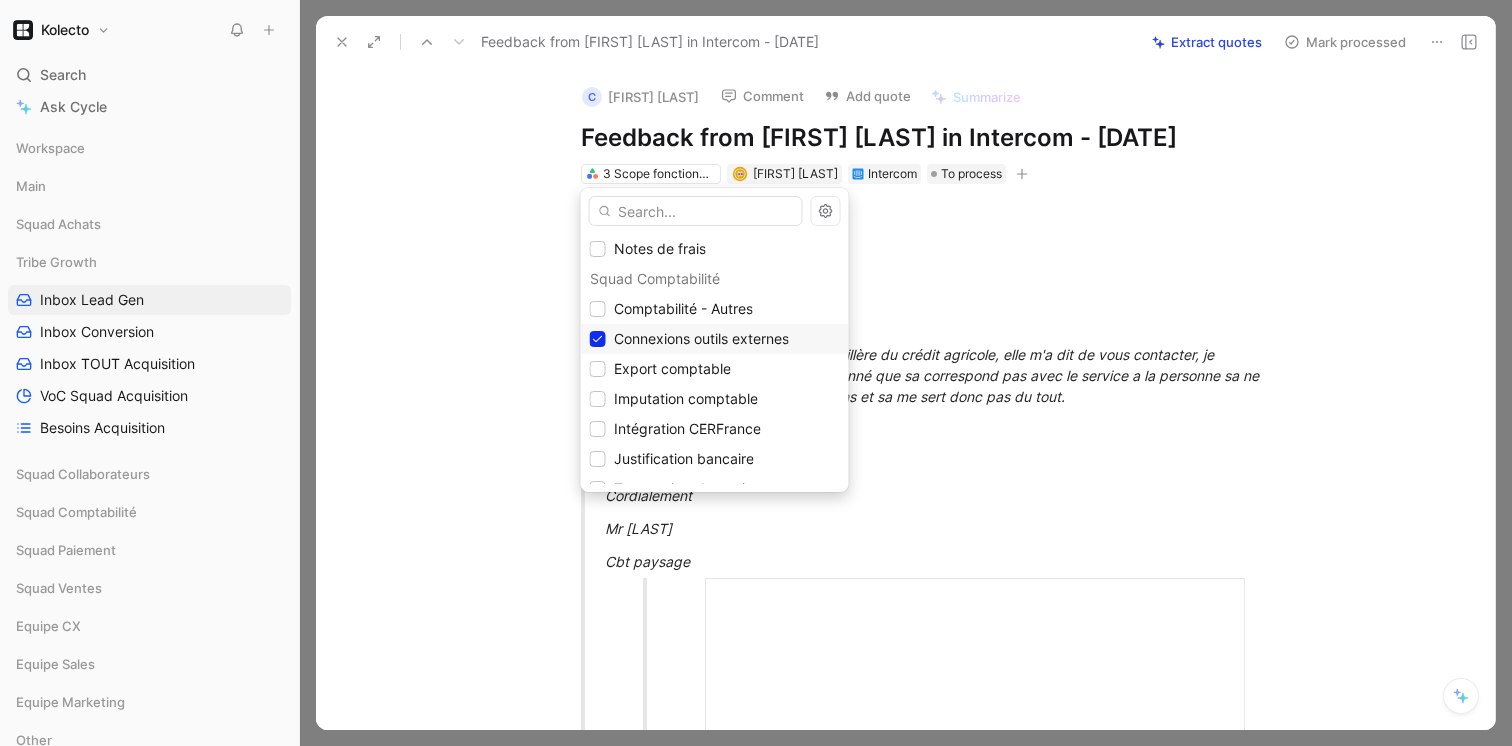 click on "Connexions outils externes" at bounding box center [701, 338] 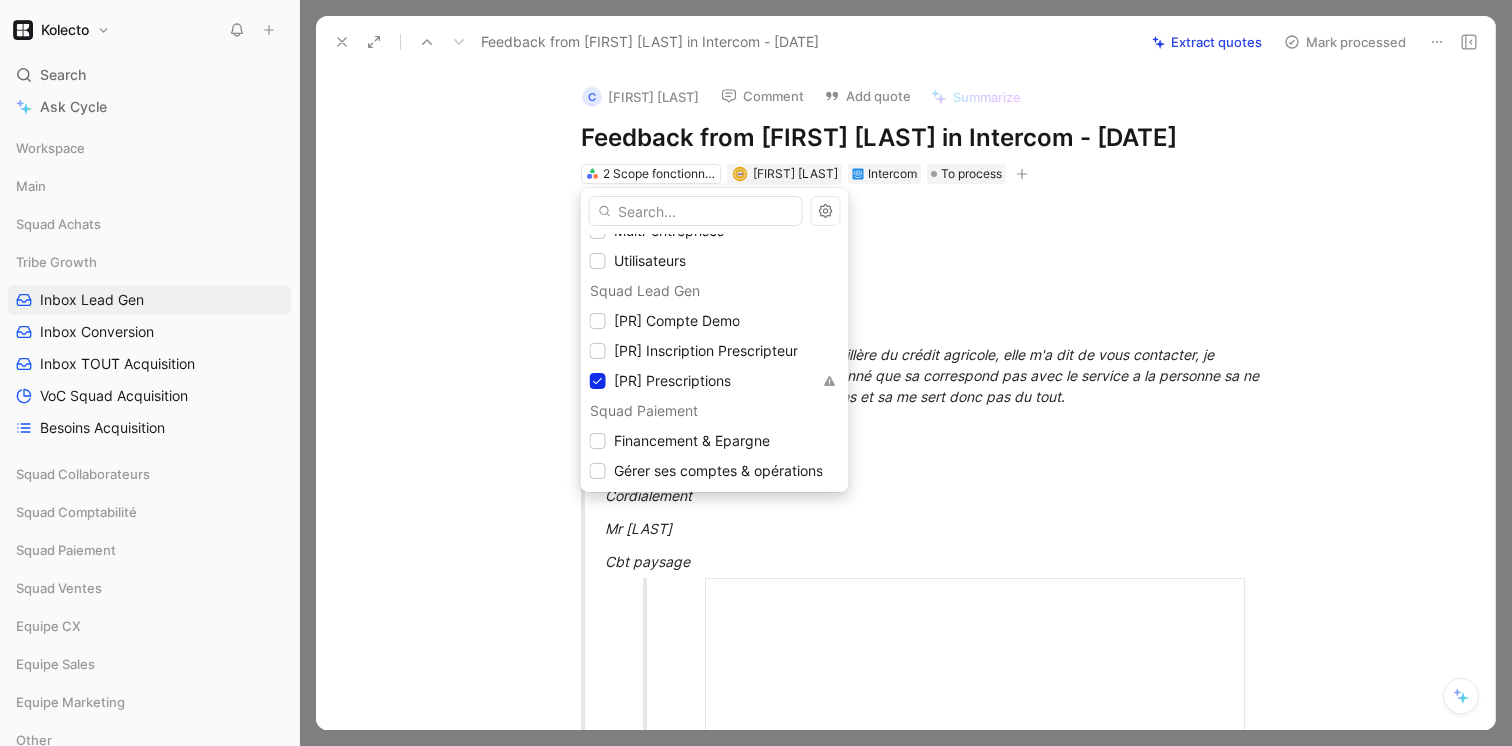 scroll, scrollTop: 890, scrollLeft: 0, axis: vertical 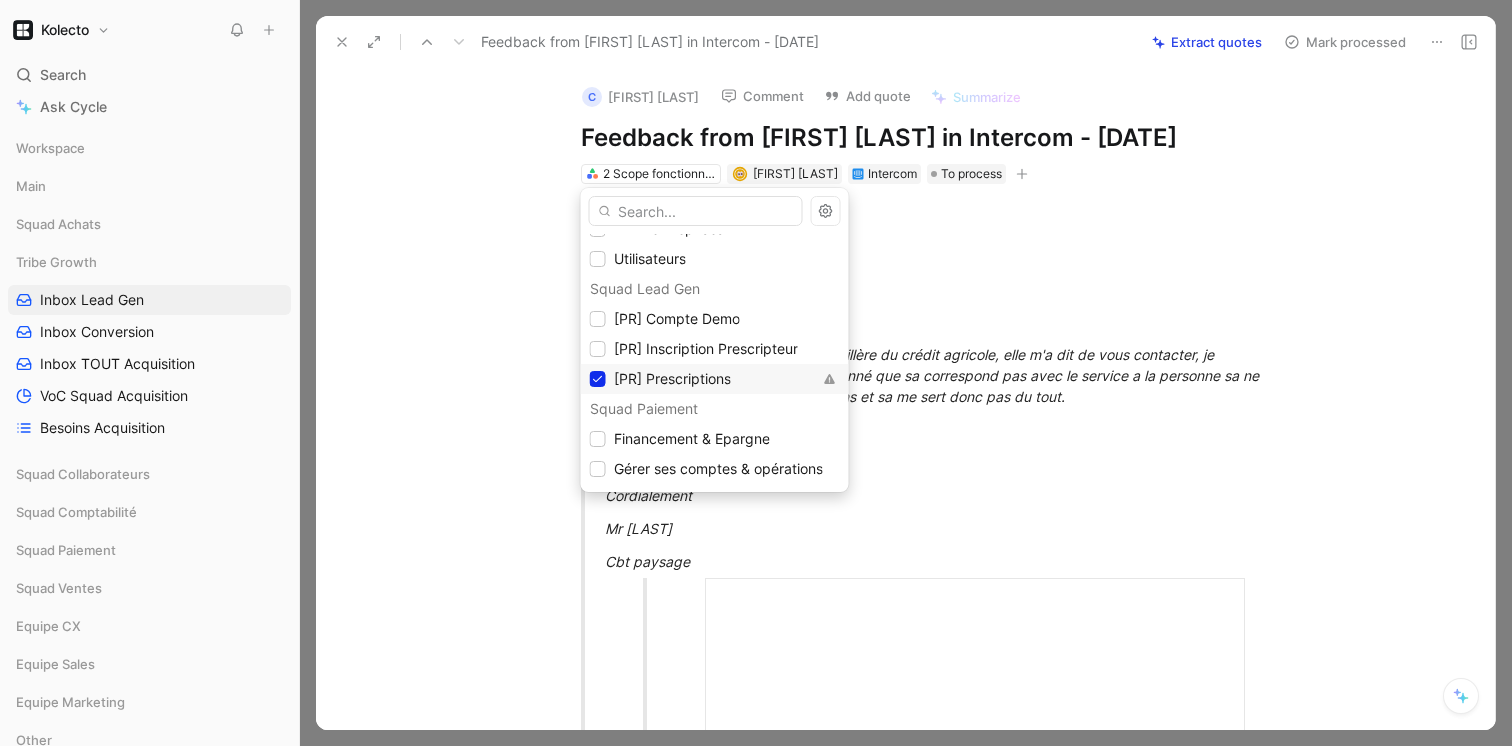 click on "[PR] Prescriptions" at bounding box center (672, 378) 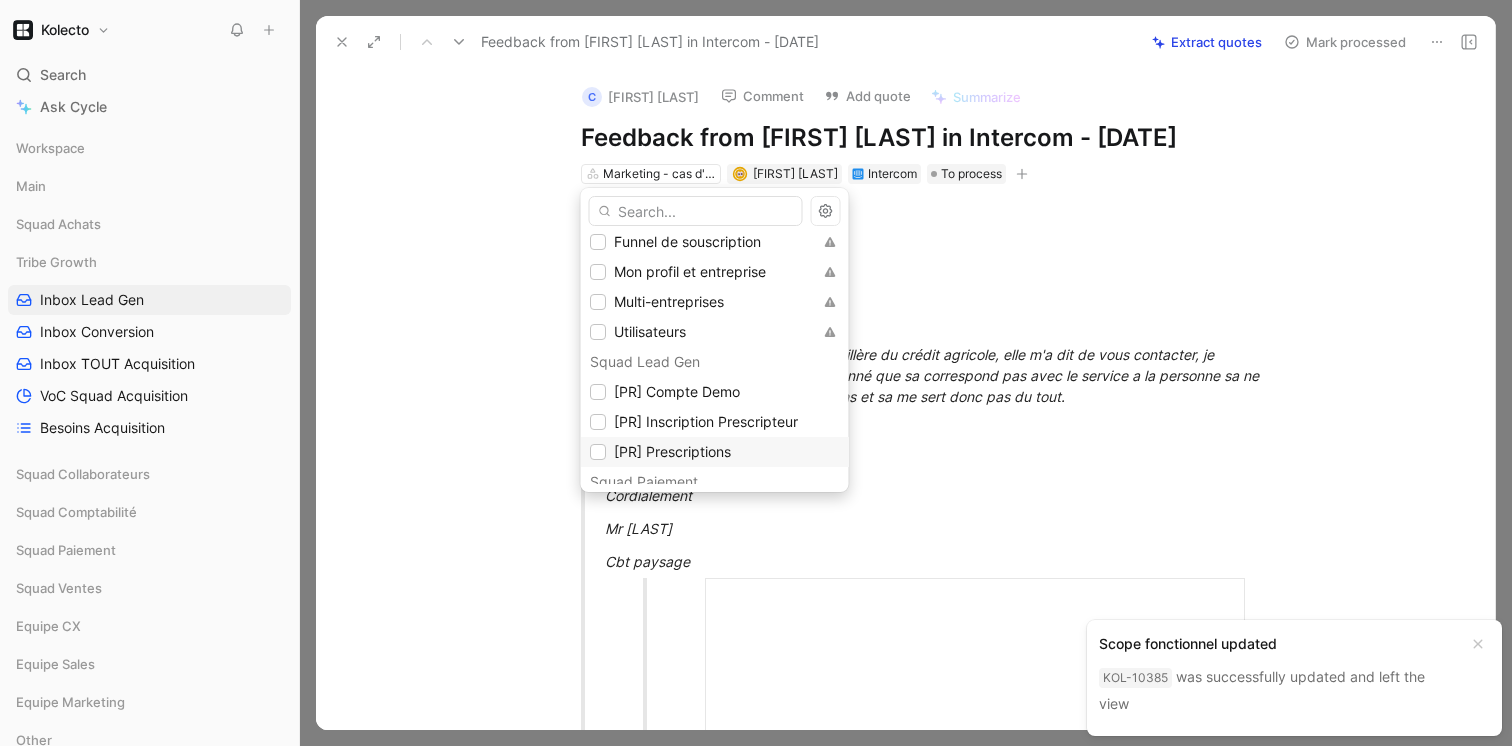 scroll, scrollTop: 808, scrollLeft: 0, axis: vertical 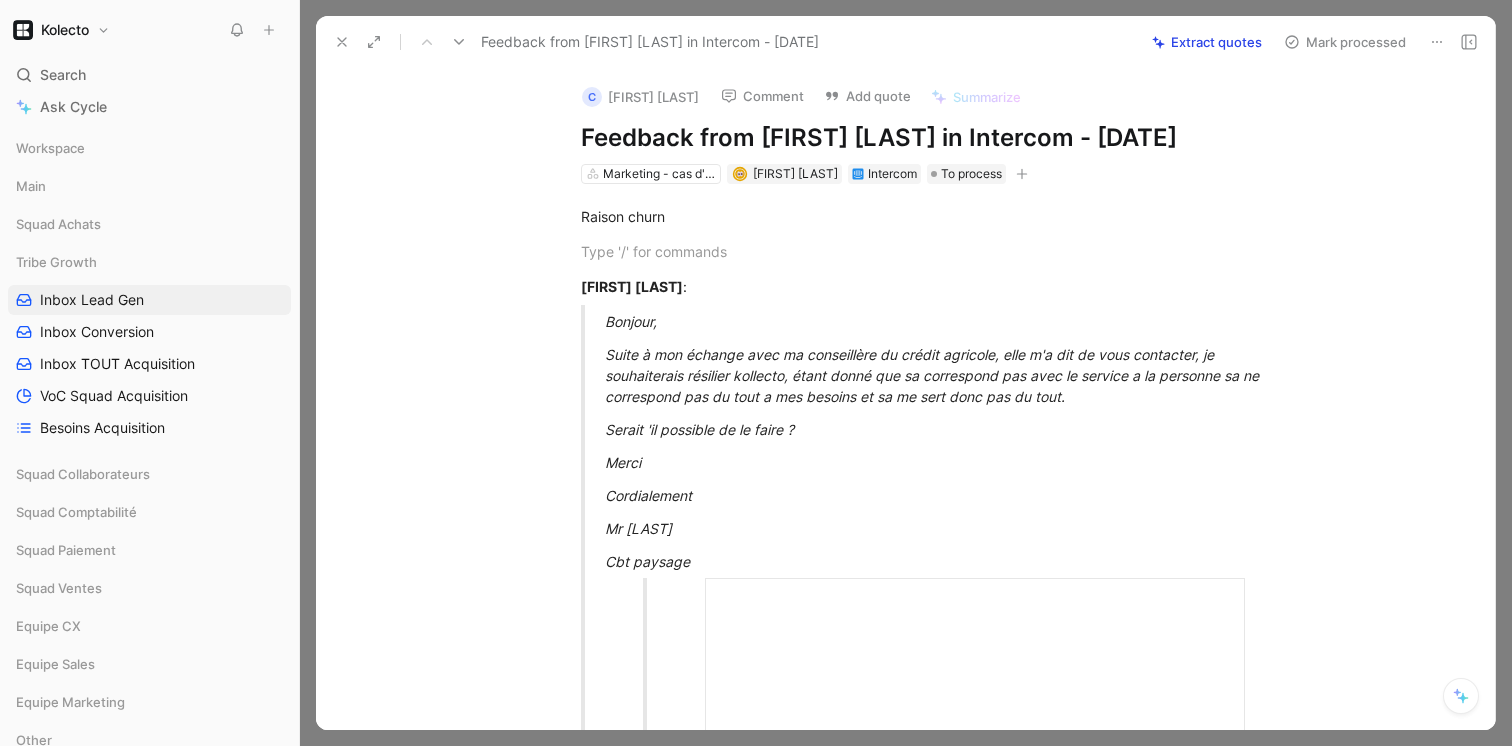 click 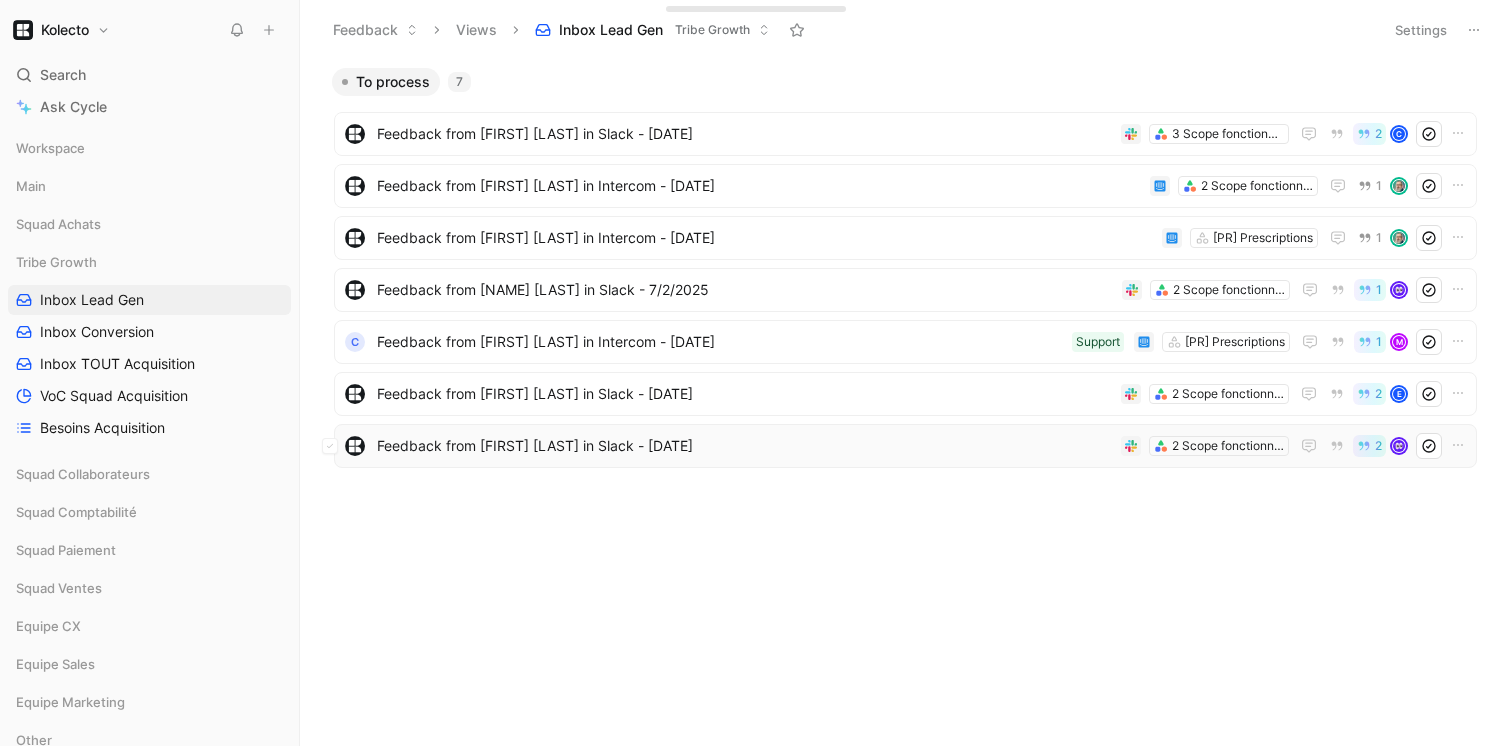 click on "Feedback from [FIRST] [LAST] in Slack - [DATE]" at bounding box center (745, 446) 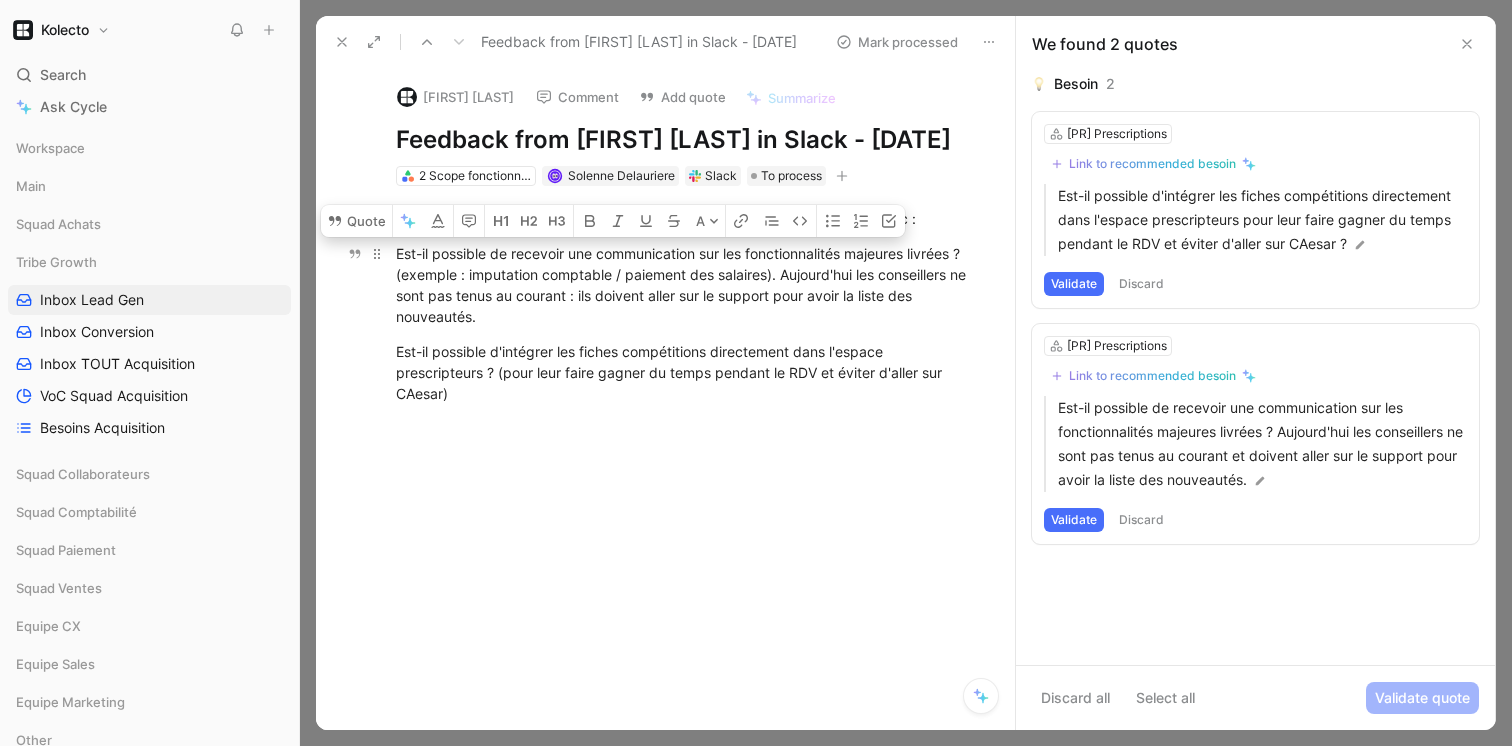 drag, startPoint x: 495, startPoint y: 345, endPoint x: 402, endPoint y: 291, distance: 107.54069 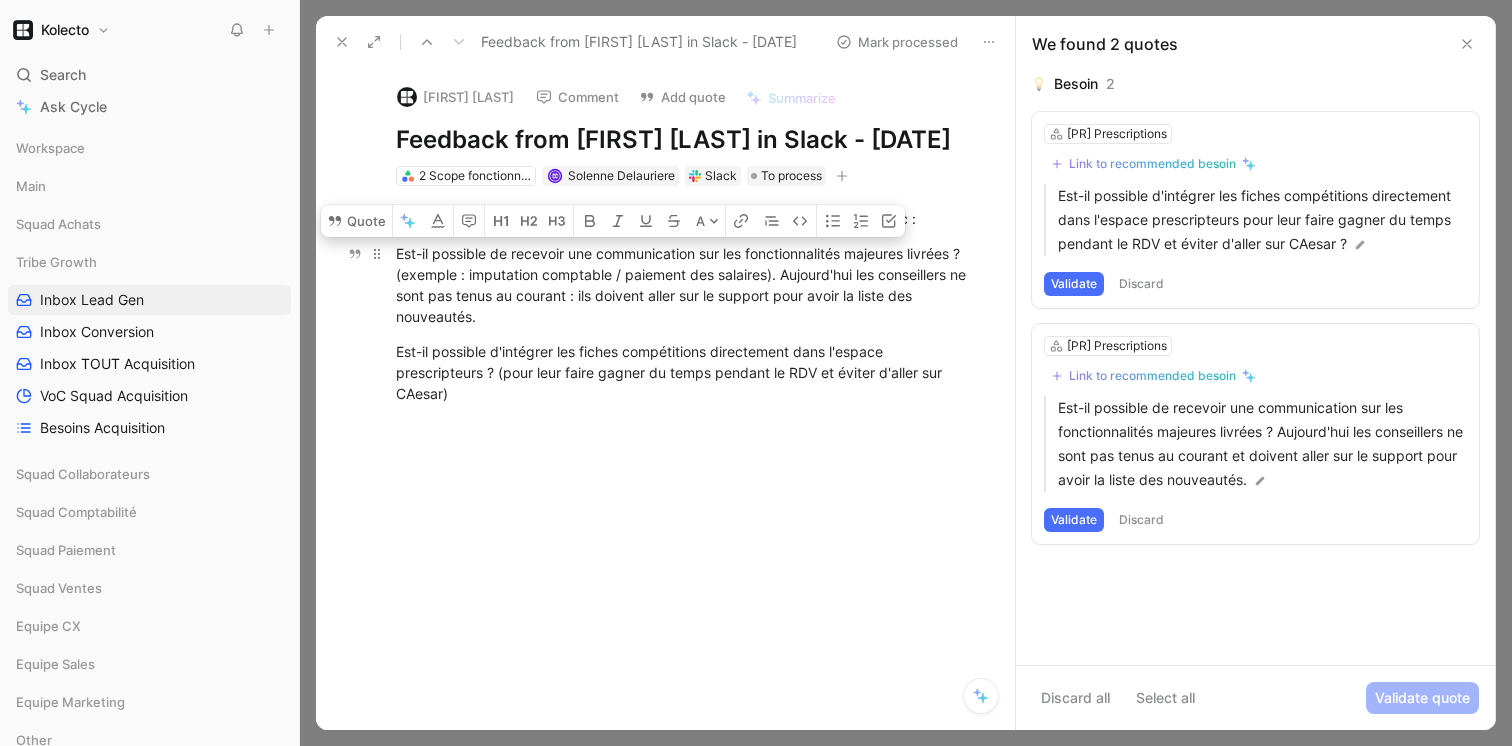 click on "Est-il possible de recevoir une communication sur les fonctionnalités majeures livrées ? (exemple : imputation comptable / paiement des salaires). Aujourd'hui les conseillers ne sont pas tenus au courant : ils doivent aller sur le support pour avoir la liste des nouveautés." at bounding box center [686, 285] 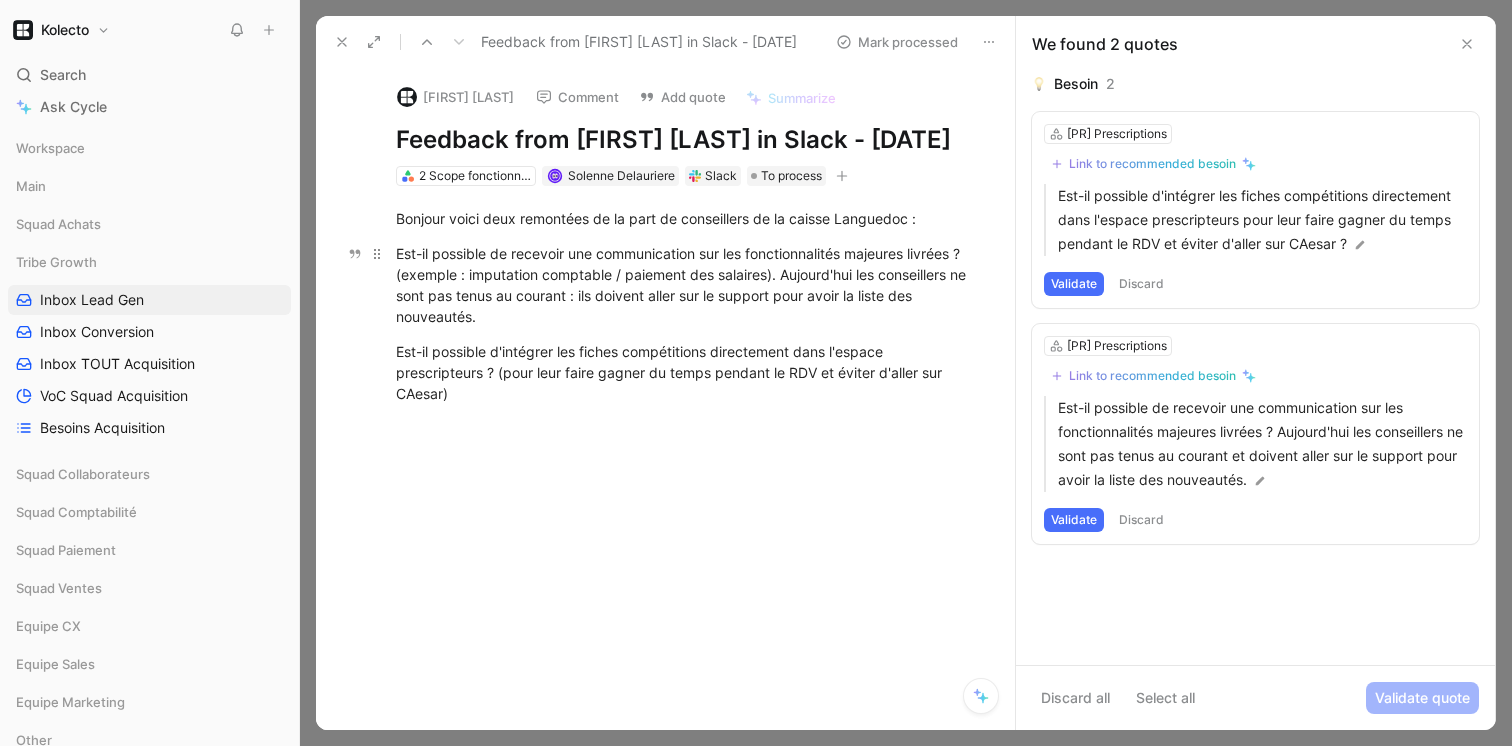 click on "Est-il possible de recevoir une communication sur les fonctionnalités majeures livrées ? (exemple : imputation comptable / paiement des salaires). Aujourd'hui les conseillers ne sont pas tenus au courant : ils doivent aller sur le support pour avoir la liste des nouveautés." at bounding box center [686, 285] 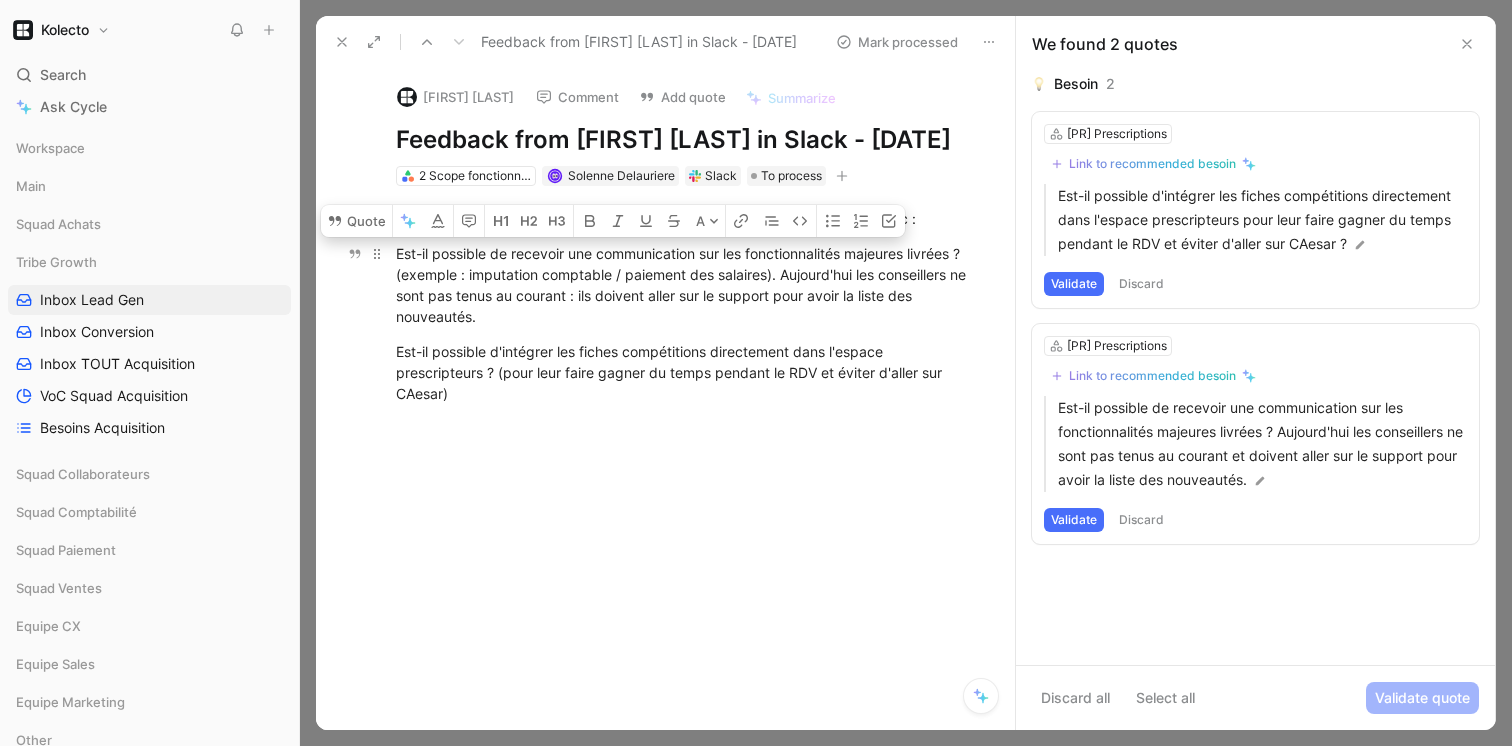 click on "Est-il possible de recevoir une communication sur les fonctionnalités majeures livrées ? (exemple : imputation comptable / paiement des salaires). Aujourd'hui les conseillers ne sont pas tenus au courant : ils doivent aller sur le support pour avoir la liste des nouveautés." at bounding box center [686, 285] 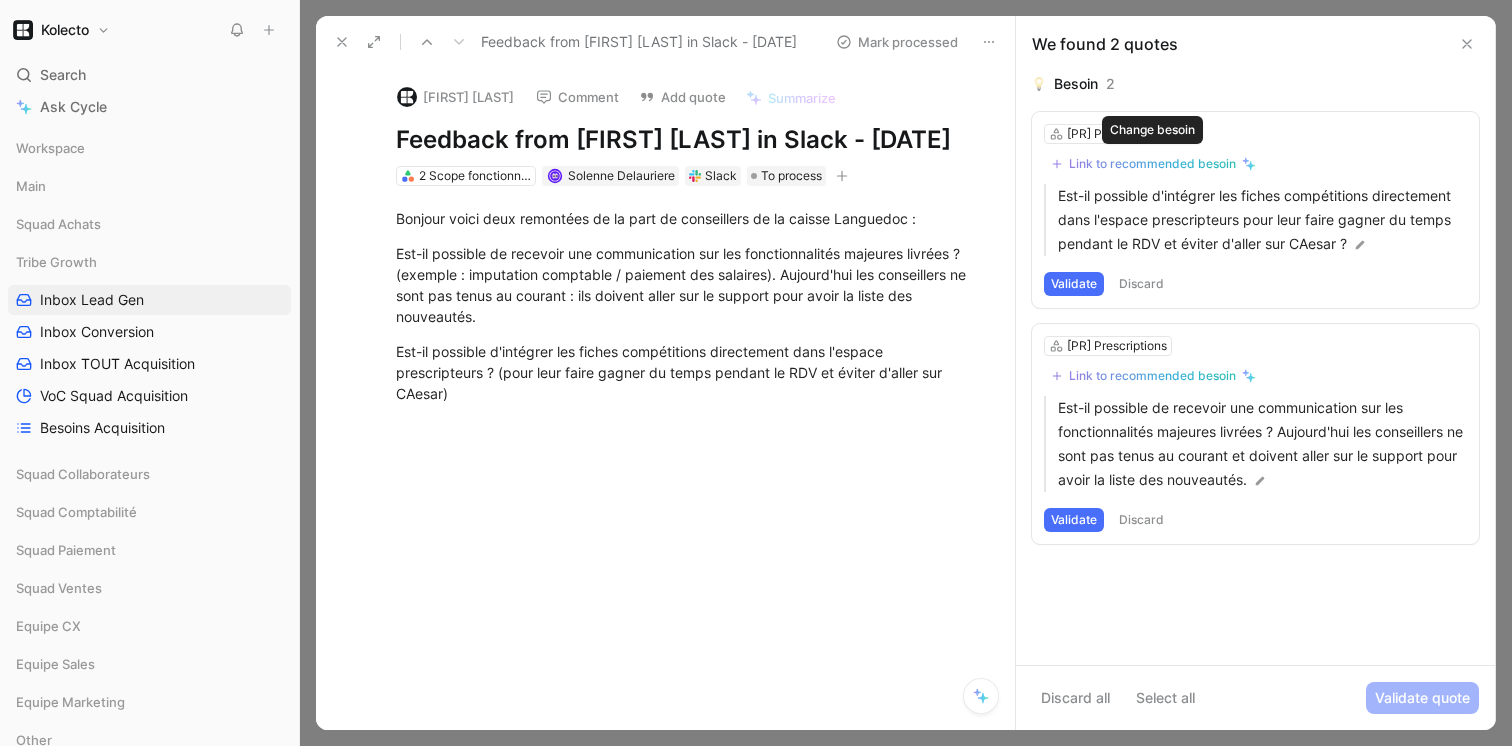 click on "Link to recommended besoin" at bounding box center [1152, 164] 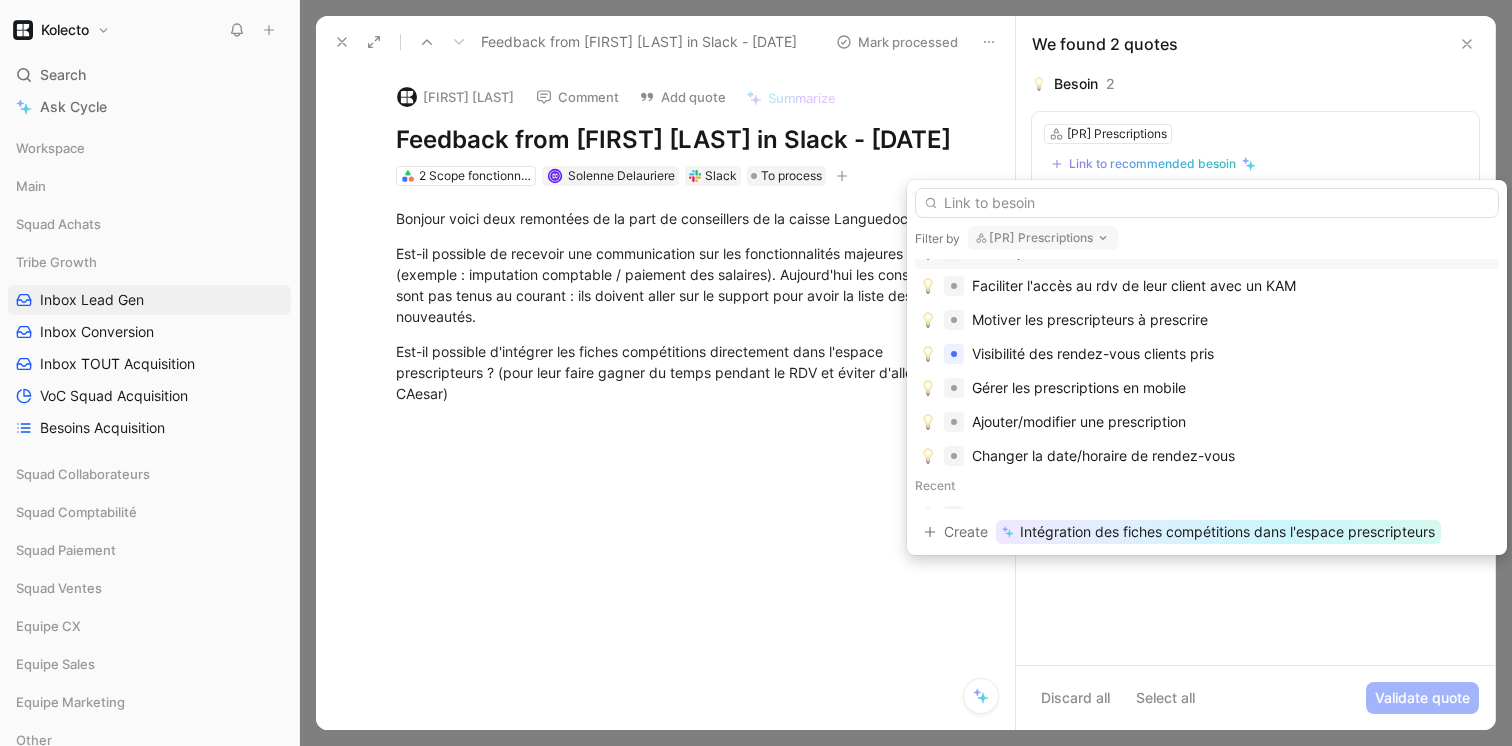 scroll, scrollTop: 0, scrollLeft: 0, axis: both 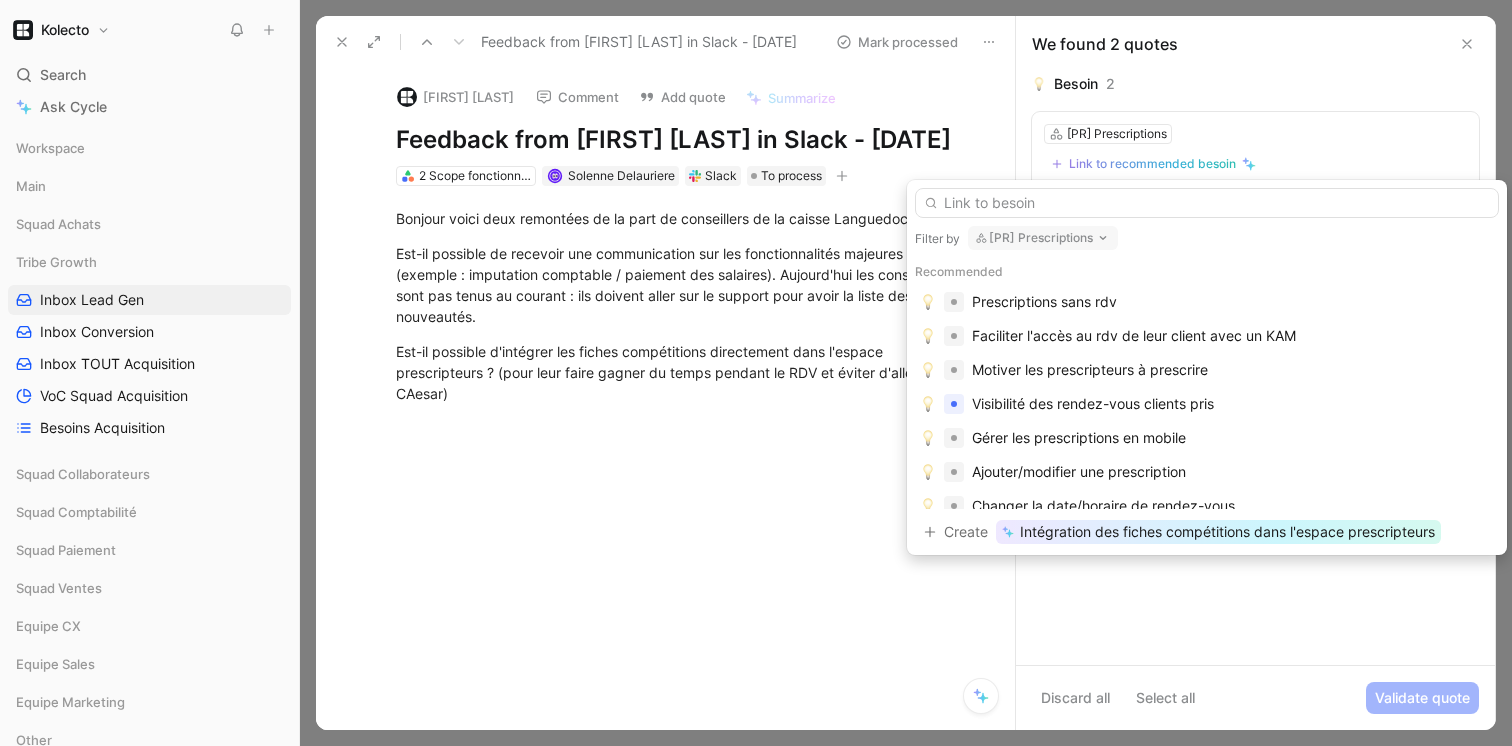 click on "[PR] Prescriptions" at bounding box center [1043, 238] 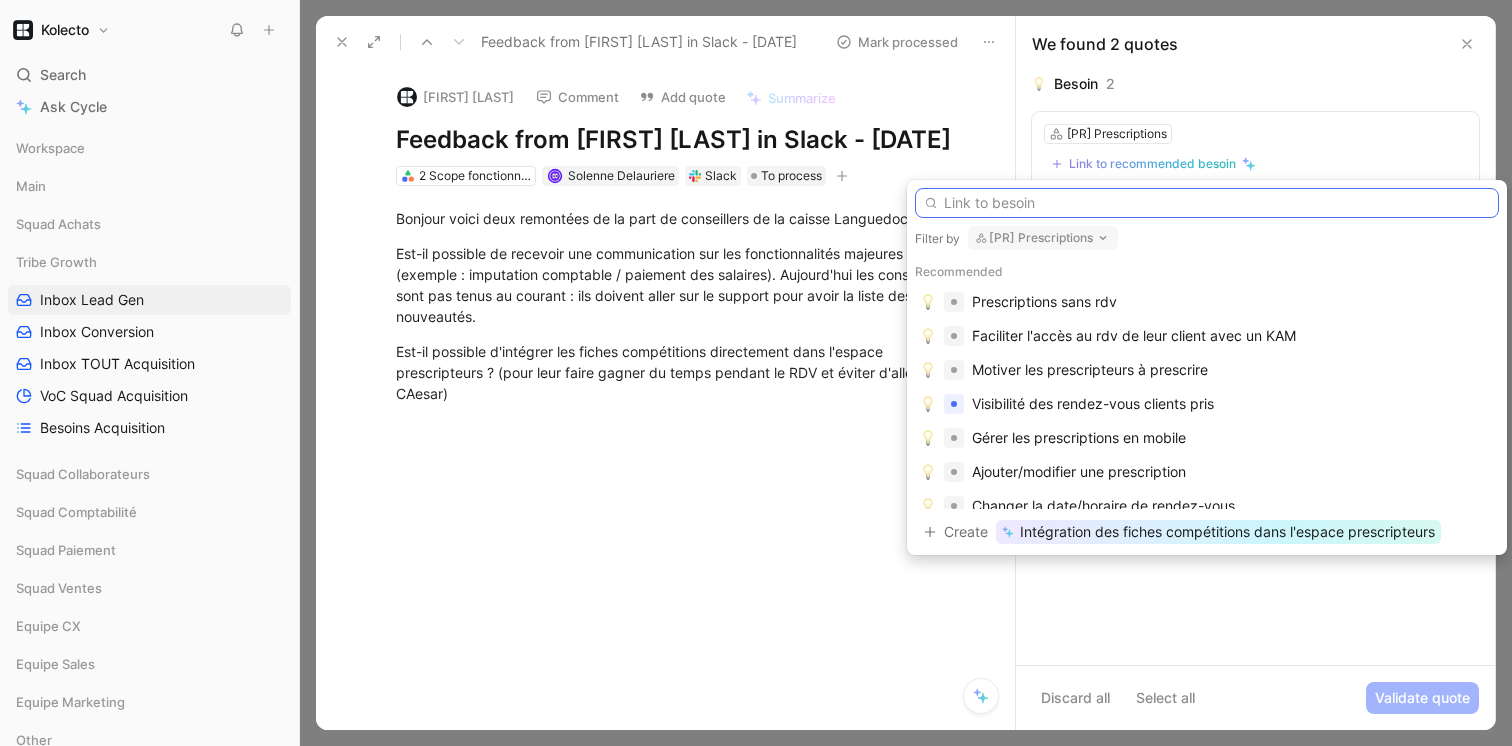 click at bounding box center (1207, 203) 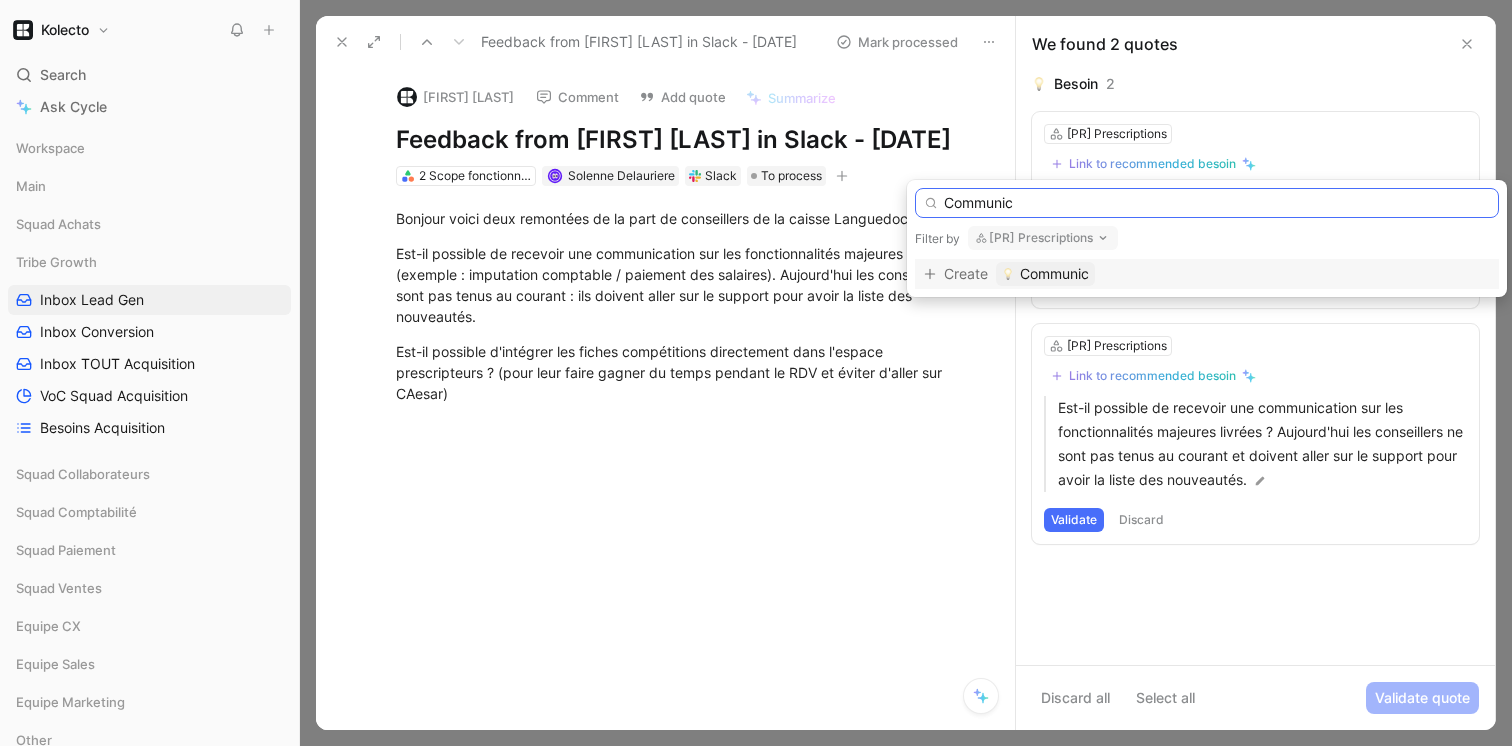 click on "Communic" at bounding box center (1207, 203) 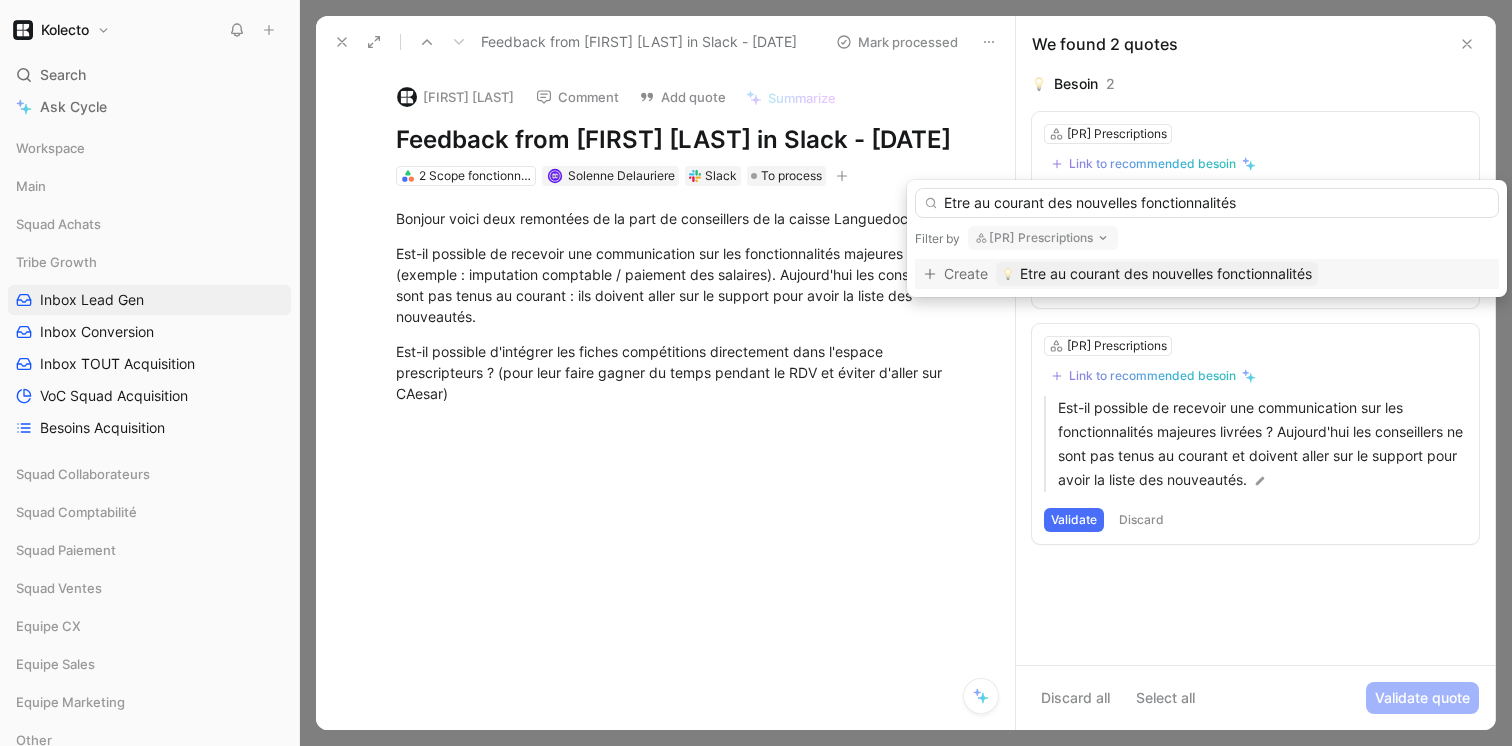 click on "[PR] Prescriptions" at bounding box center [1043, 238] 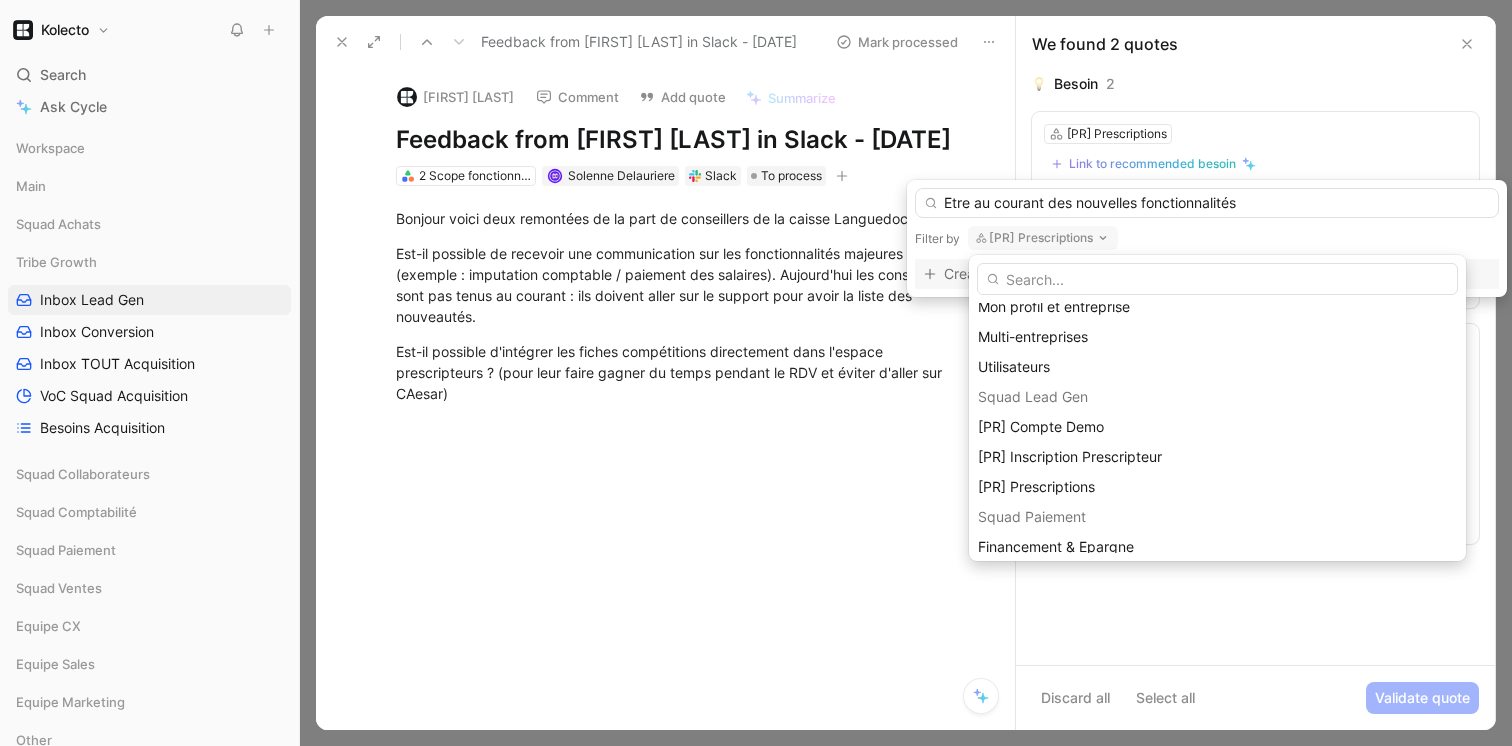 scroll, scrollTop: 879, scrollLeft: 0, axis: vertical 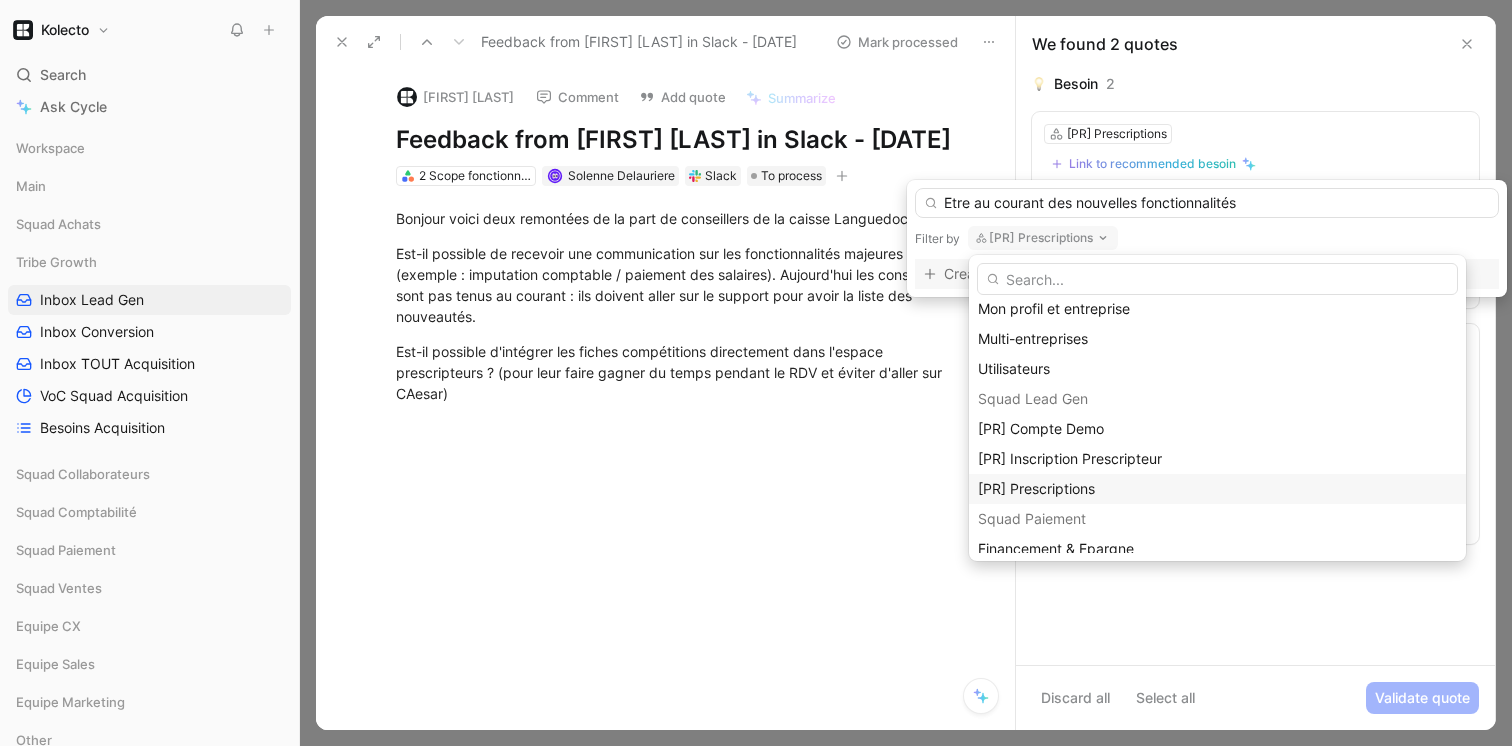 click on "[PR] Prescriptions" at bounding box center (1036, 488) 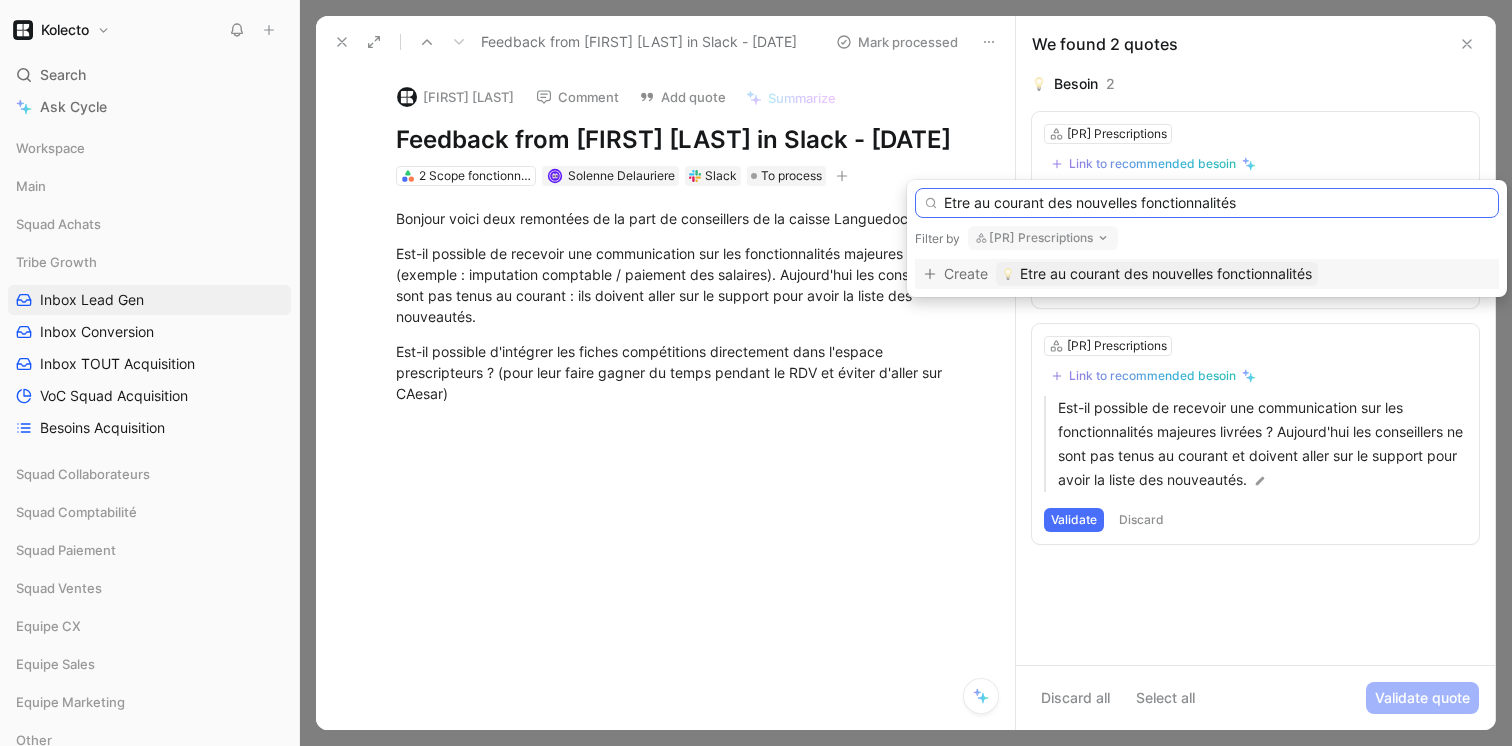 click on "Etre au courant des nouvelles fonctionnalités" at bounding box center (1207, 203) 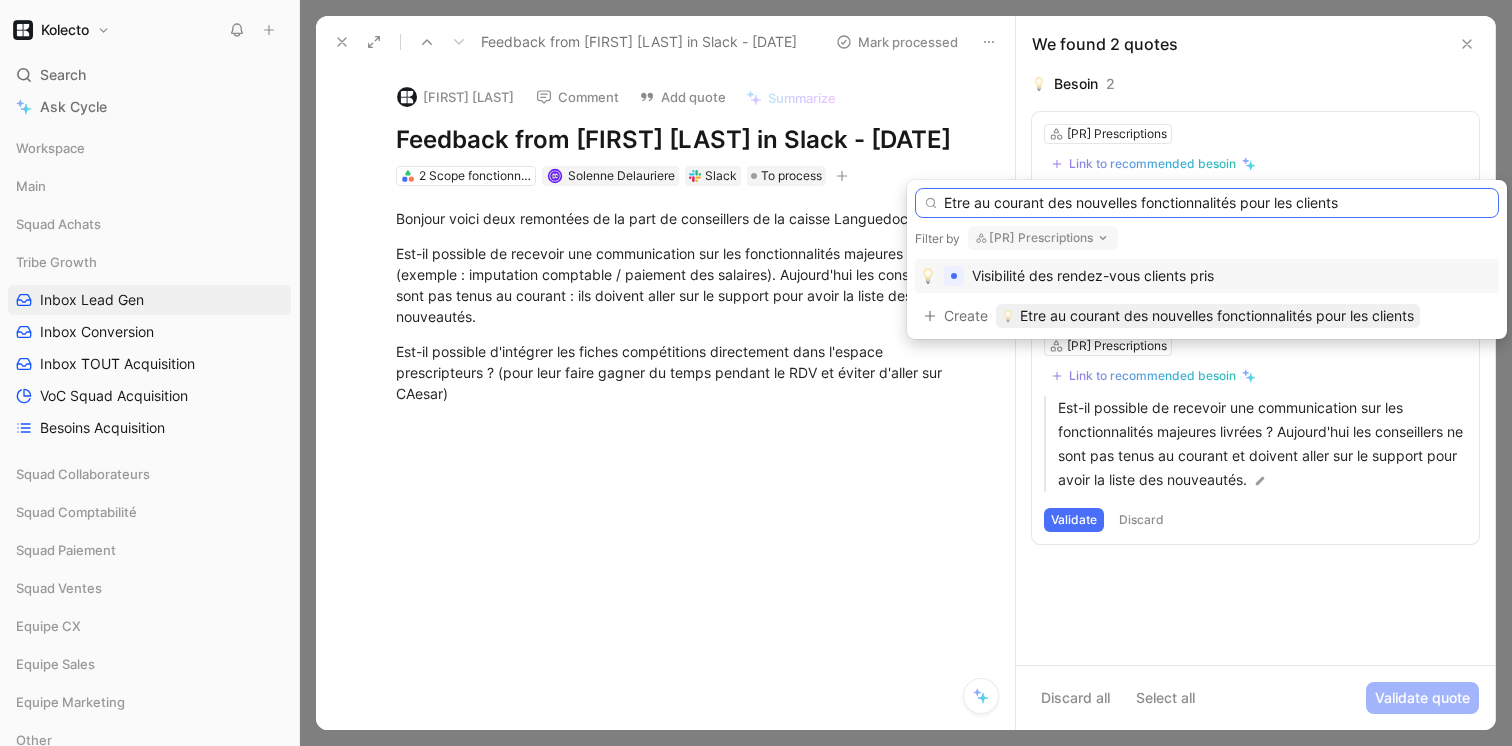 type on "Etre au courant des nouvelles fonctionnalités pour les clients" 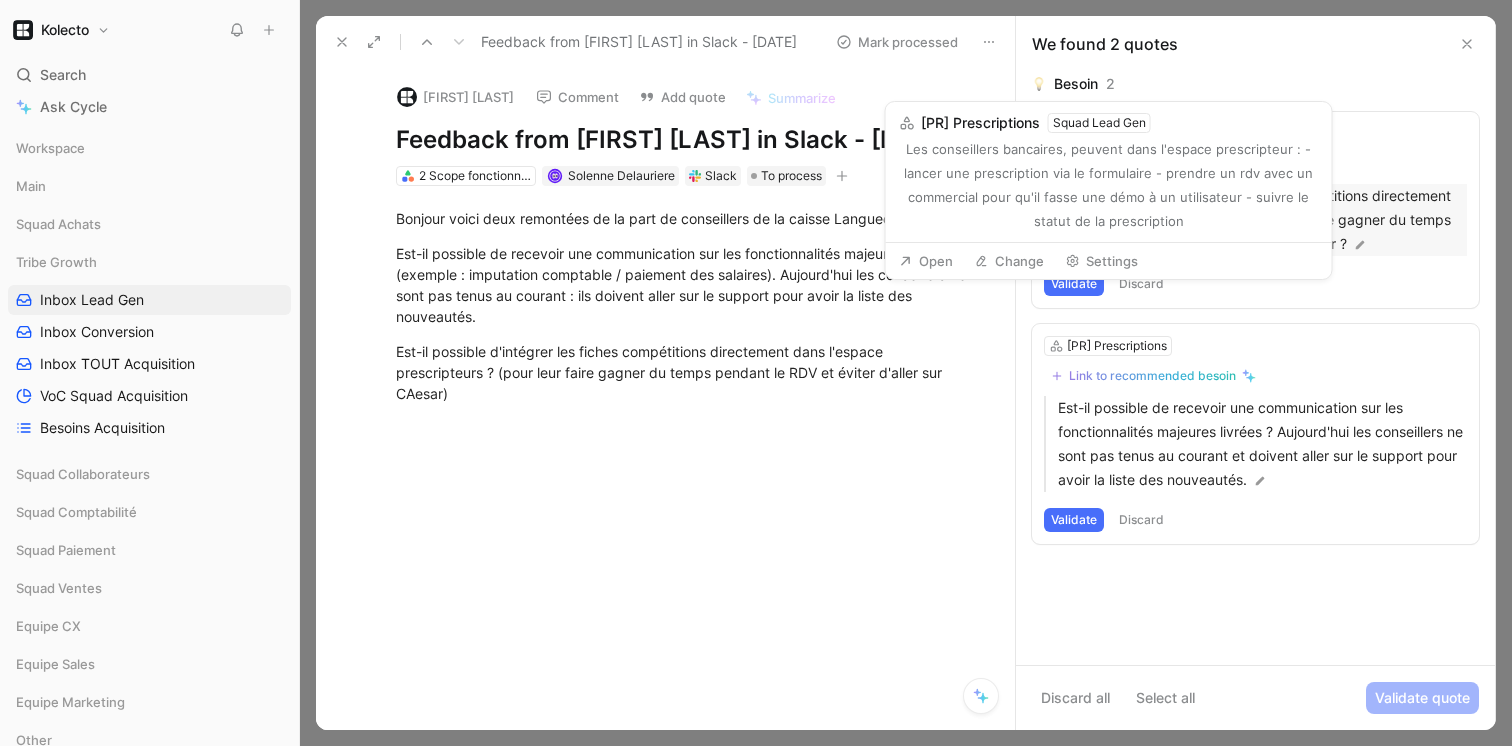 click on "Est-il possible d'intégrer les fiches compétitions directement dans l'espace prescripteurs pour leur faire gagner du temps pendant le RDV et éviter d'aller sur CAesar ?" at bounding box center [1262, 220] 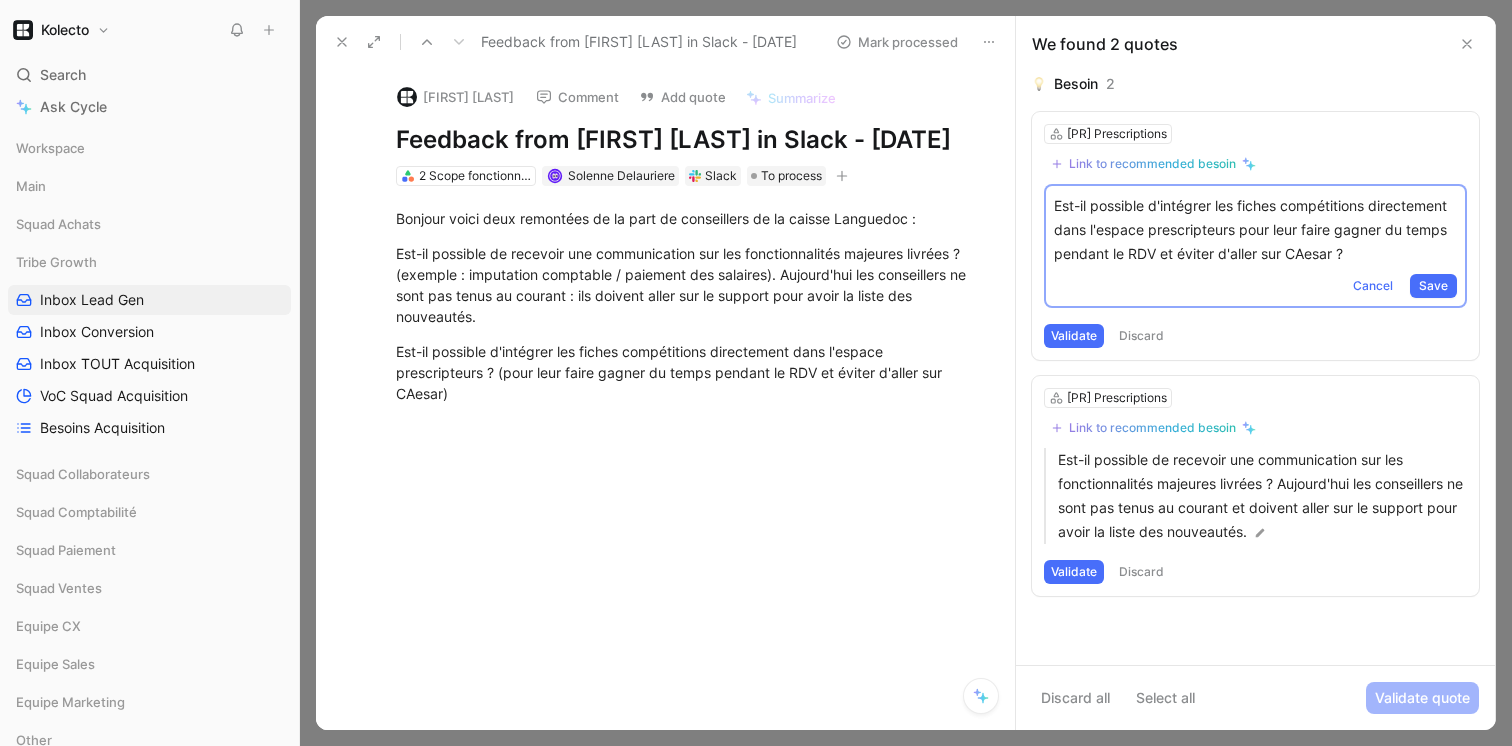 click on "[PR] Prescriptions" at bounding box center [1255, 134] 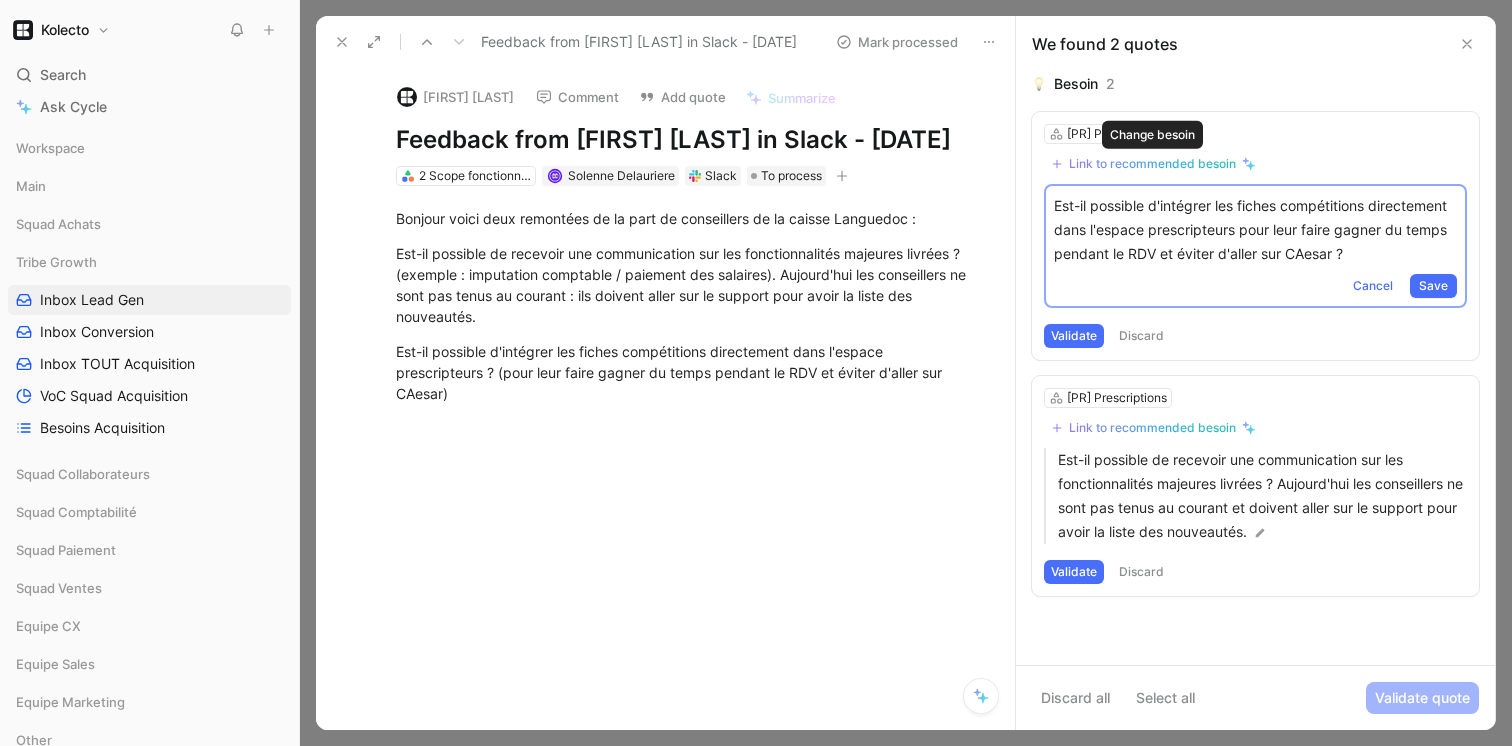 click on "Link to recommended besoin" at bounding box center [1152, 164] 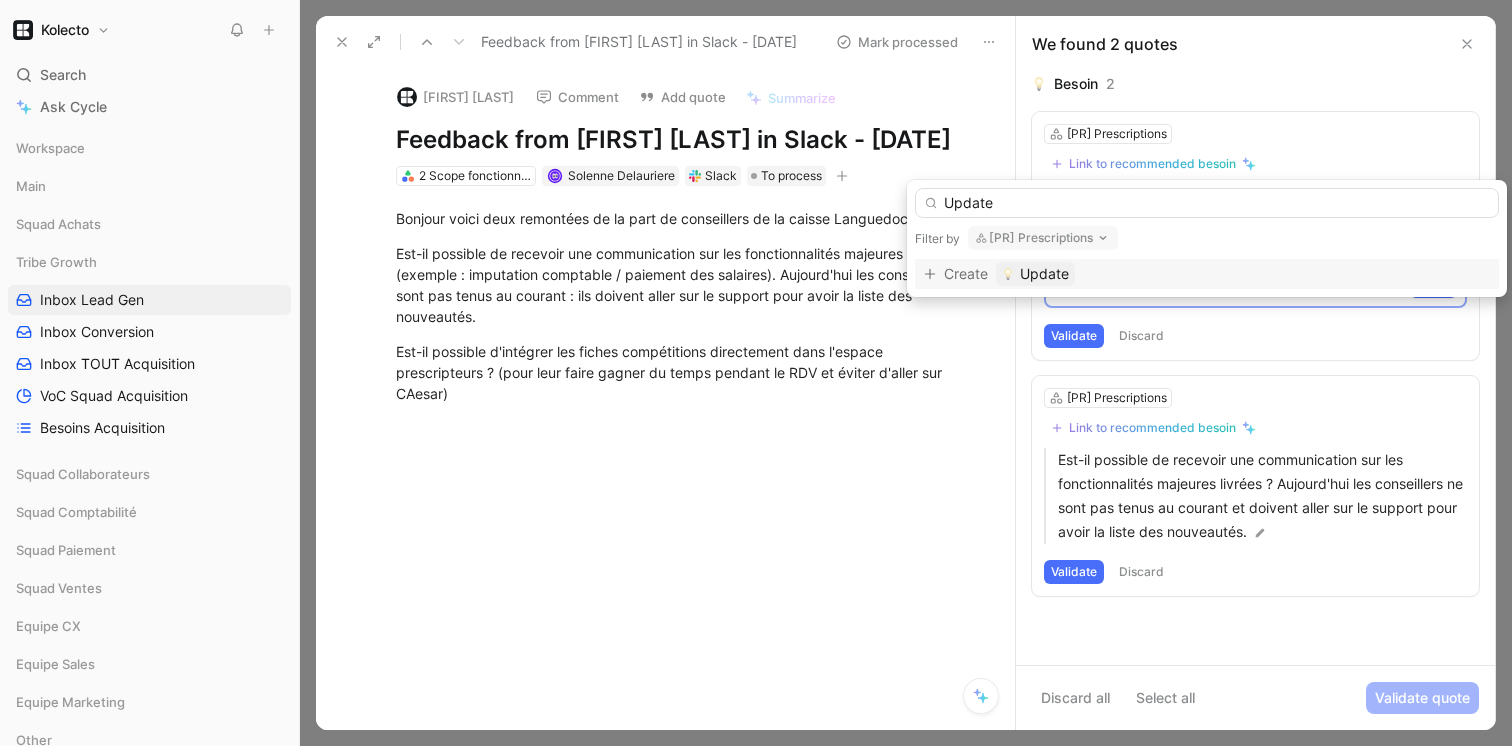 click on "Update" at bounding box center [1207, 203] 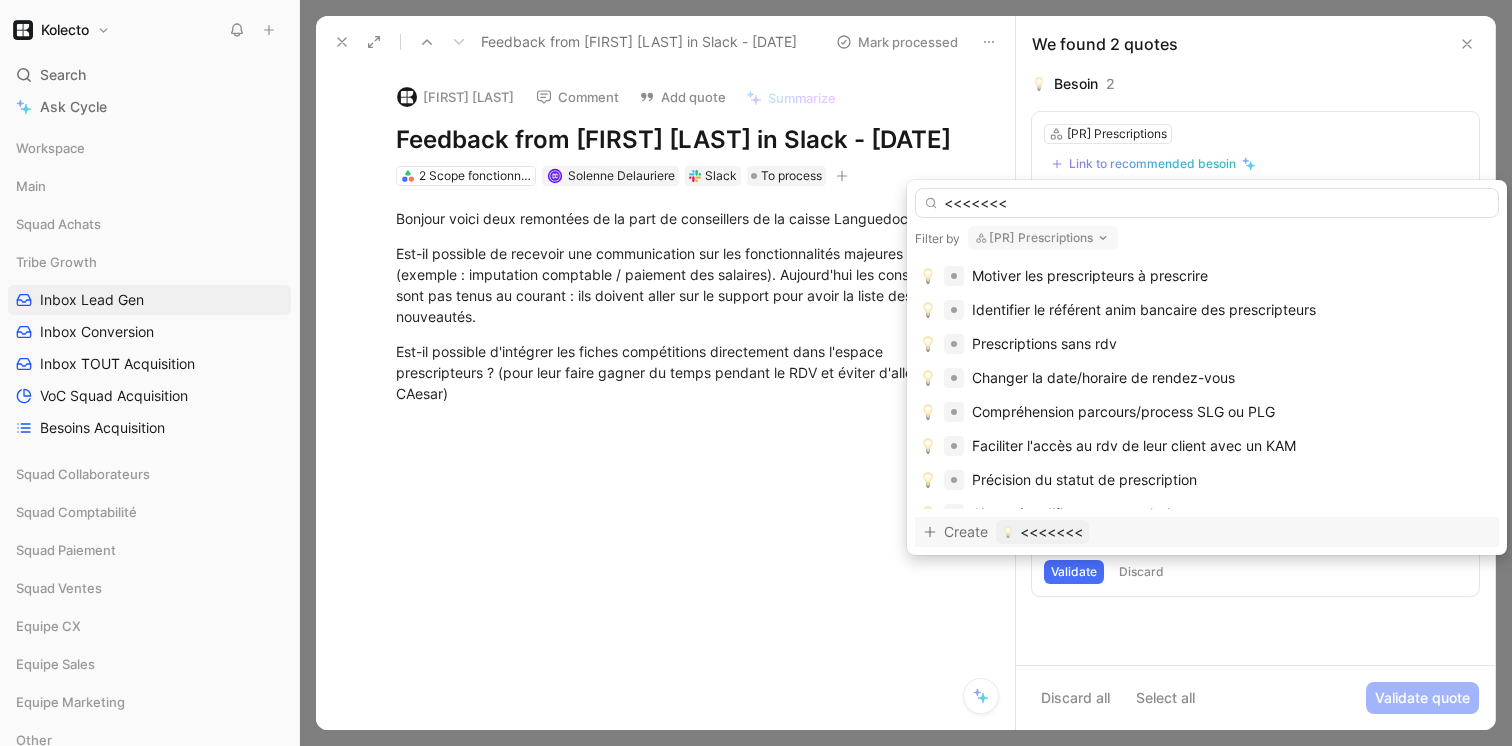 click on "<<<<<<<" at bounding box center [1207, 203] 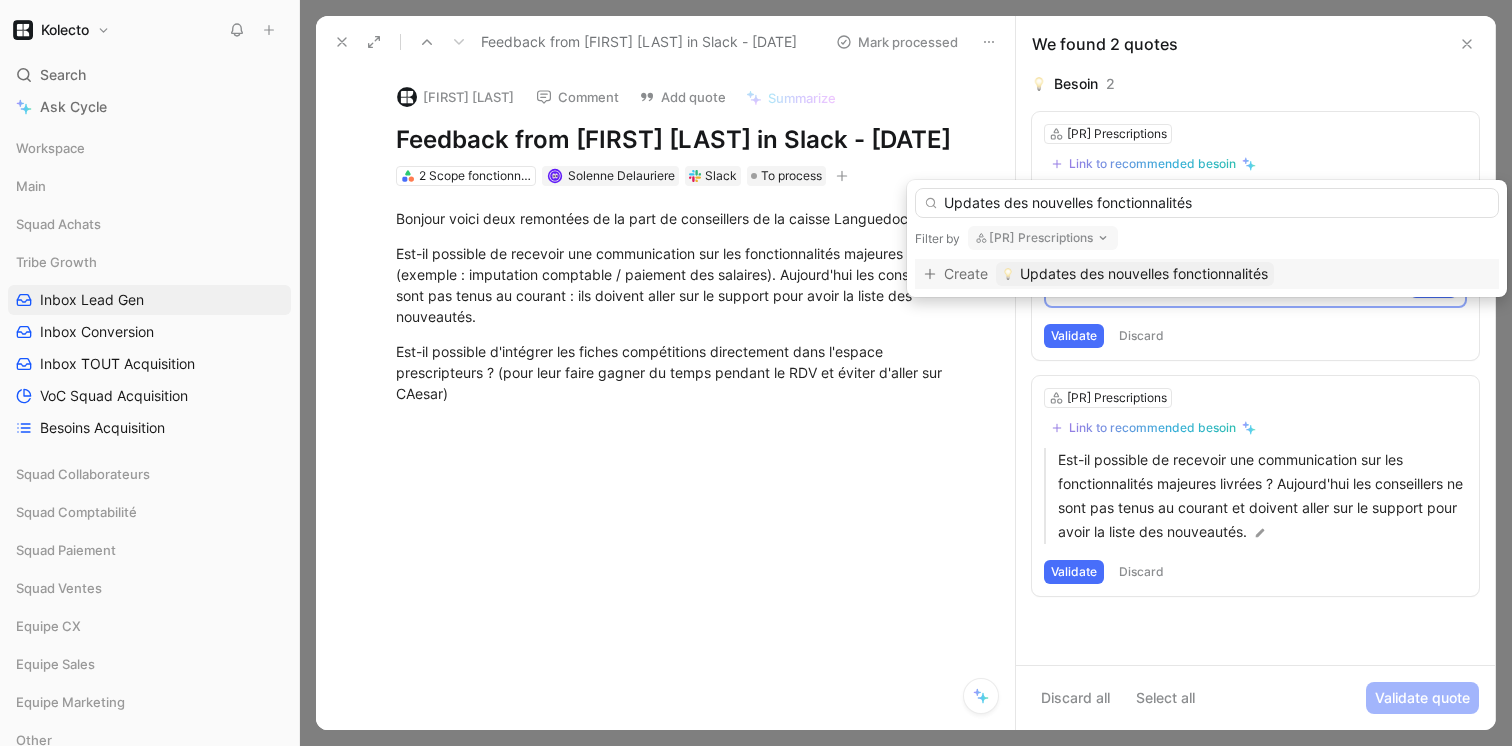 type on "Updates des nouvelles fonctionnalités" 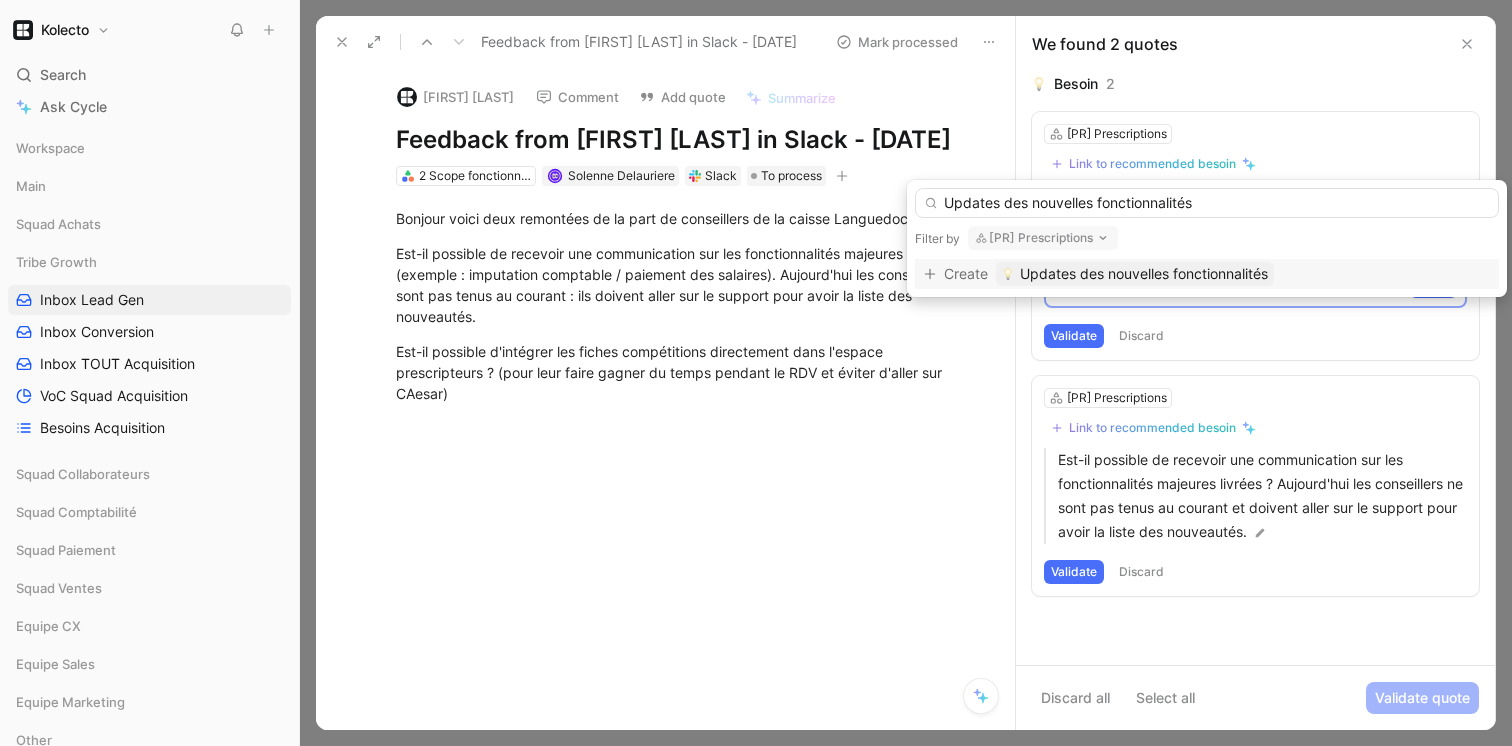 click on "Updates des nouvelles fonctionnalités" at bounding box center (1144, 274) 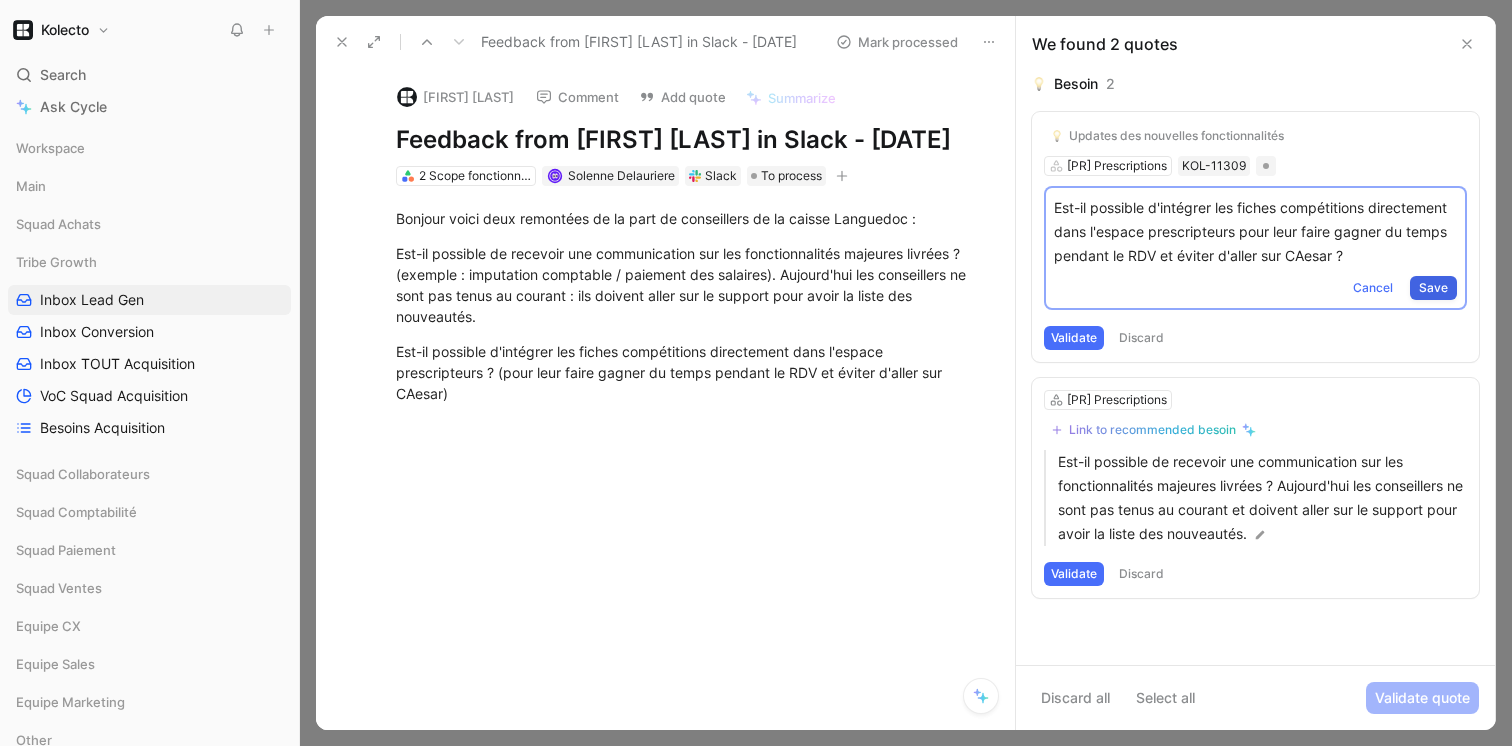 click on "Save" at bounding box center [1433, 288] 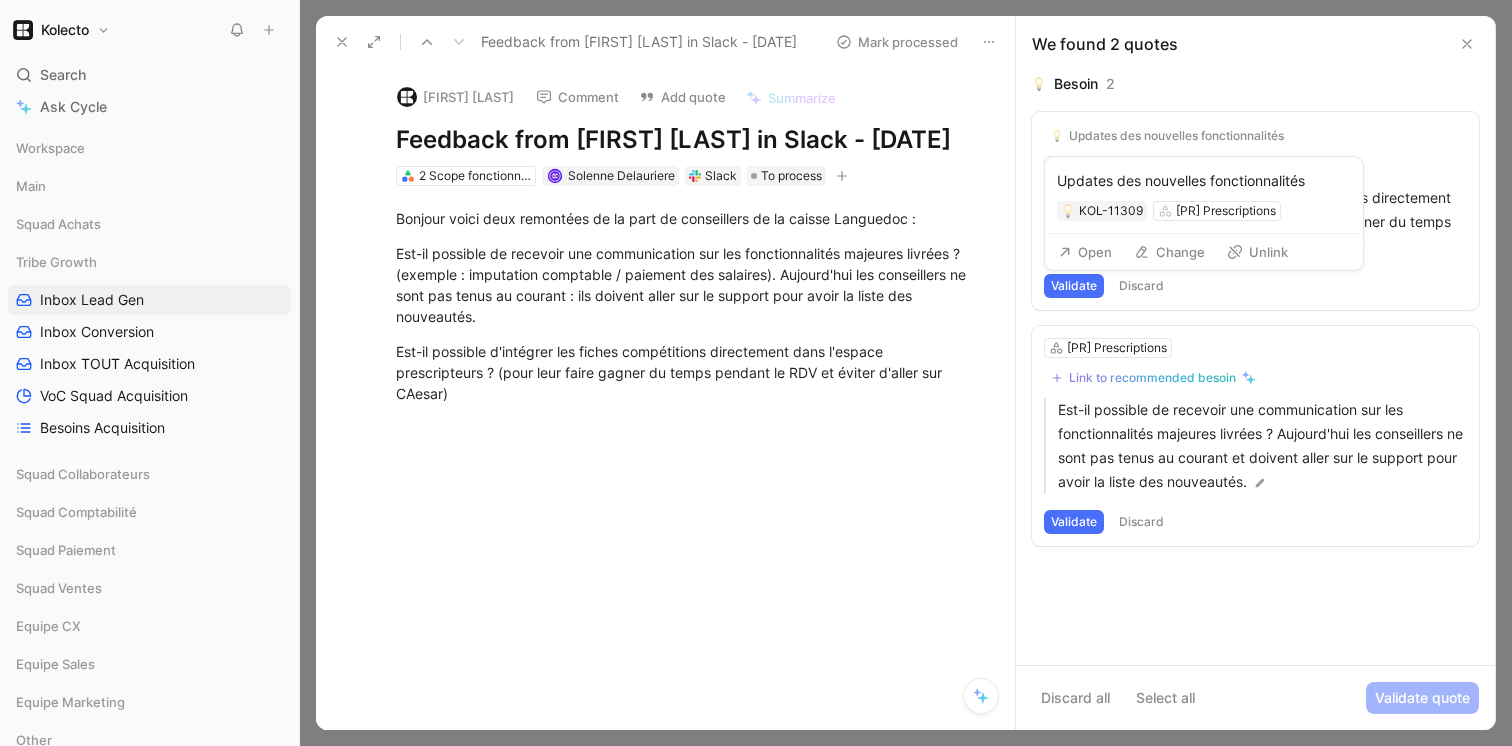 click on "Updates des nouvelles fonctionnalités" at bounding box center [1176, 136] 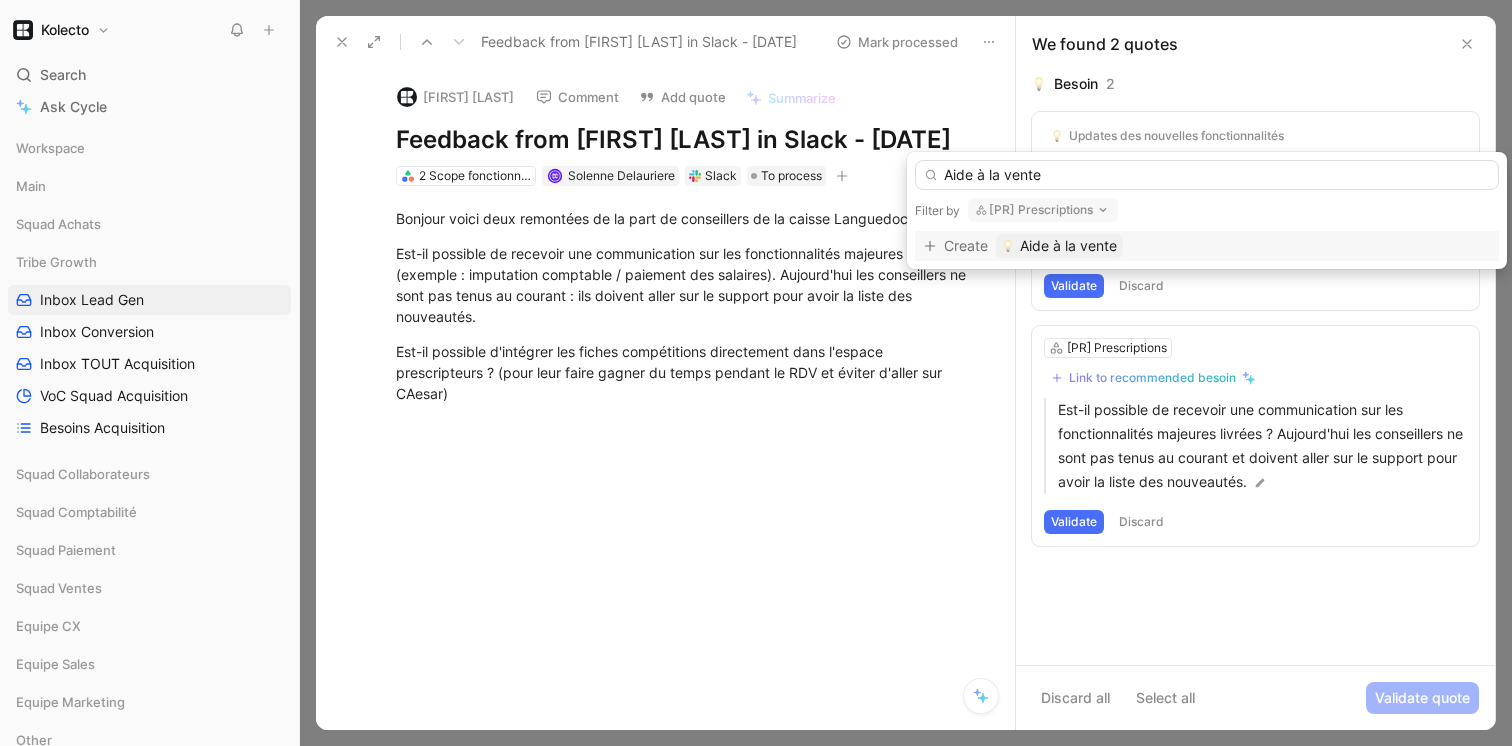 click on "Aide à la vente" at bounding box center [1207, 175] 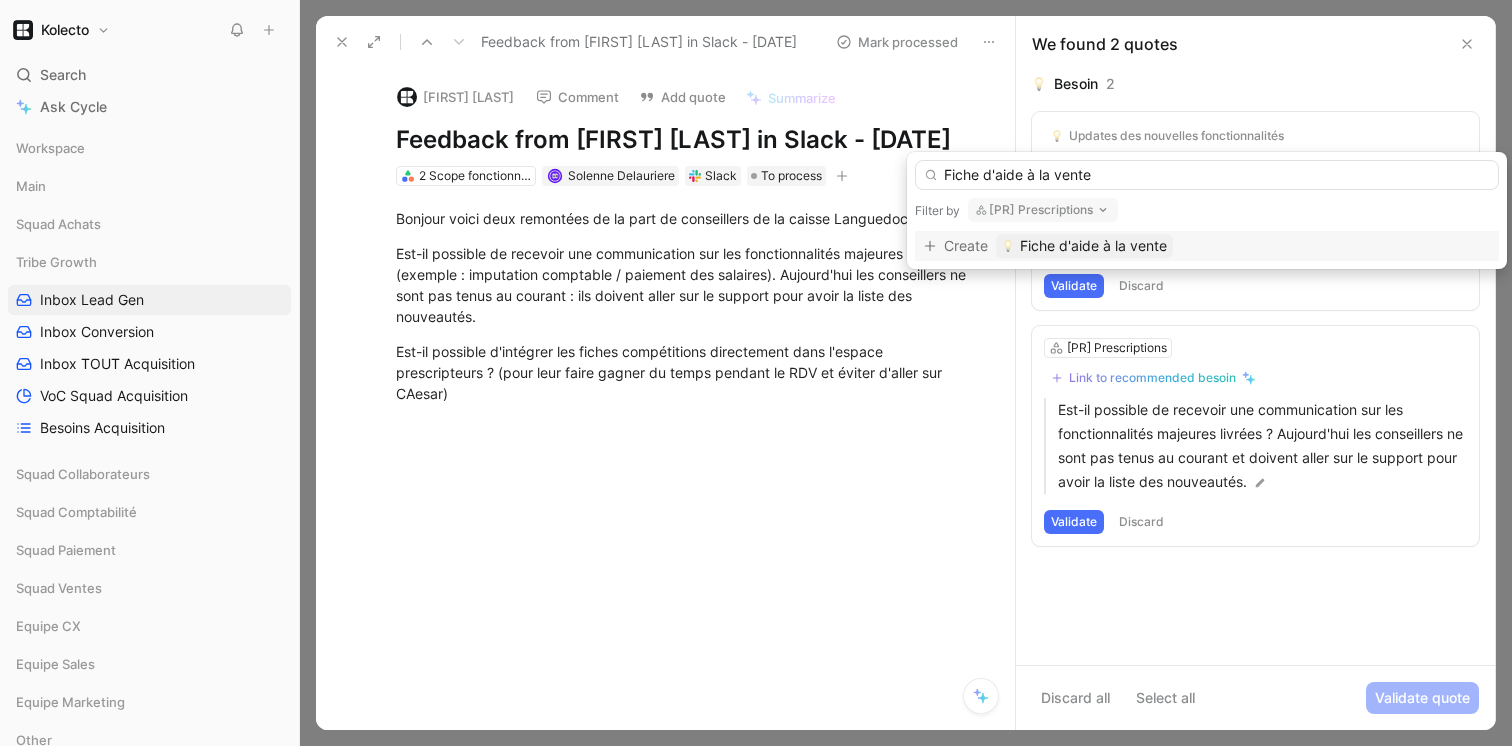 type on "Fiche d'aide à la vente" 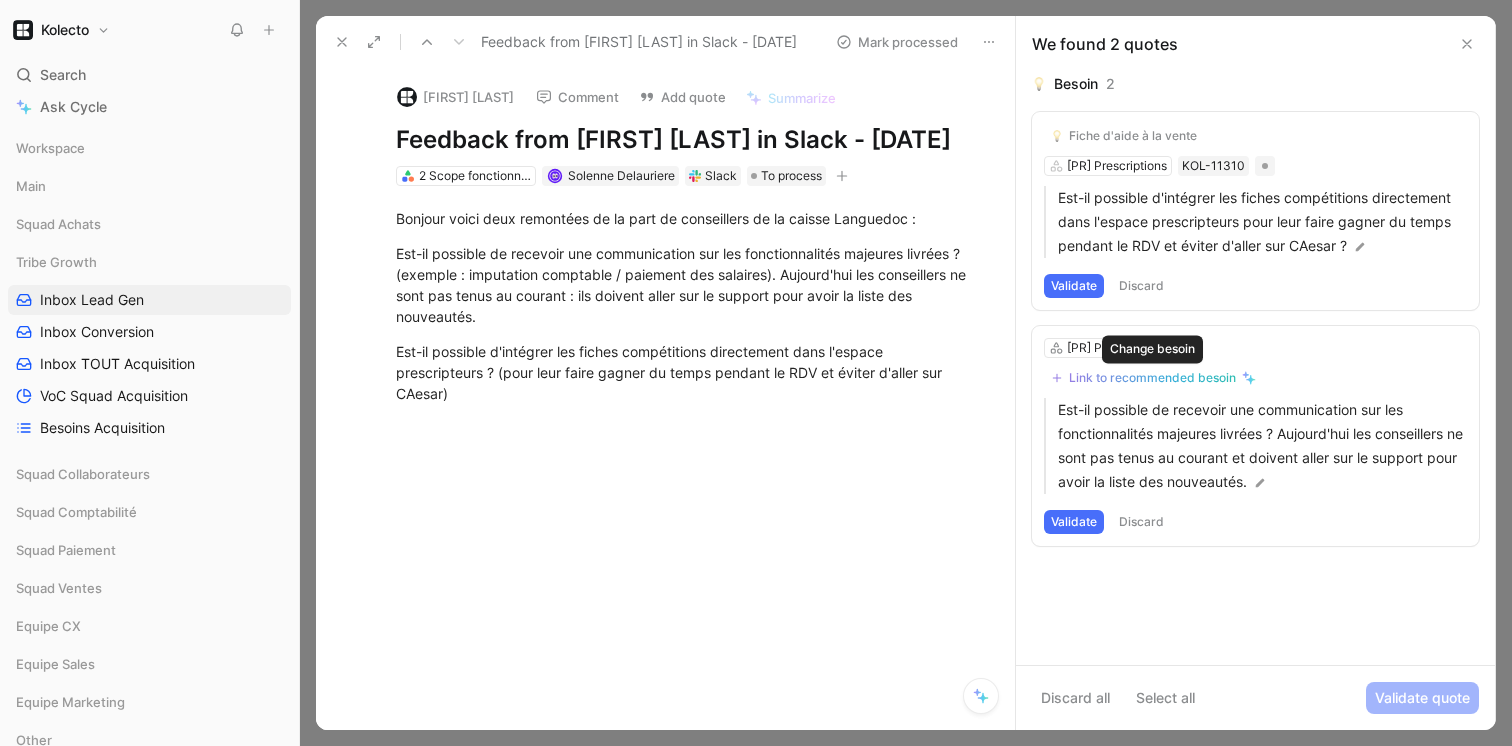 click on "Link to recommended besoin" at bounding box center (1152, 378) 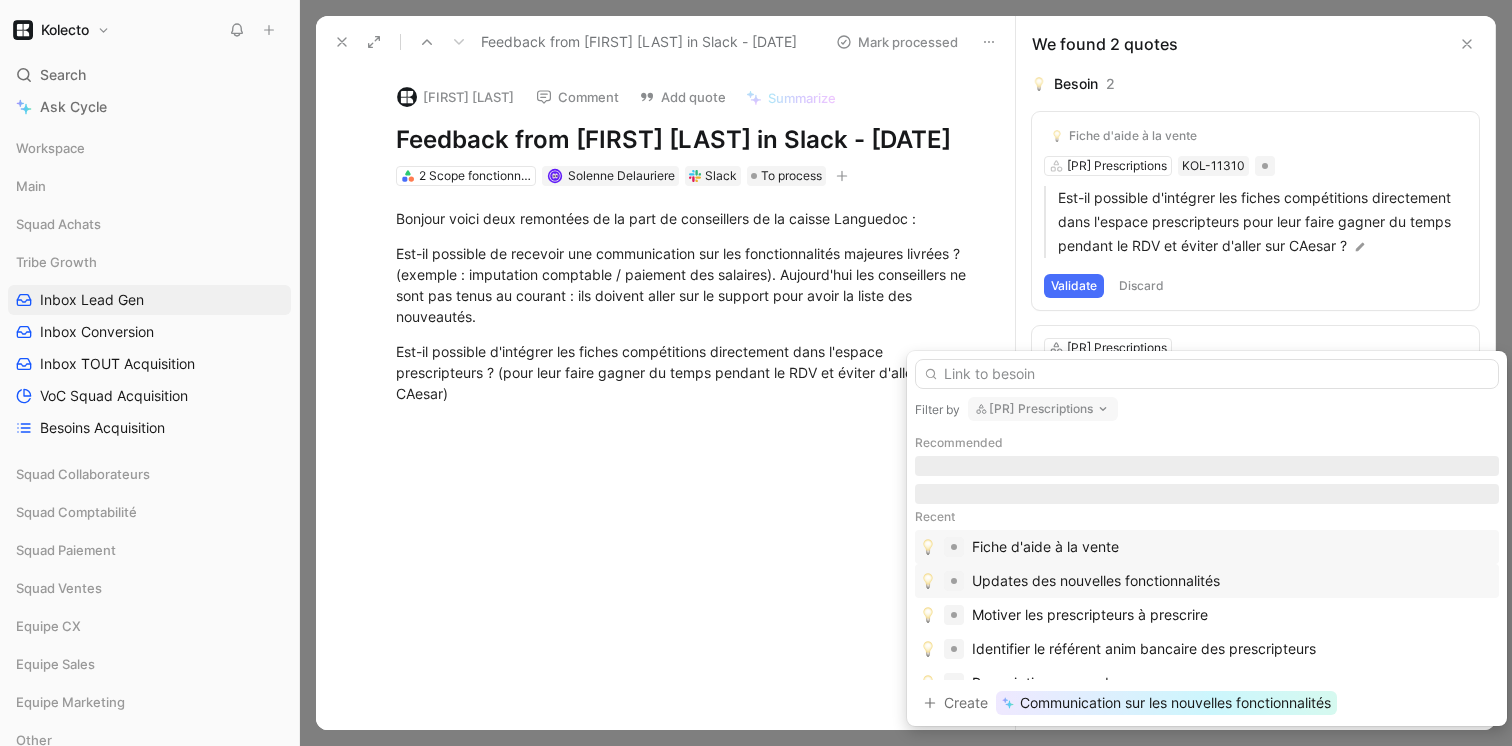click on "Updates des nouvelles fonctionnalités" at bounding box center (1096, 581) 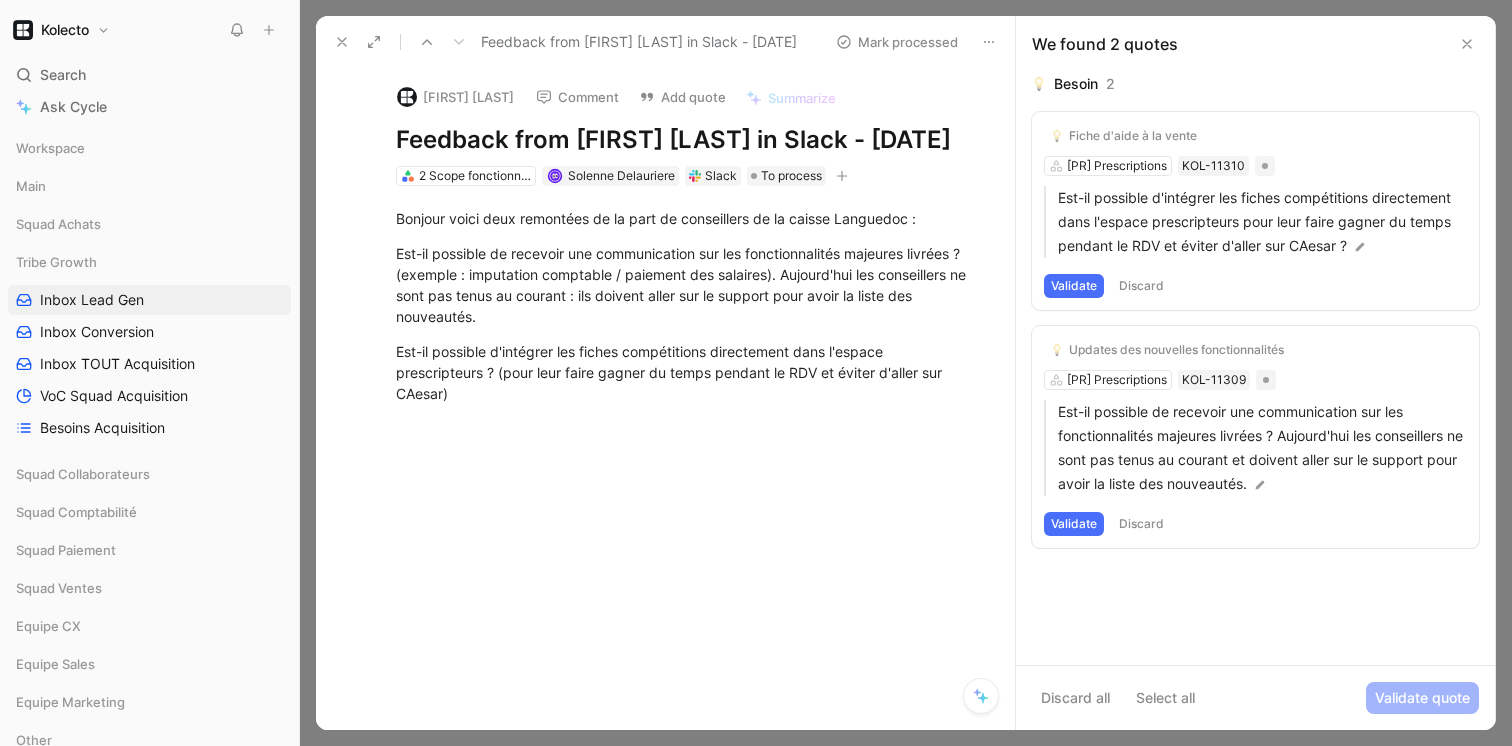 click on "Validate" at bounding box center [1074, 524] 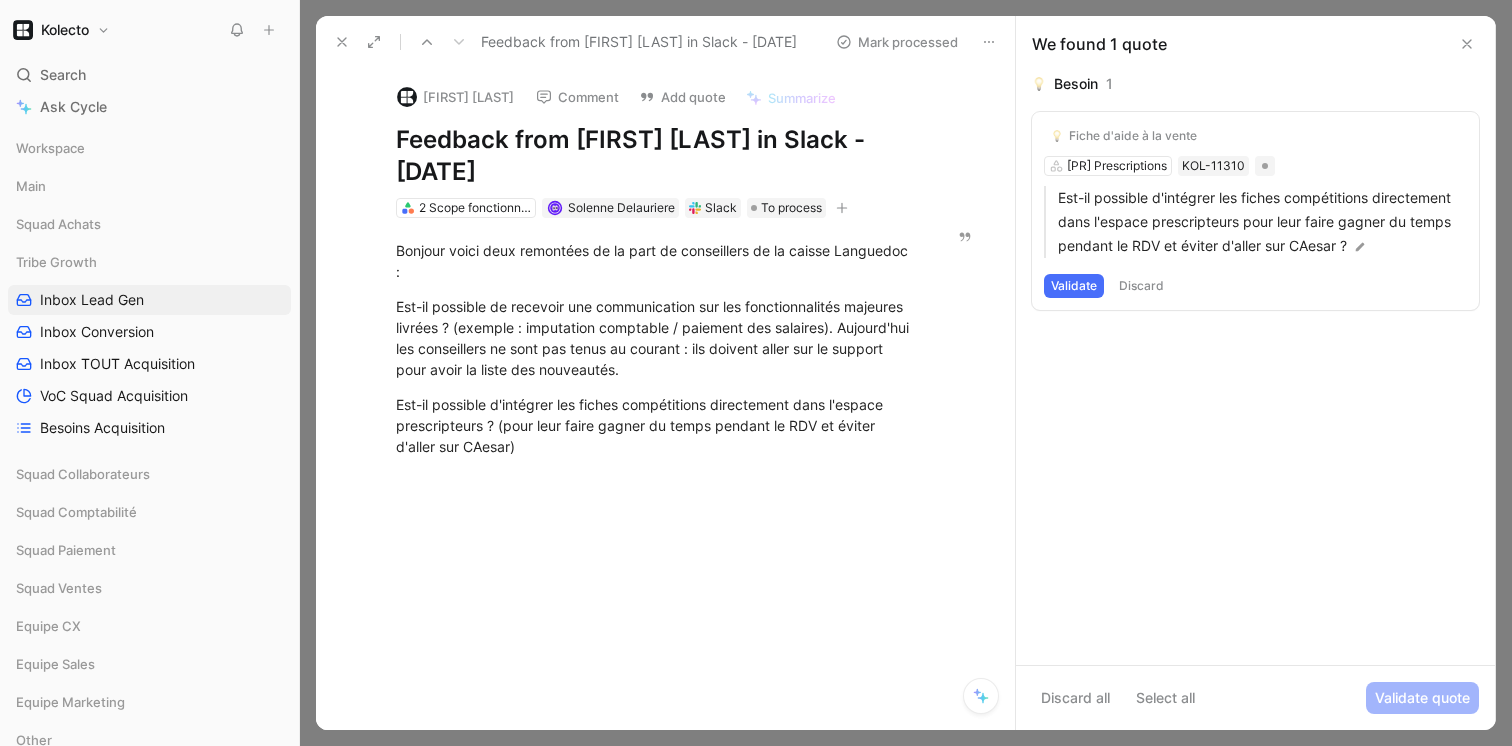 click on "Validate" at bounding box center (1074, 286) 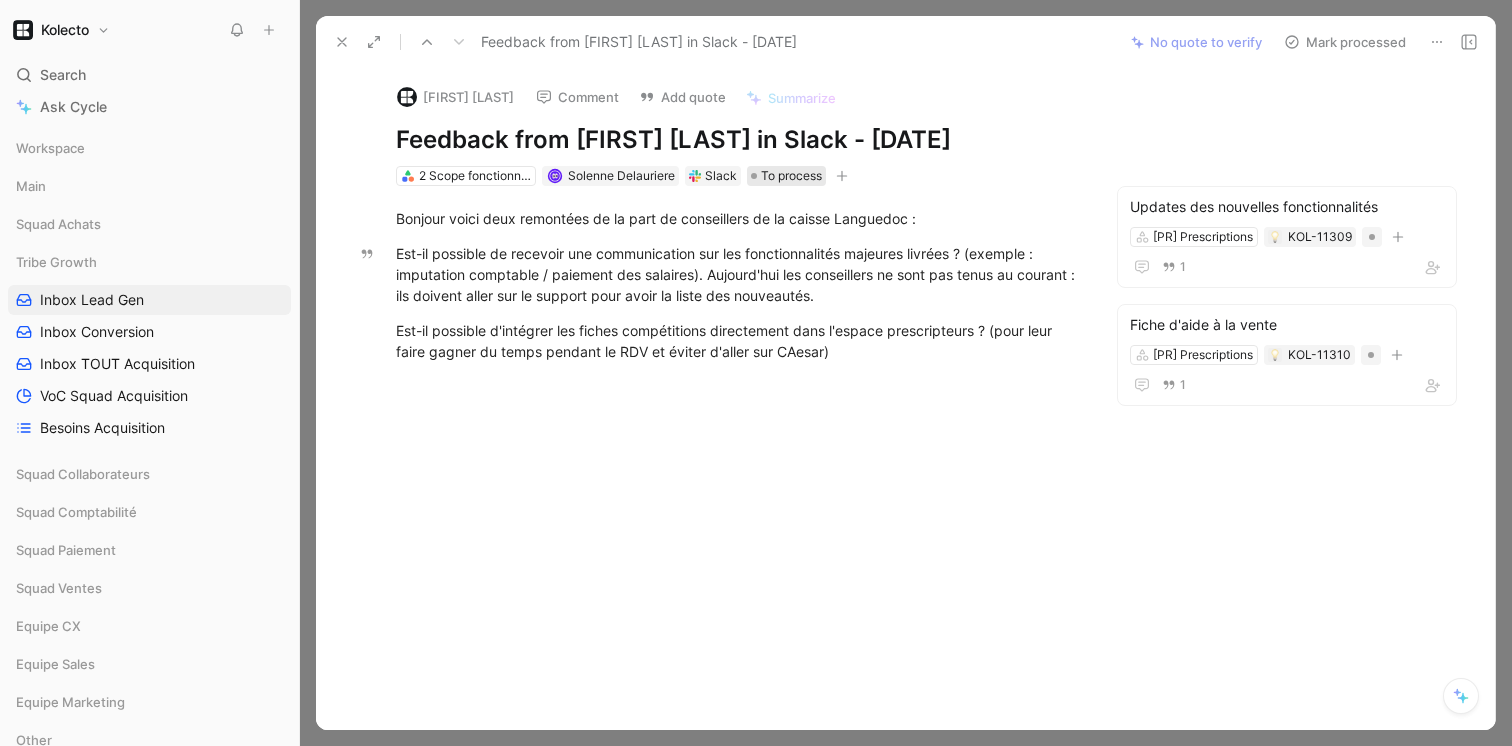 click on "To process" at bounding box center [791, 176] 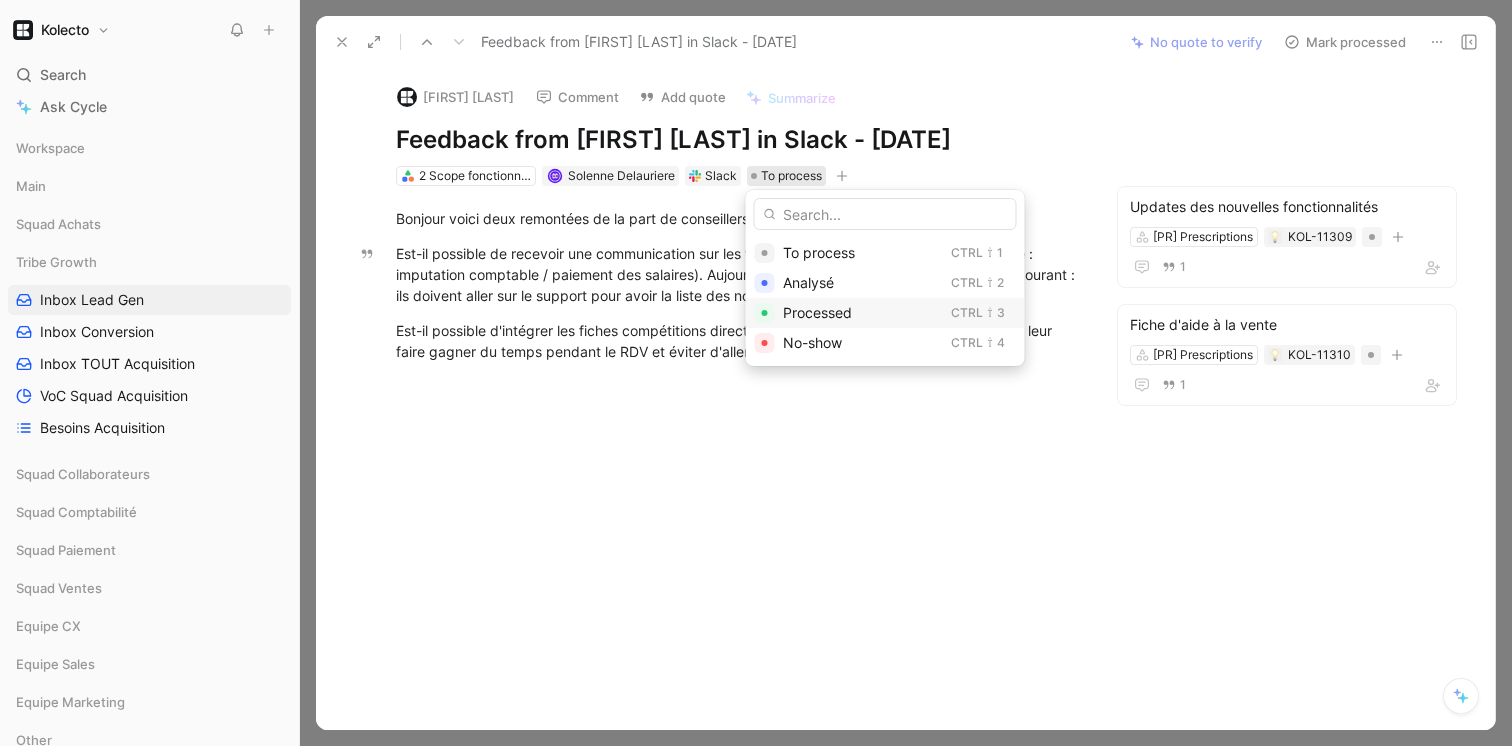 click on "Processed" at bounding box center [817, 312] 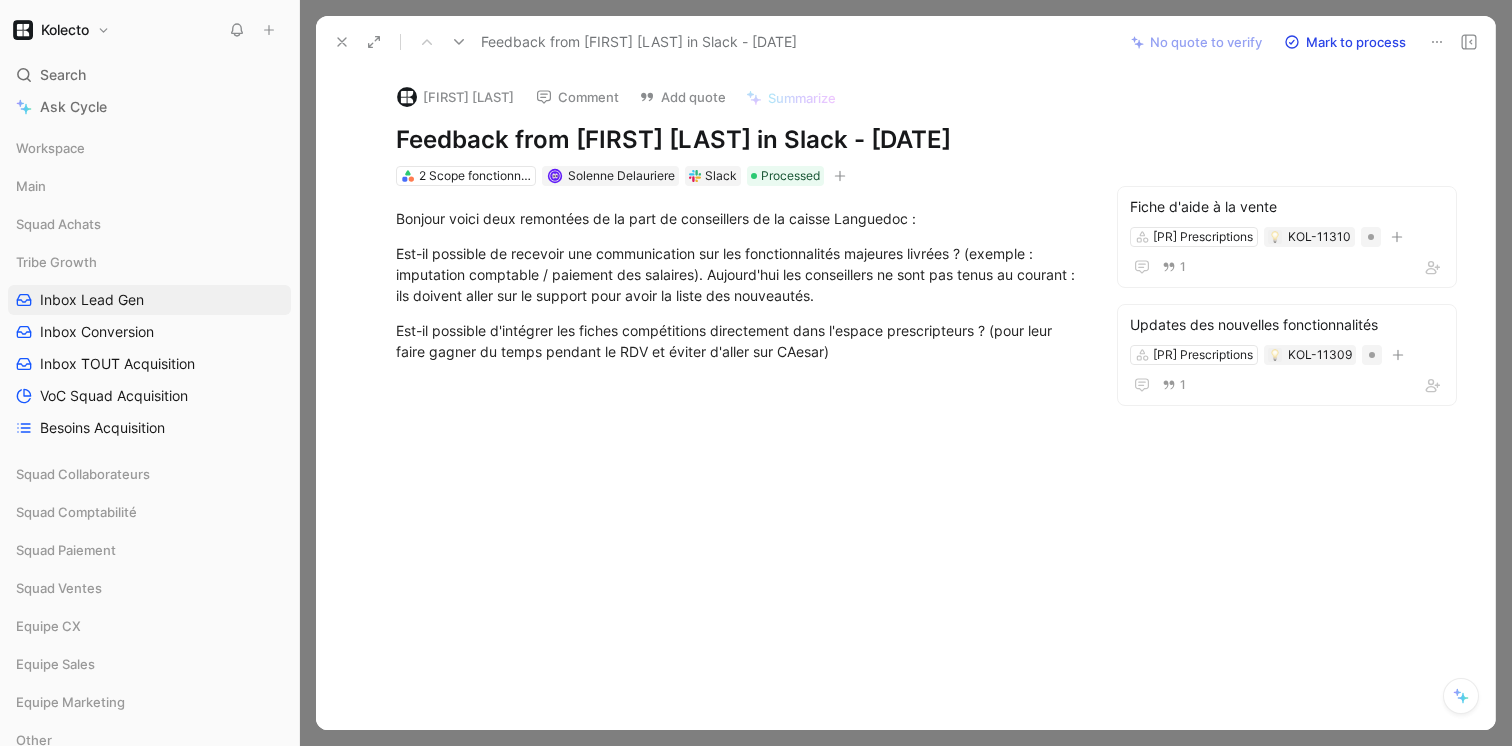 click 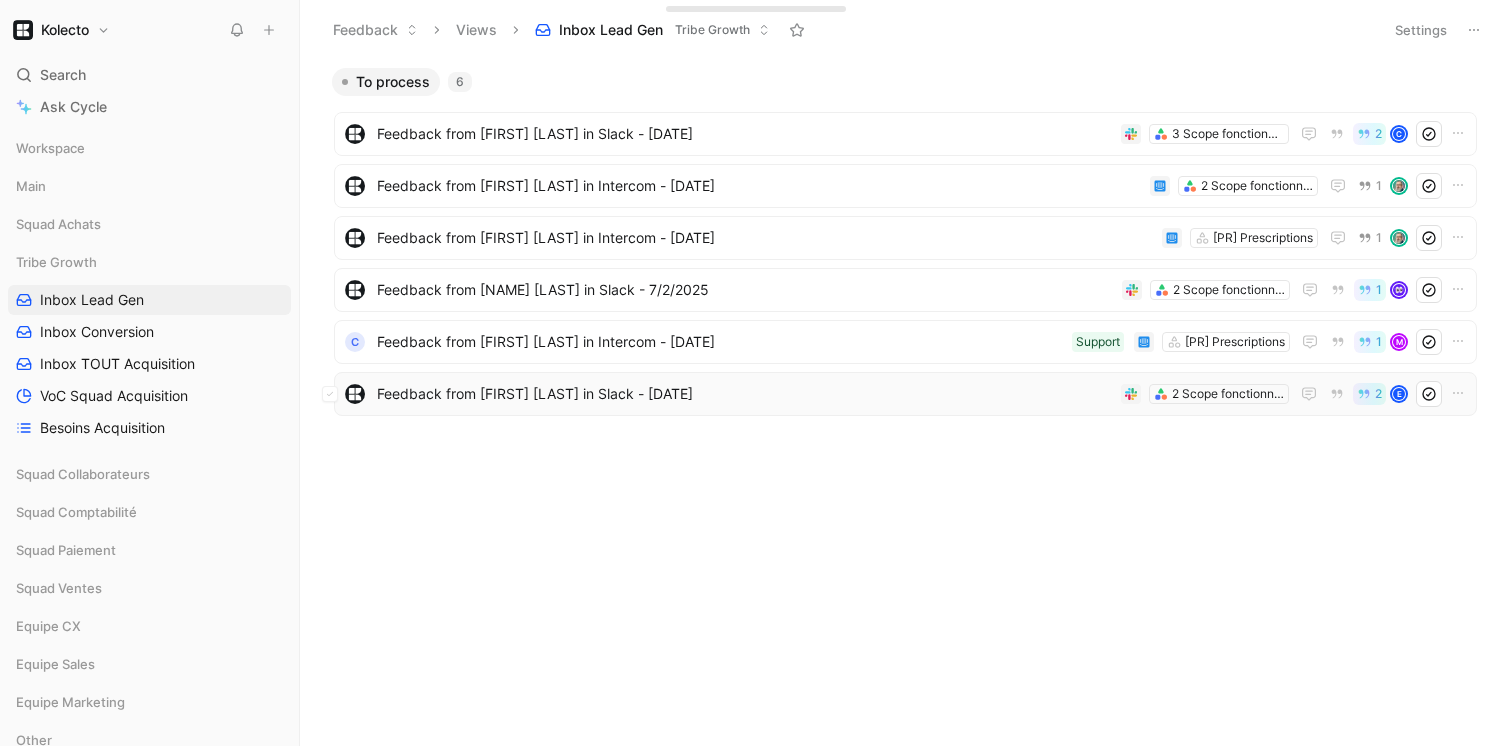 click on "Feedback from [FIRST] [LAST] in Slack - [DATE]" at bounding box center (745, 394) 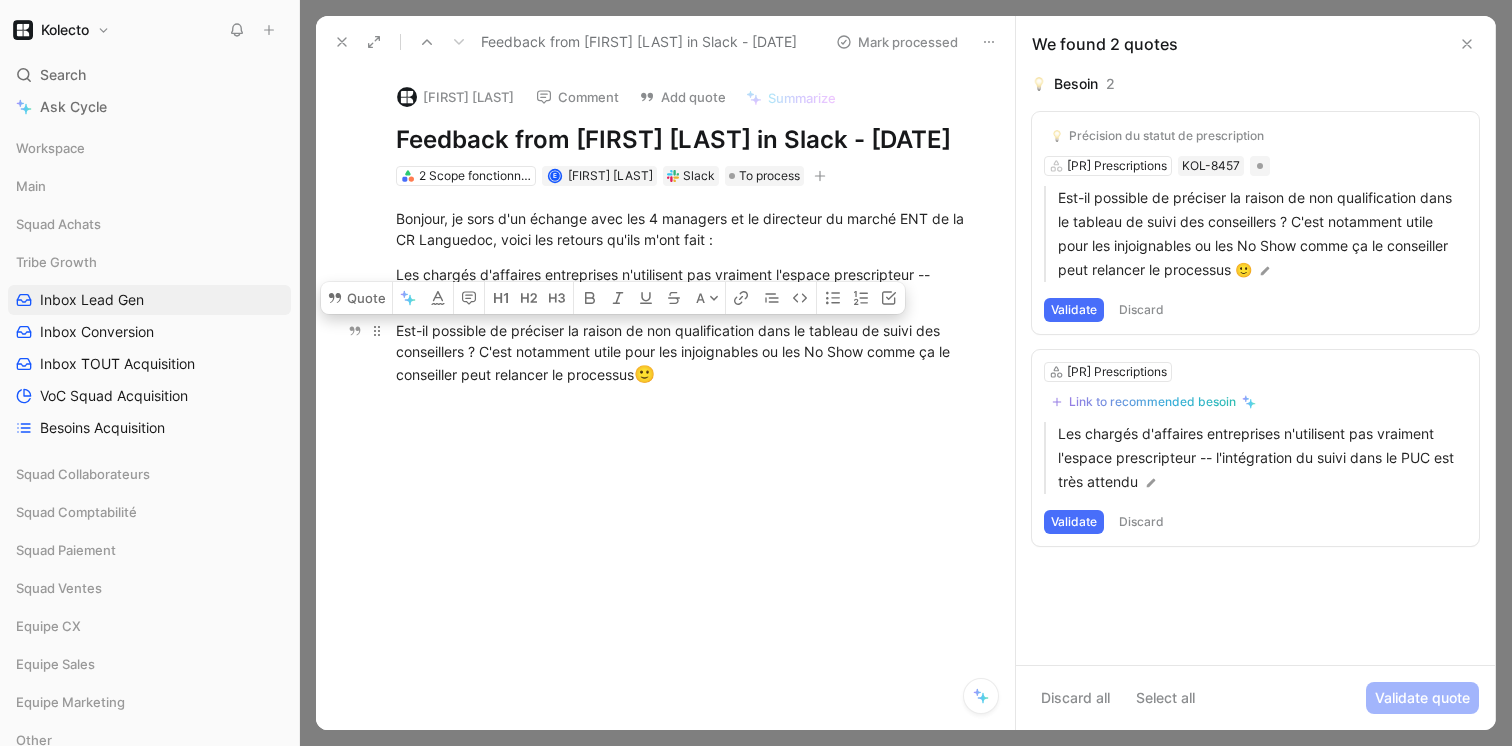 drag, startPoint x: 669, startPoint y: 410, endPoint x: 391, endPoint y: 371, distance: 280.7223 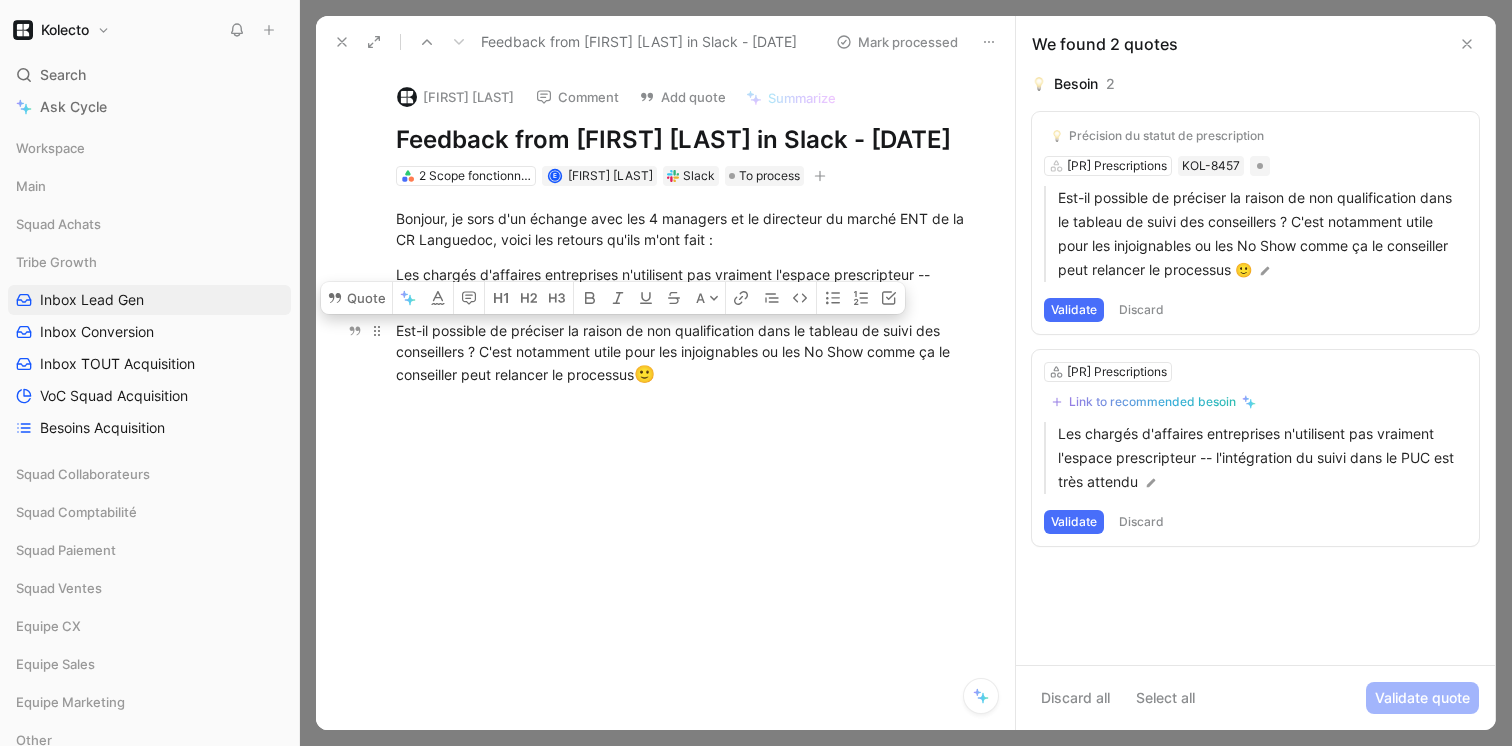 click on "Est-il possible de préciser la raison de non qualification dans le tableau de suivi des conseillers ? C'est notamment utile pour les injoignables ou les No Show comme ça le conseiller peut relancer le processus  🙂" at bounding box center [686, 354] 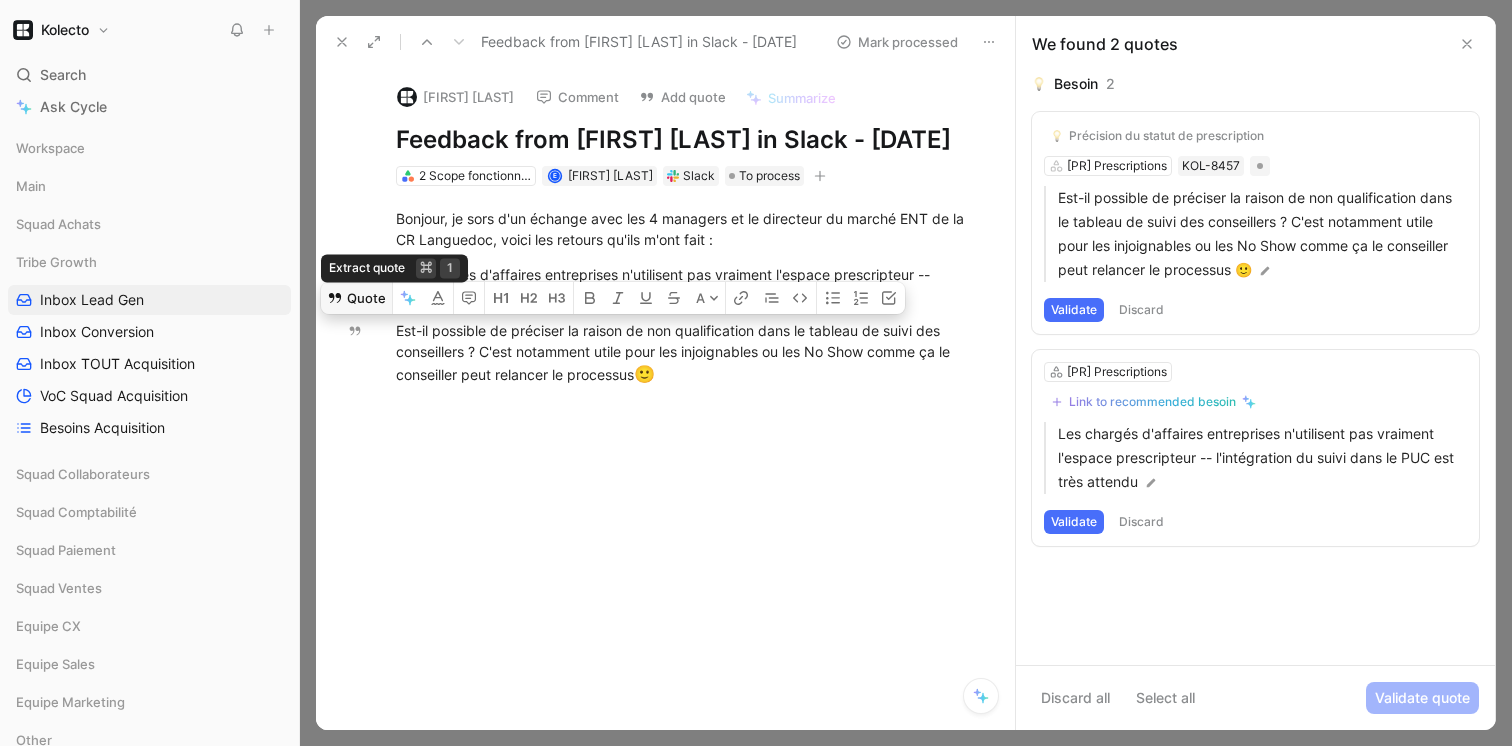 click on "Quote" at bounding box center [356, 298] 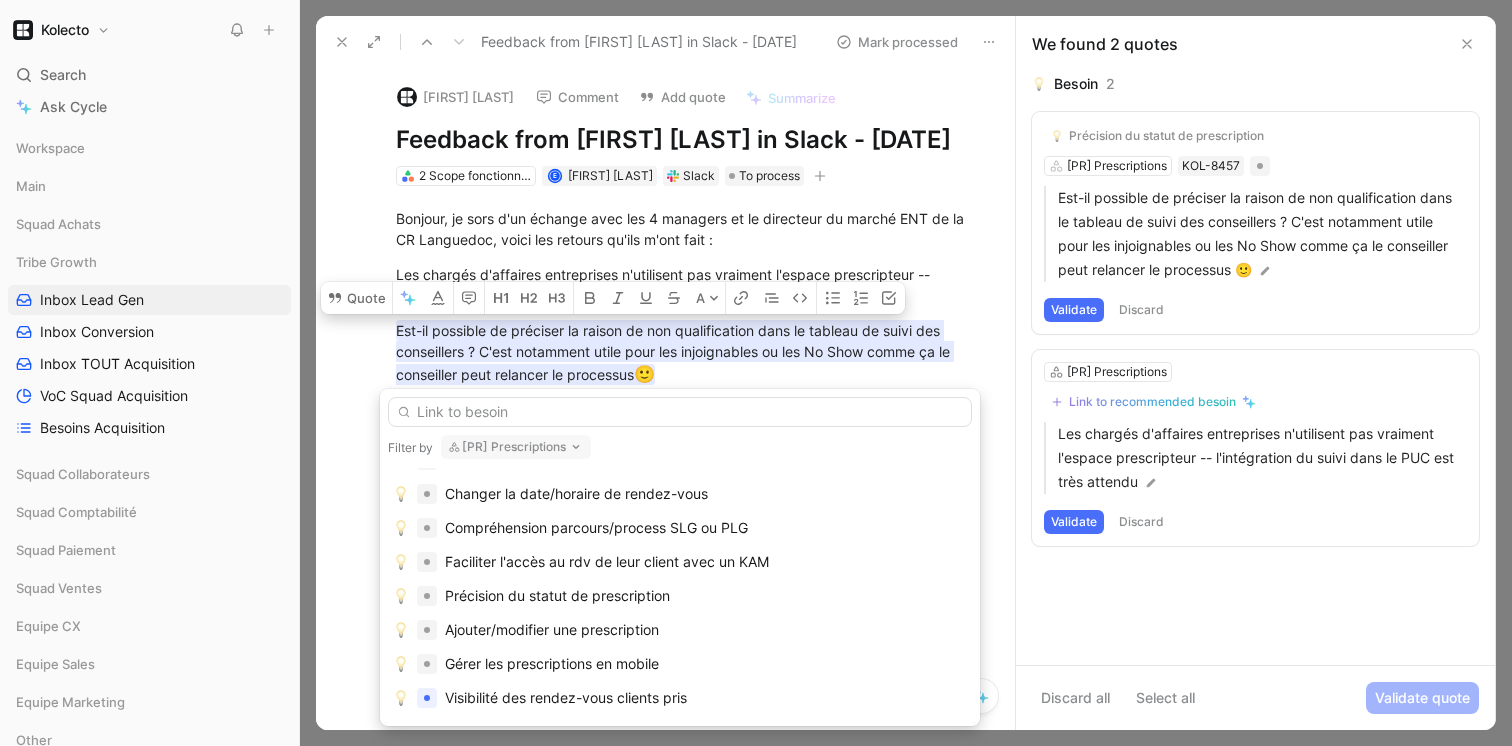 scroll, scrollTop: 290, scrollLeft: 0, axis: vertical 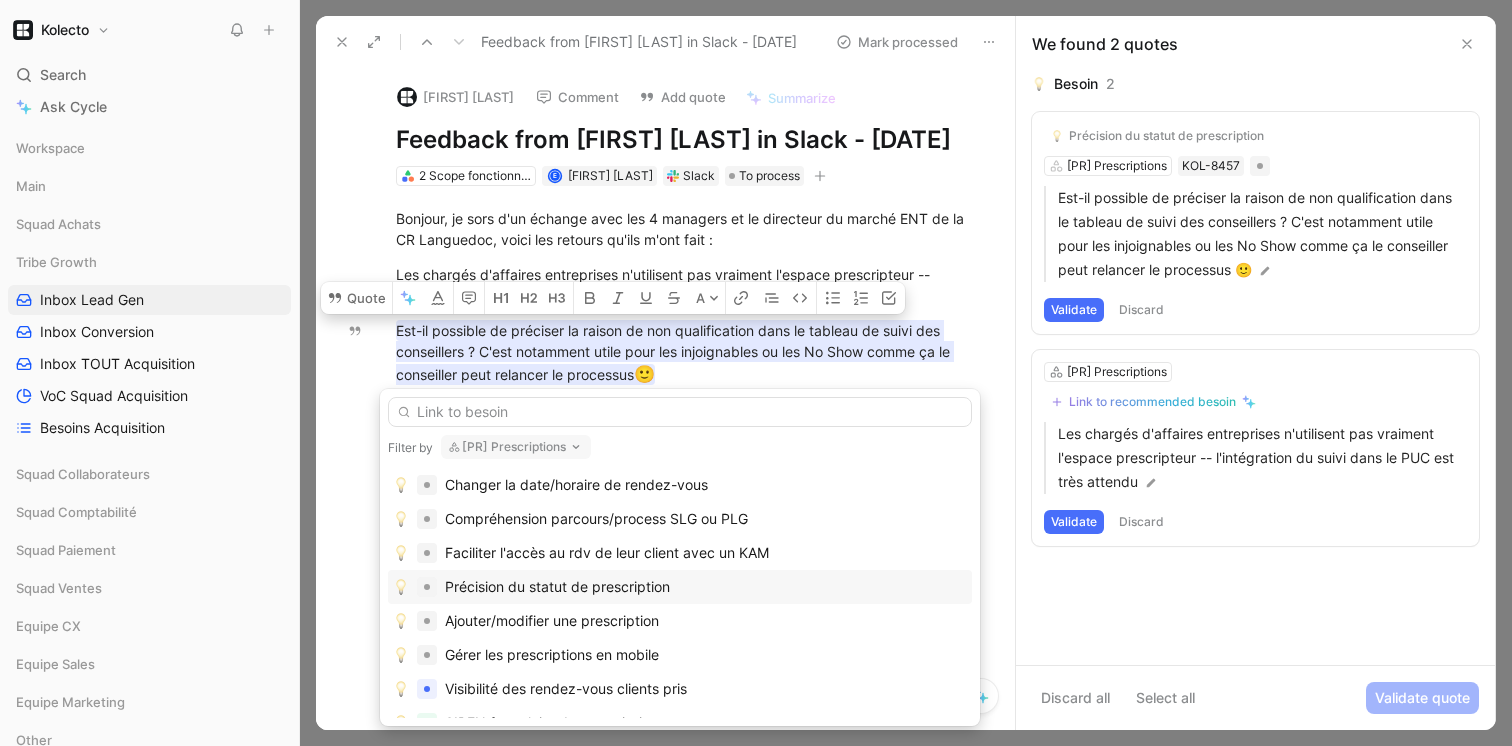 click on "Précision du statut de prescription" at bounding box center [557, 587] 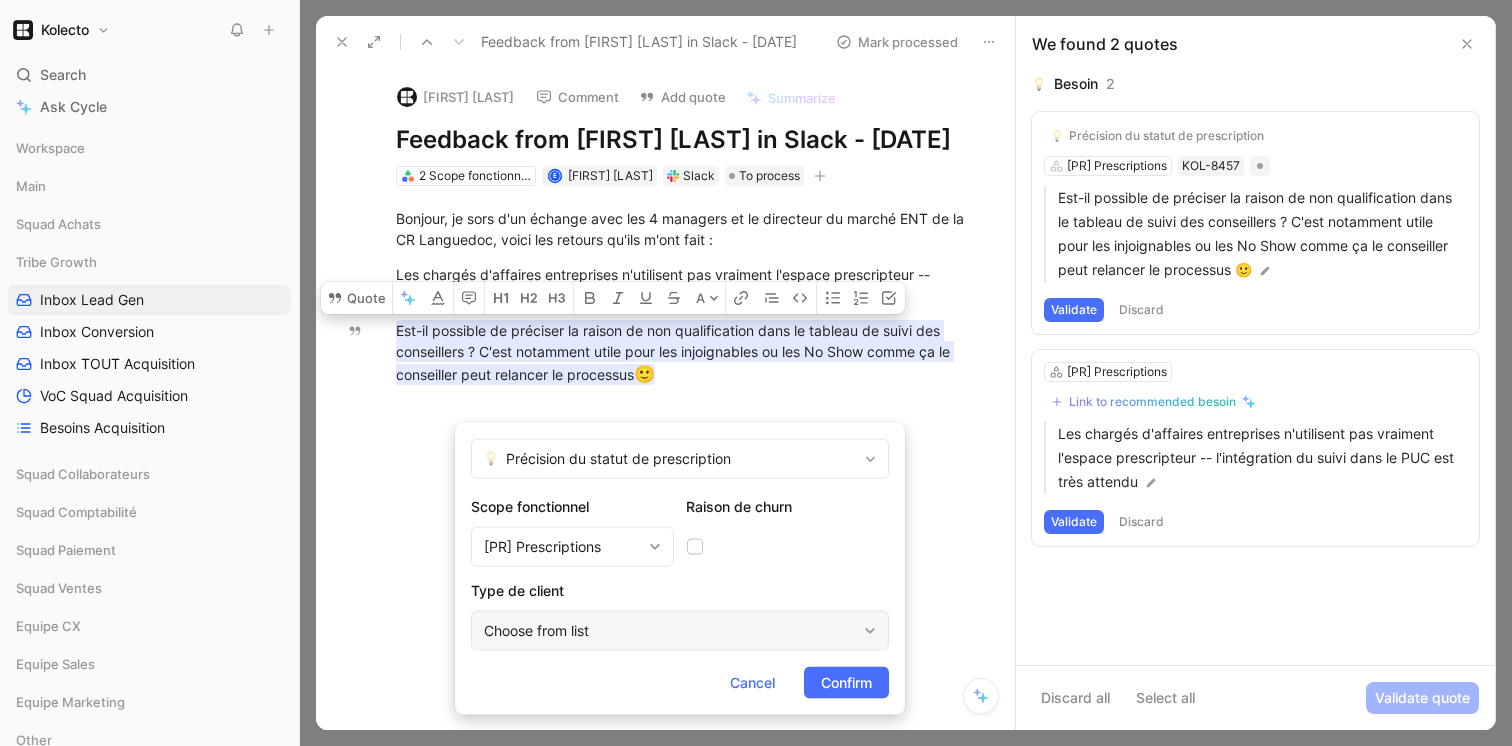 click on "Choose from list" at bounding box center [670, 631] 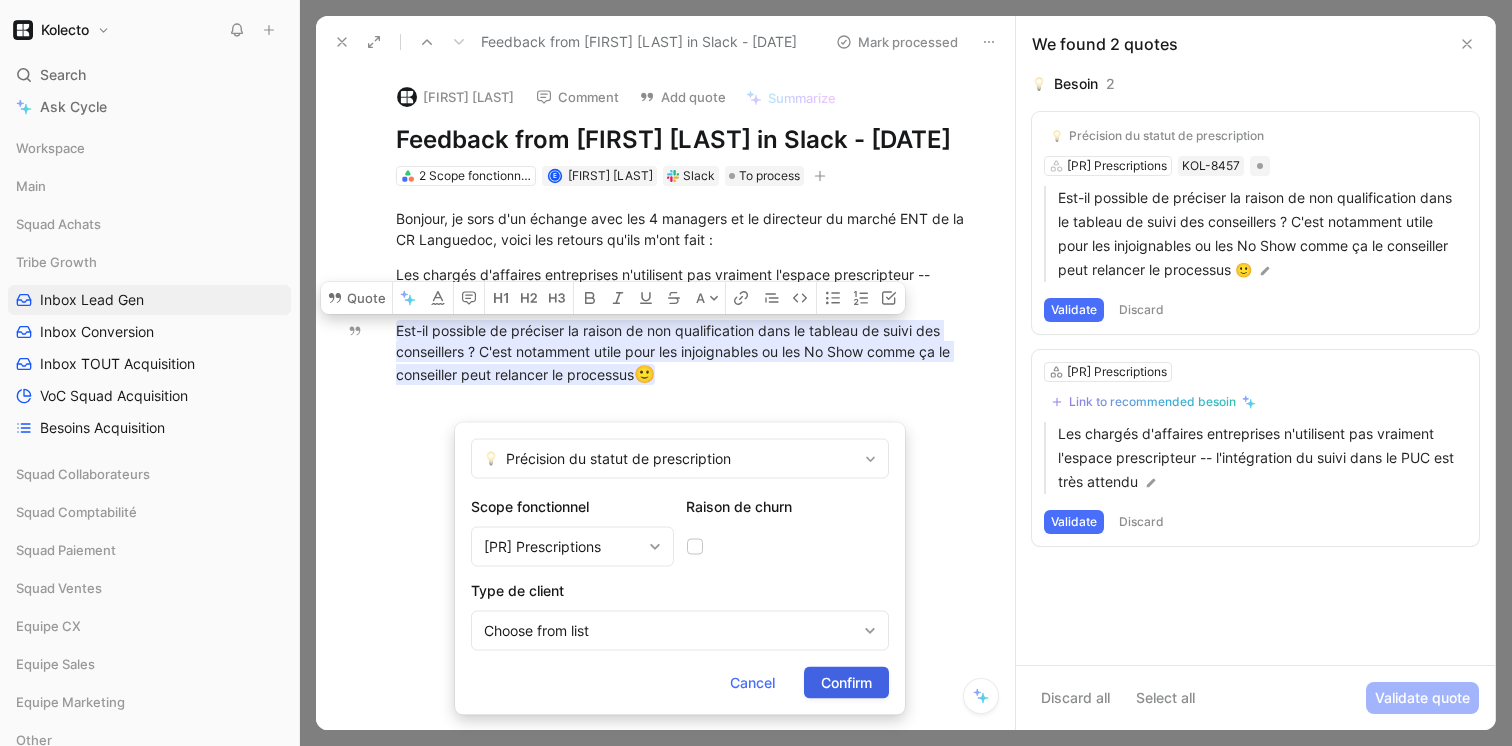 click on "Confirm" at bounding box center [846, 683] 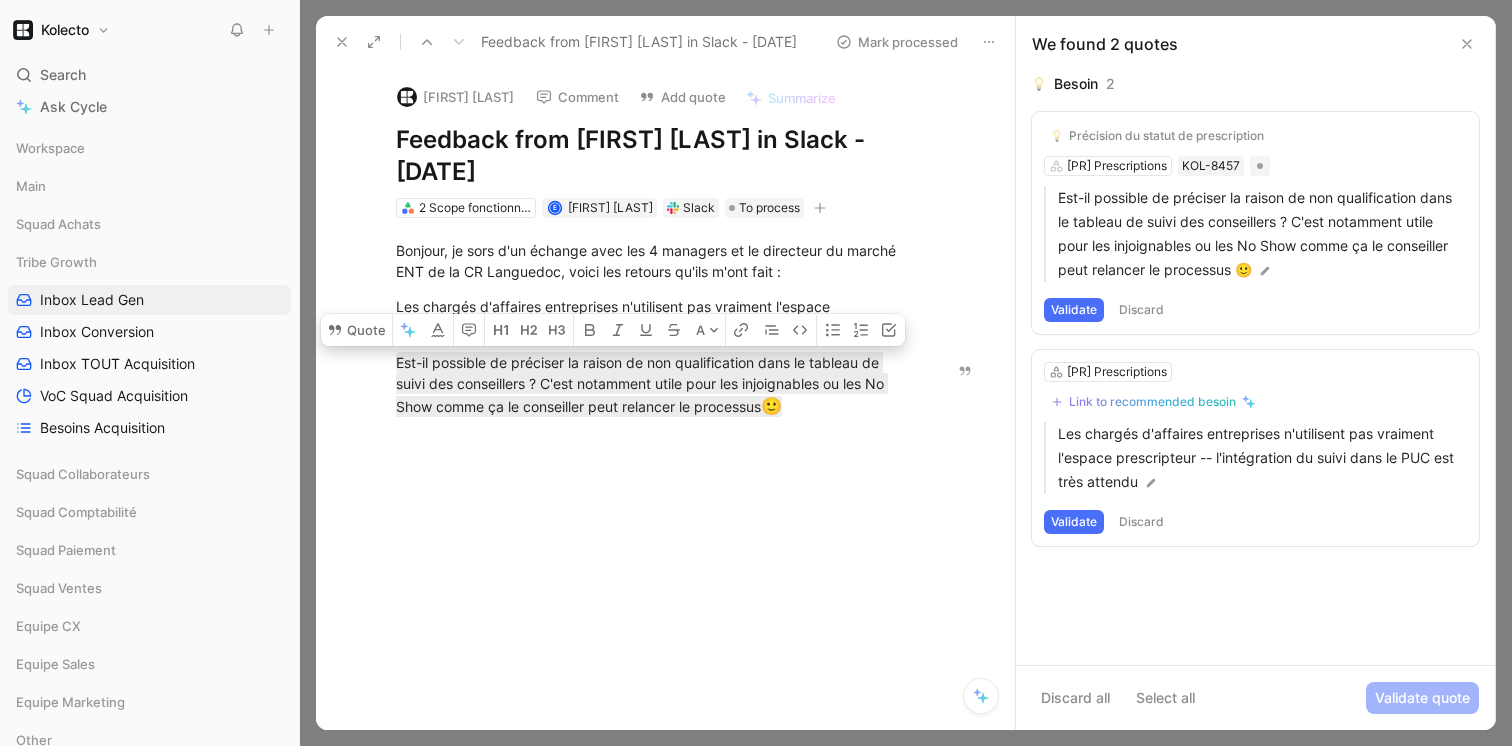 click at bounding box center [655, 623] 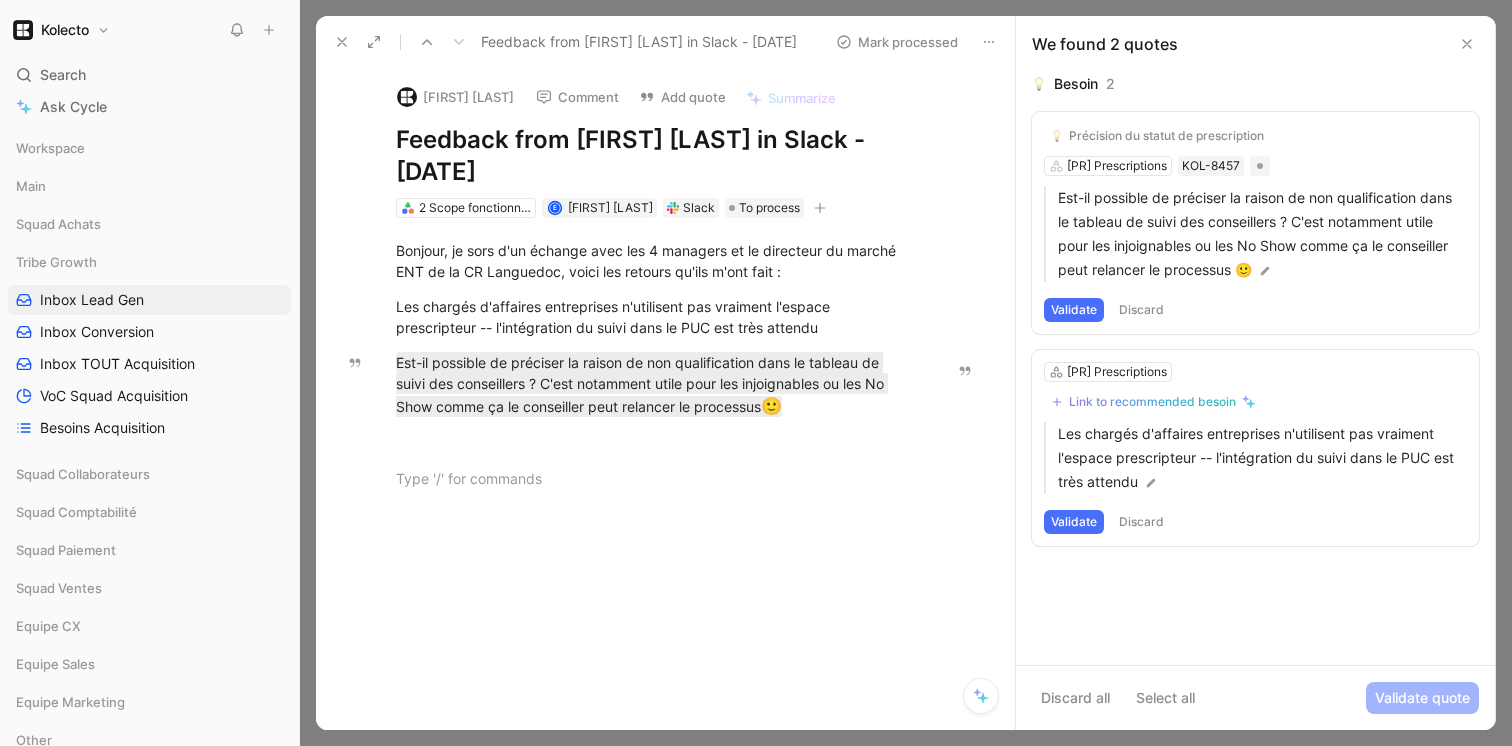 click on "Discard" at bounding box center (1141, 310) 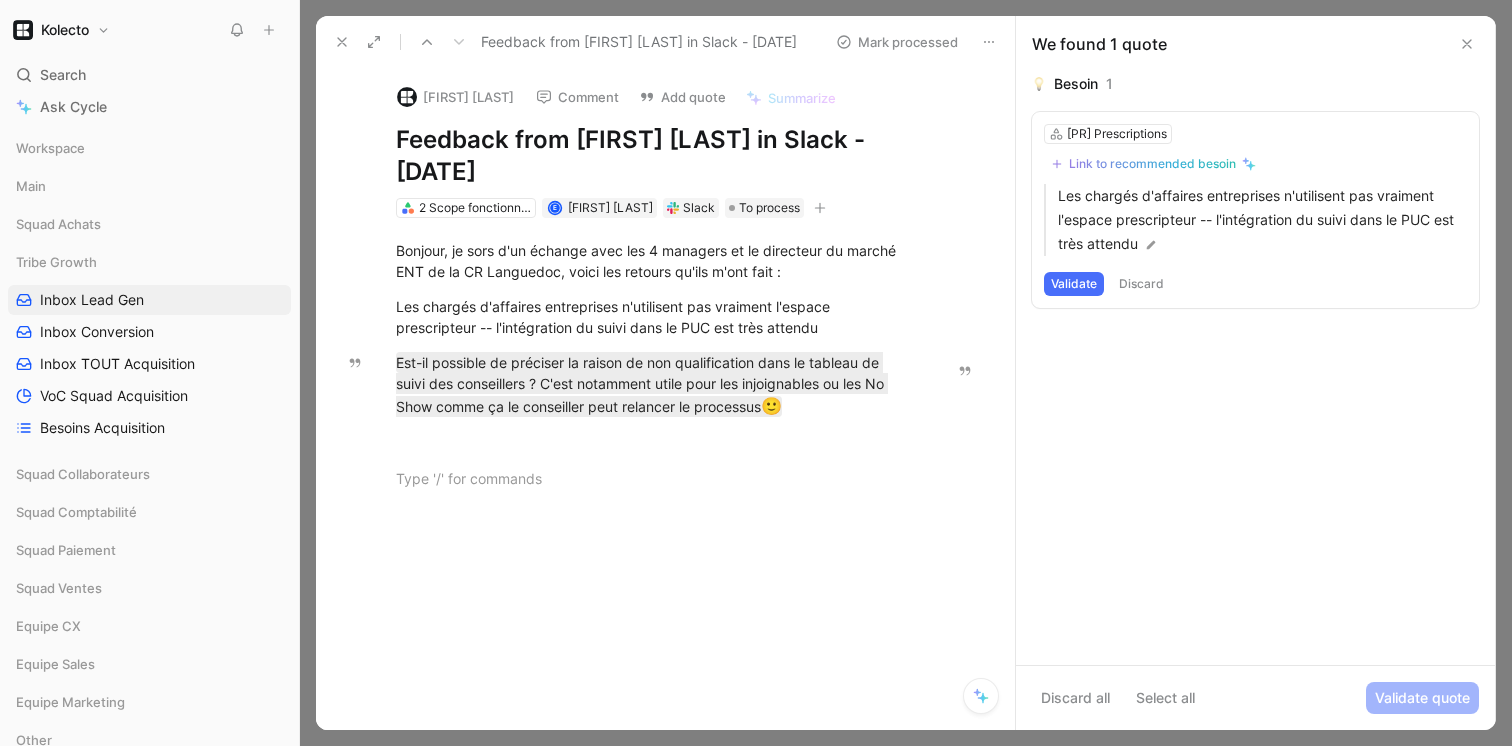 click on "Discard" at bounding box center [1141, 284] 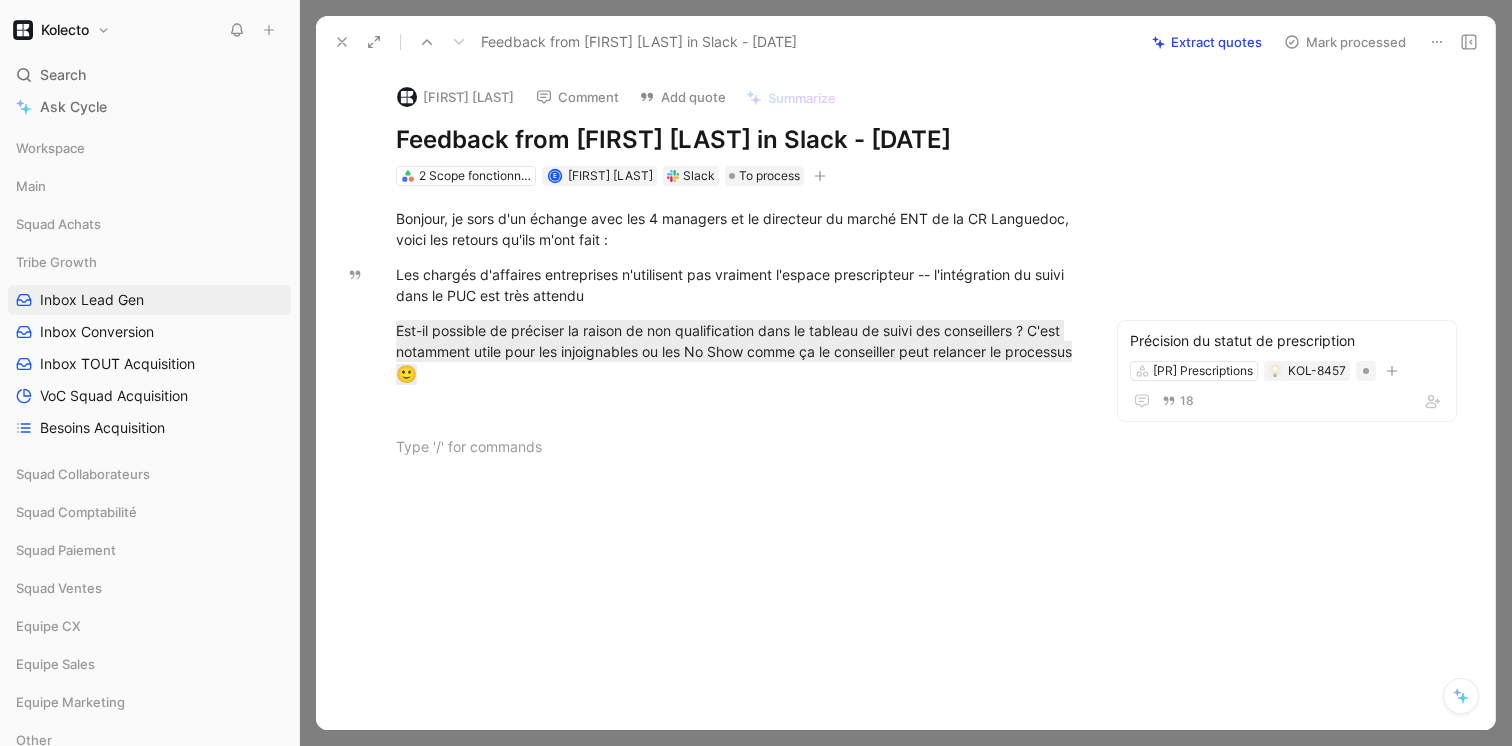 click on "Mark processed" at bounding box center (1345, 42) 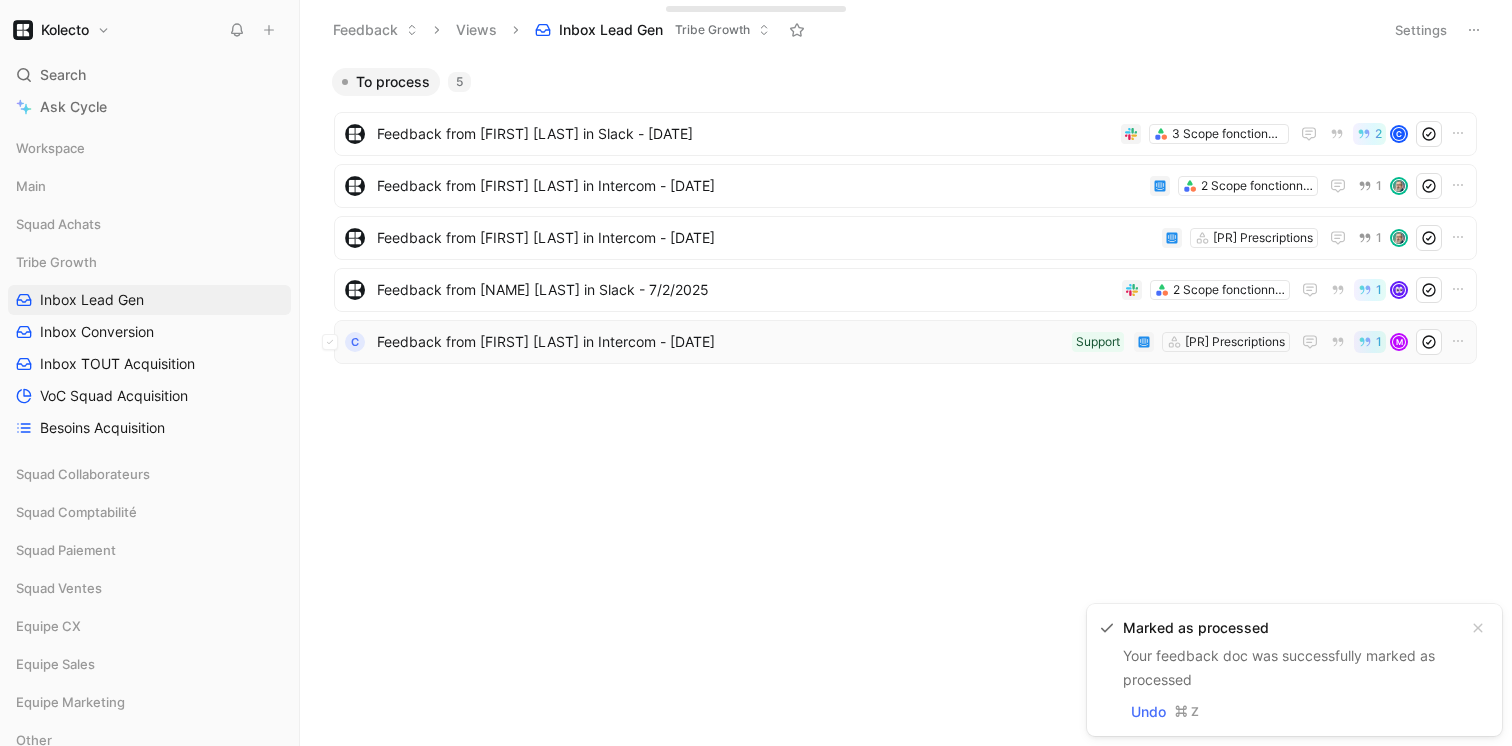 click on "Feedback from [FIRST] [LAST] in Intercom - [DATE]" at bounding box center [720, 342] 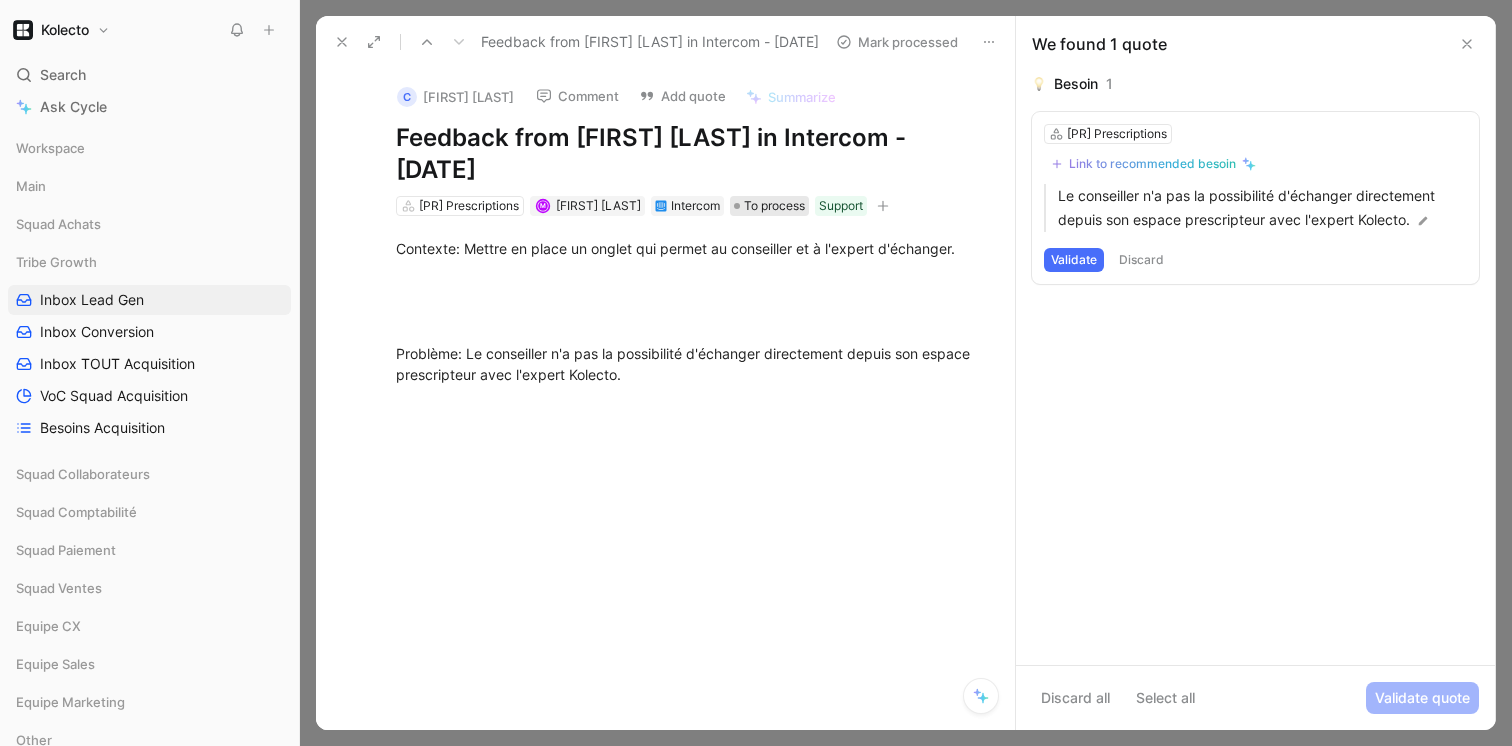 click on "To process" at bounding box center [774, 206] 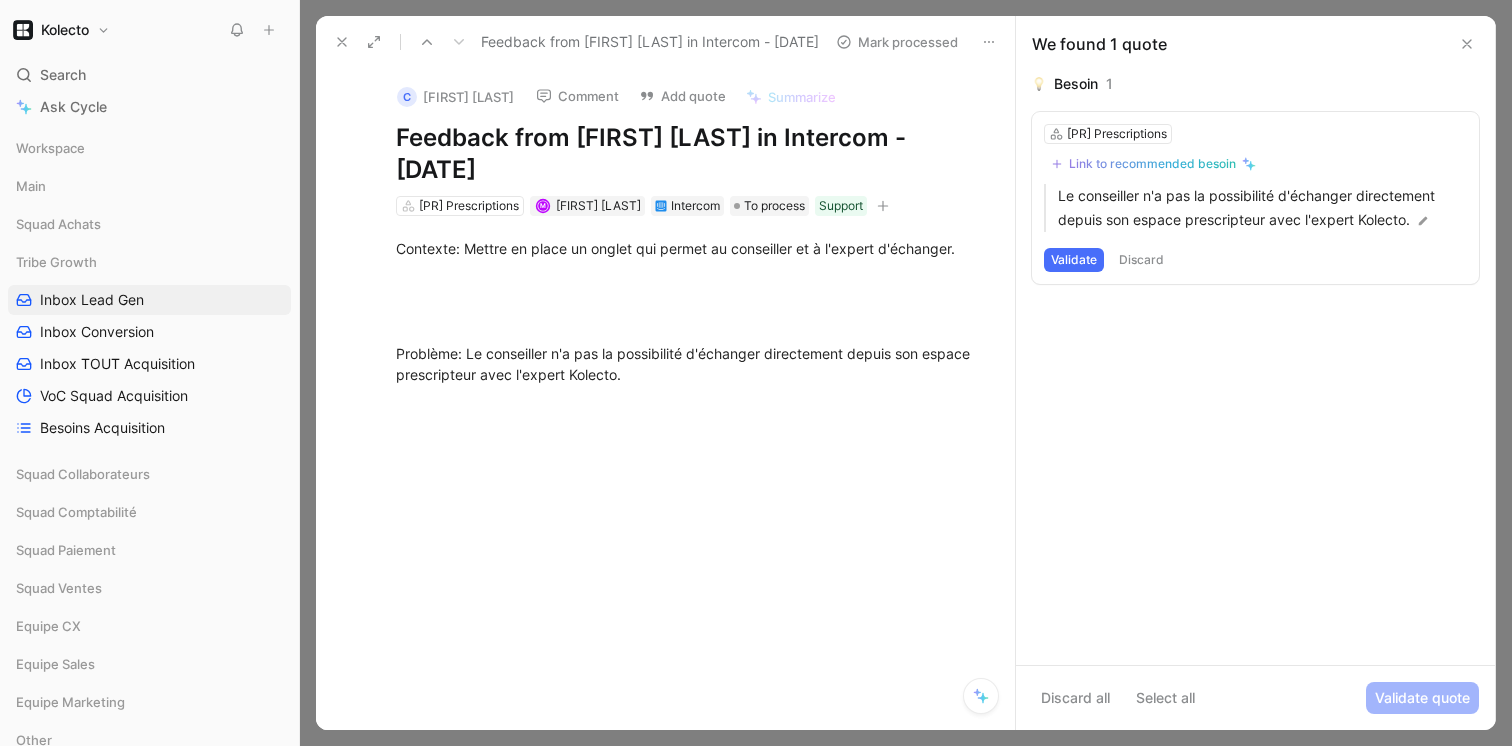 click at bounding box center (989, 42) 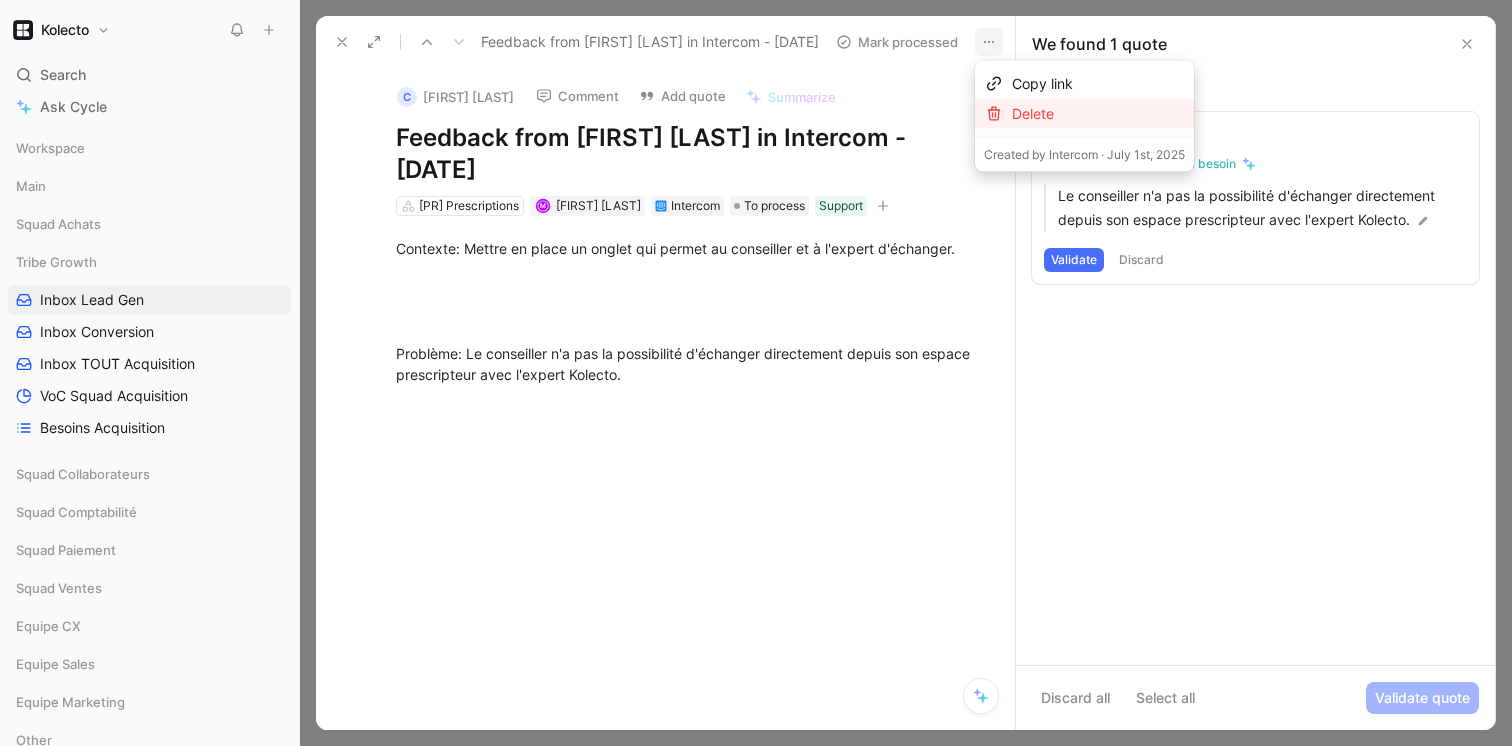click on "Delete" at bounding box center [1098, 114] 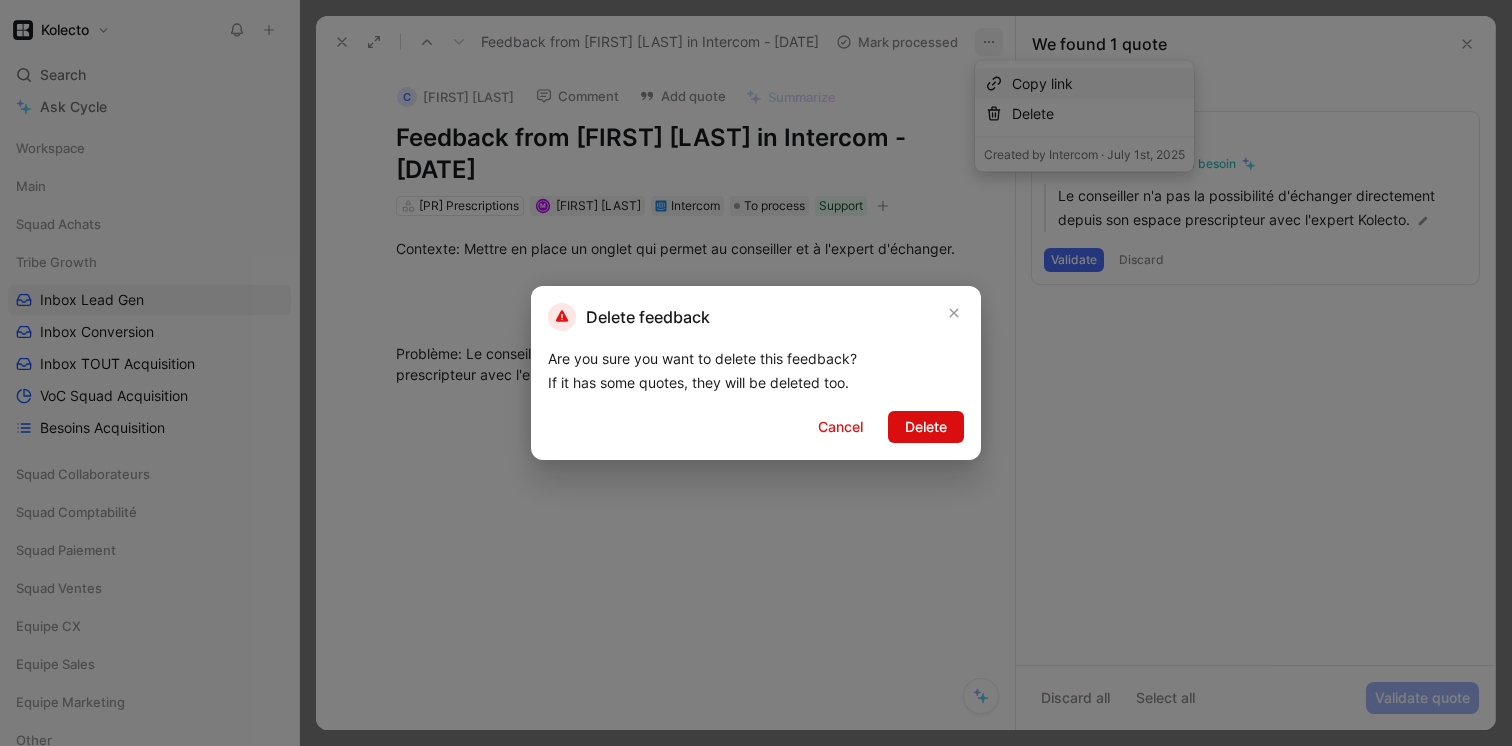 click on "Delete" at bounding box center [926, 427] 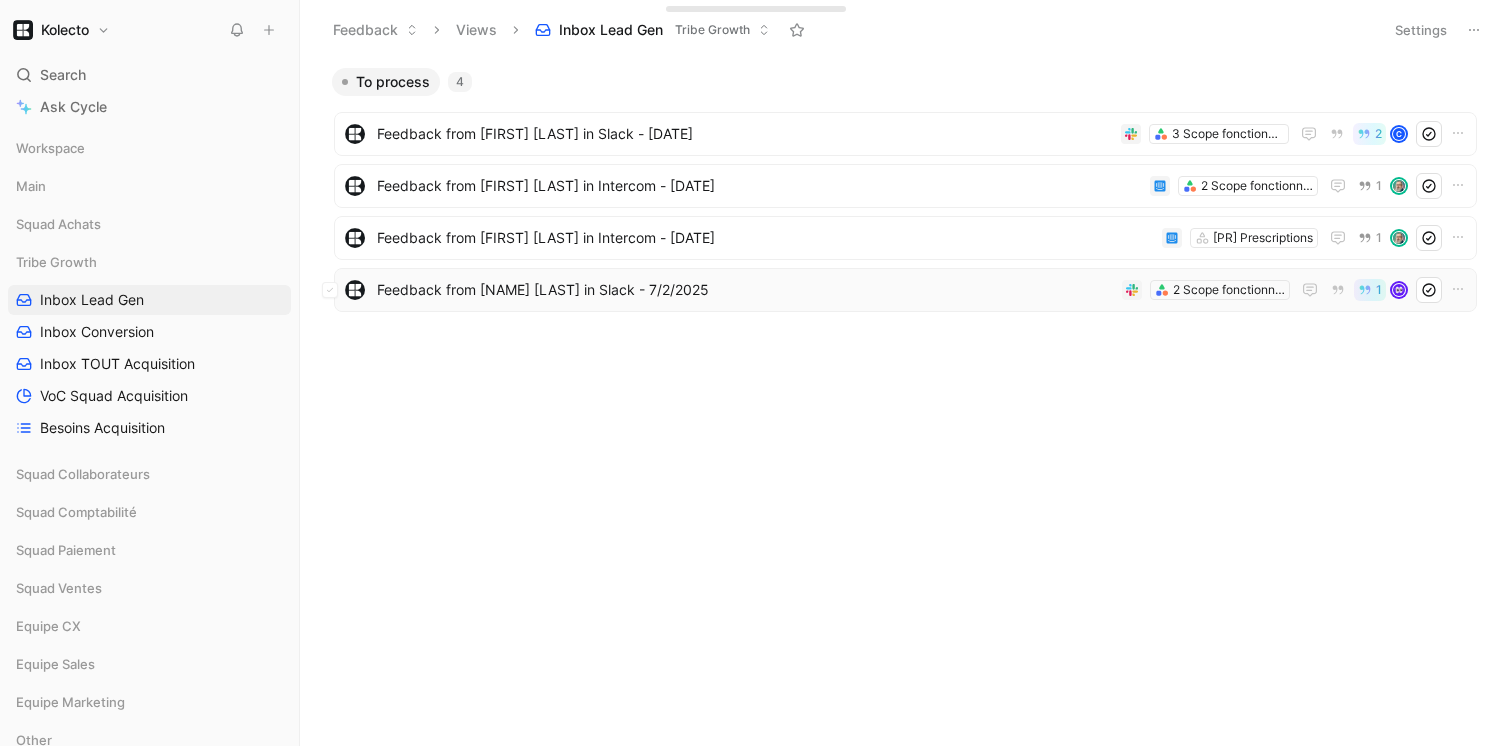 click on "Feedback from [NAME] [LAST] in Slack - 7/2/2025" at bounding box center (745, 290) 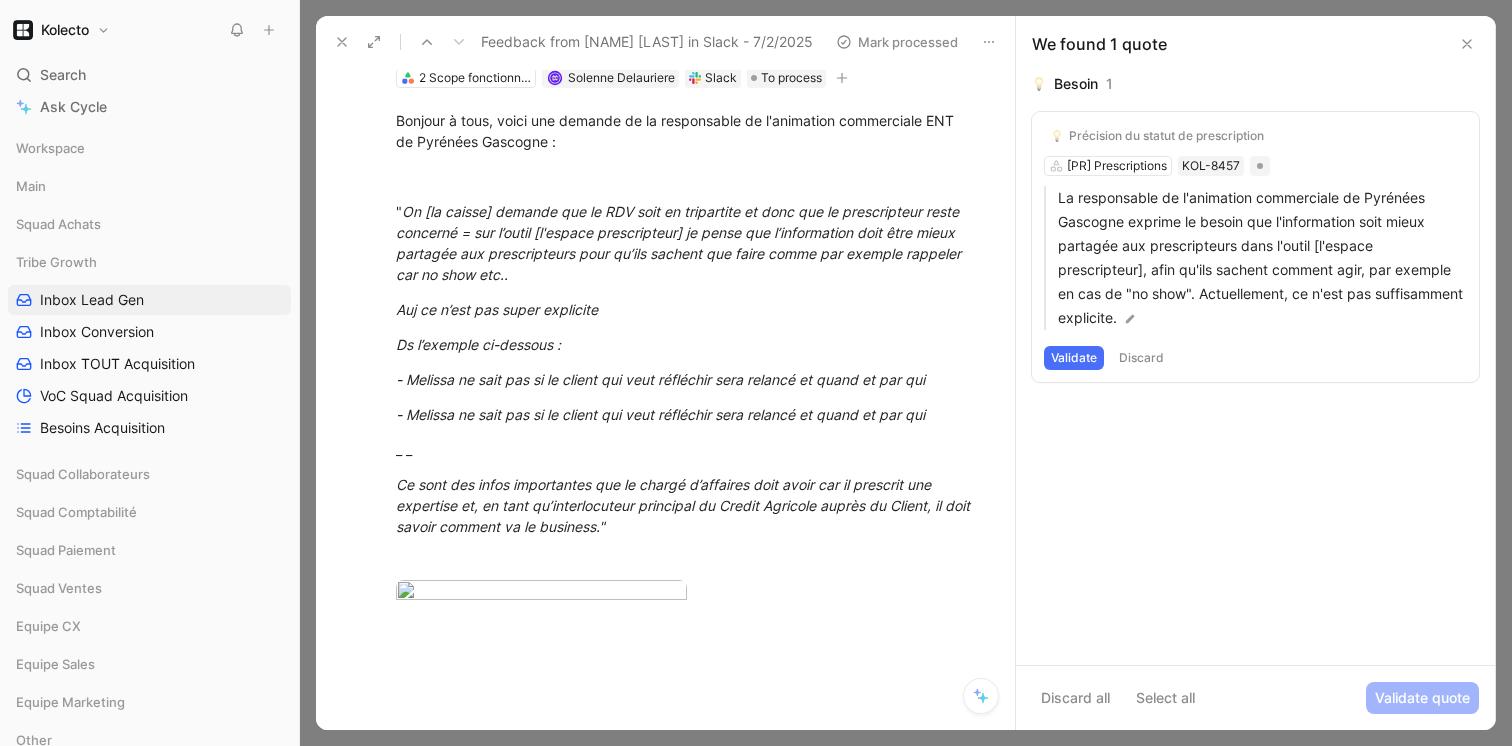 scroll, scrollTop: 123, scrollLeft: 0, axis: vertical 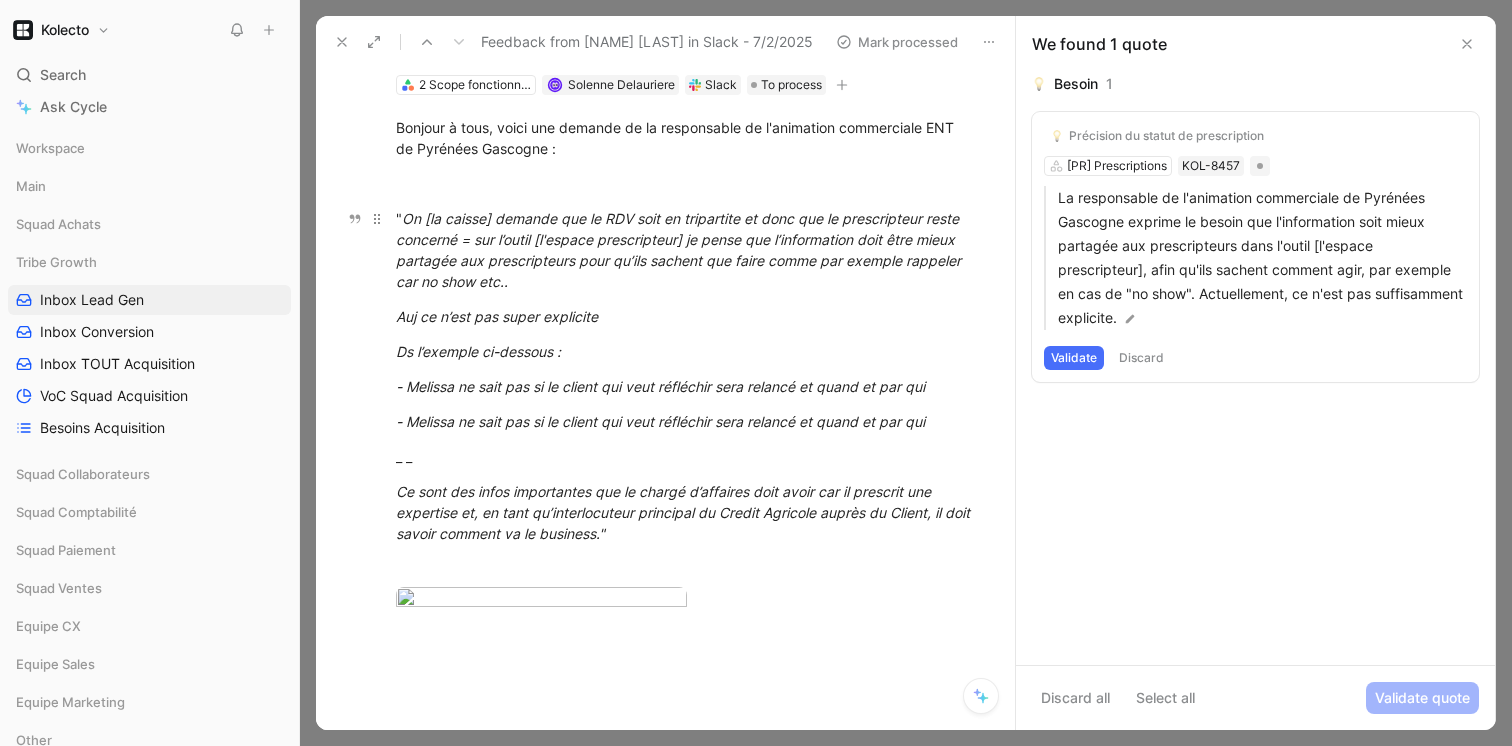 drag, startPoint x: 689, startPoint y: 239, endPoint x: 716, endPoint y: 281, distance: 49.92995 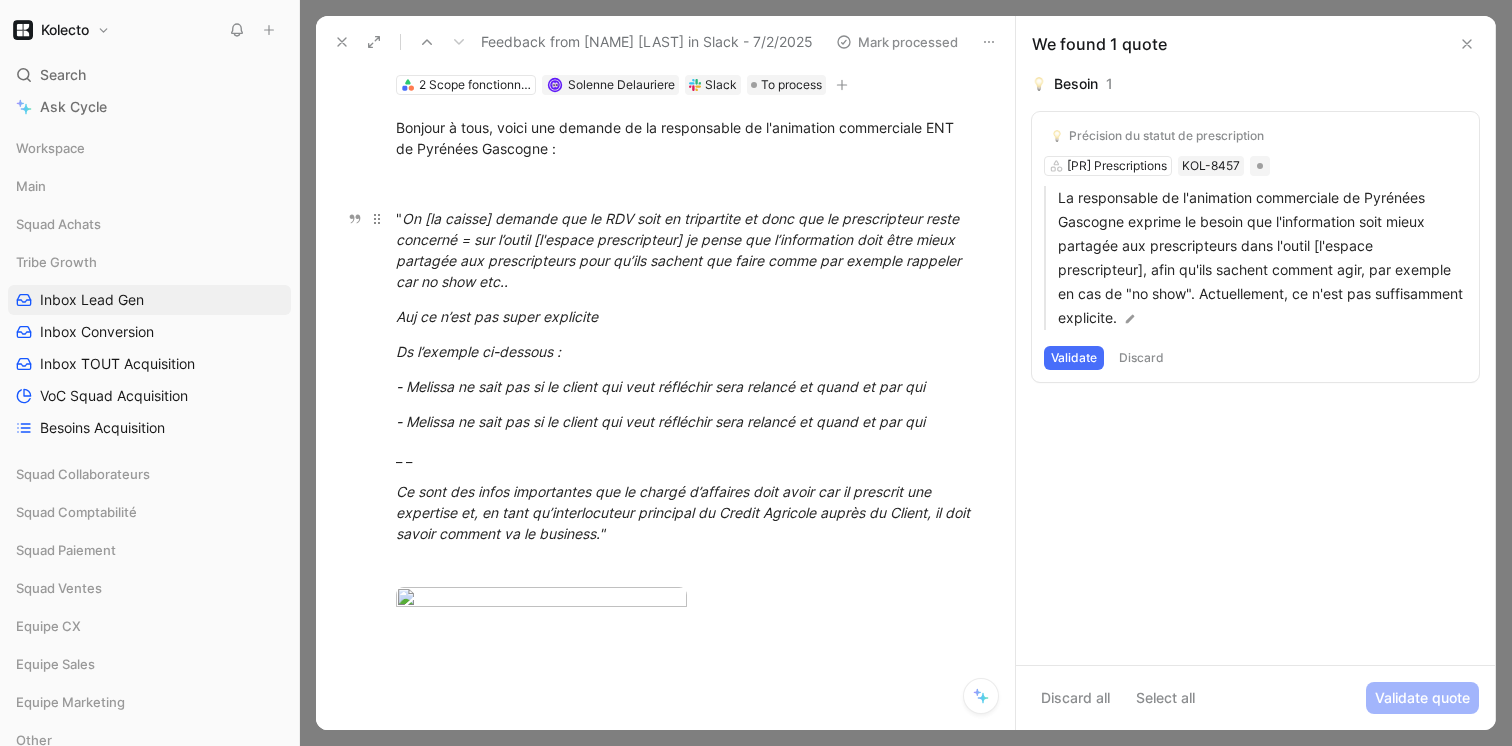 click on "" On [la caisse] demande que le RDV soit en tripartite et donc que le prescripteur reste concerné = sur l’outil [l'espace prescripteur] je pense que l’information doit être mieux partagée aux prescripteurs pour qu’ils sachent que faire comme par exemple rappeler car no show etc.." at bounding box center [686, 250] 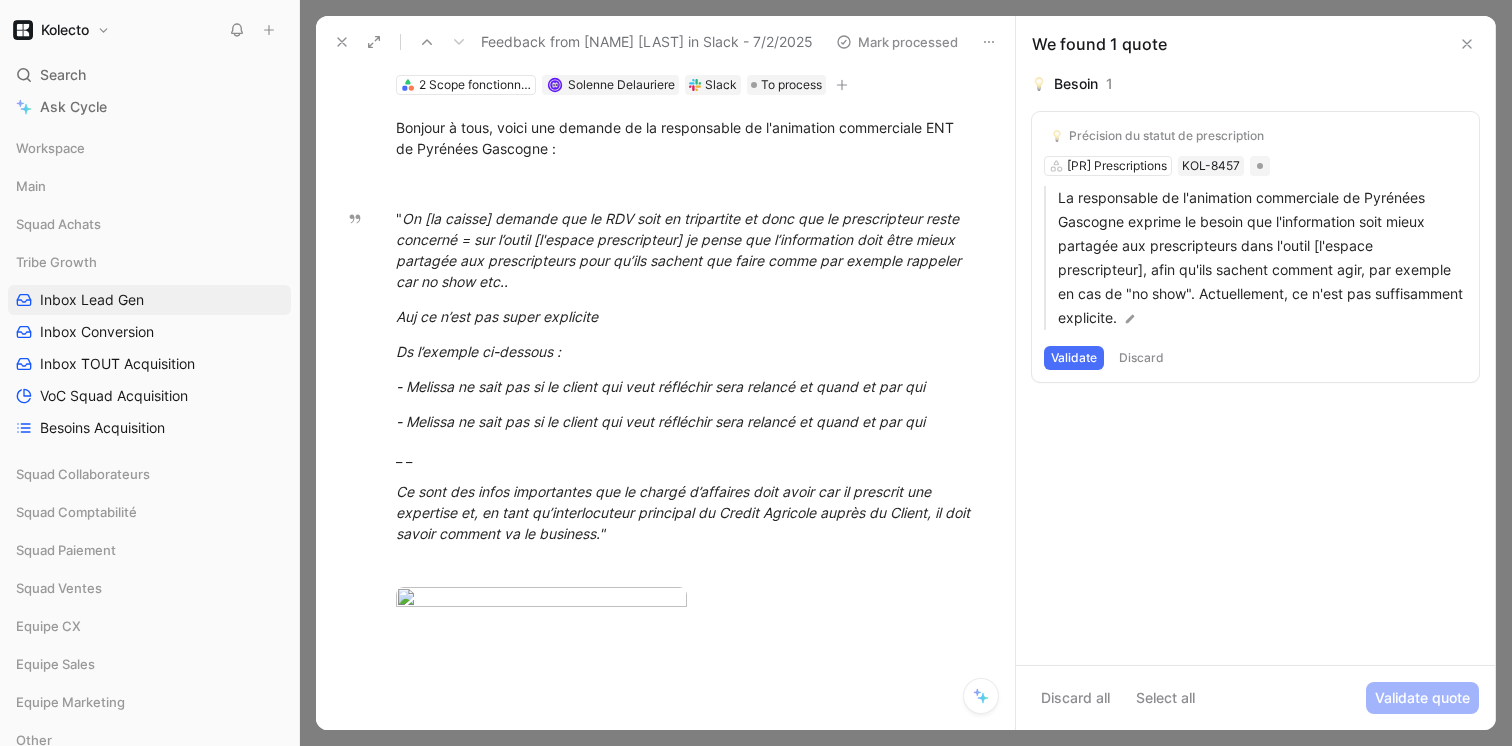 click on "Quote" at bounding box center [356, -86] 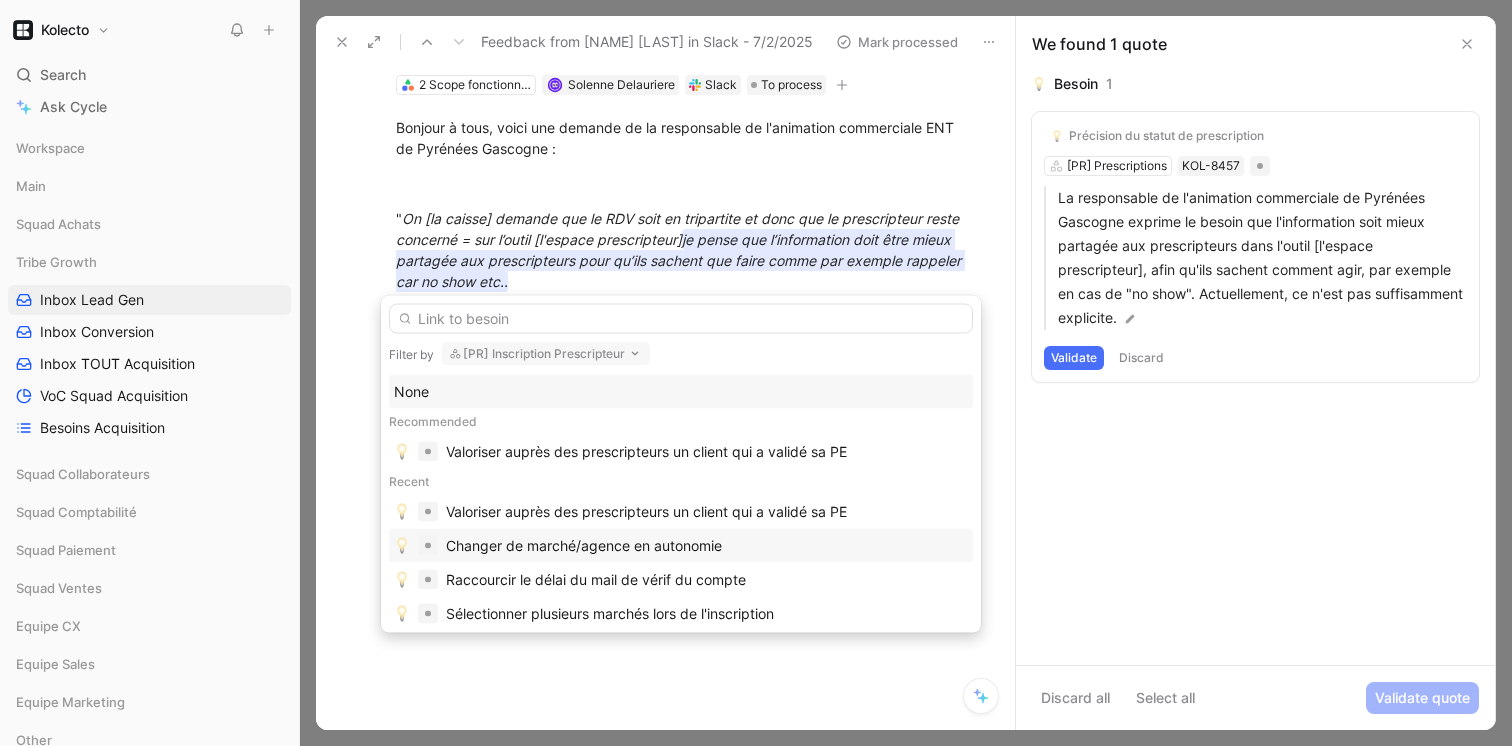 scroll, scrollTop: 6, scrollLeft: 0, axis: vertical 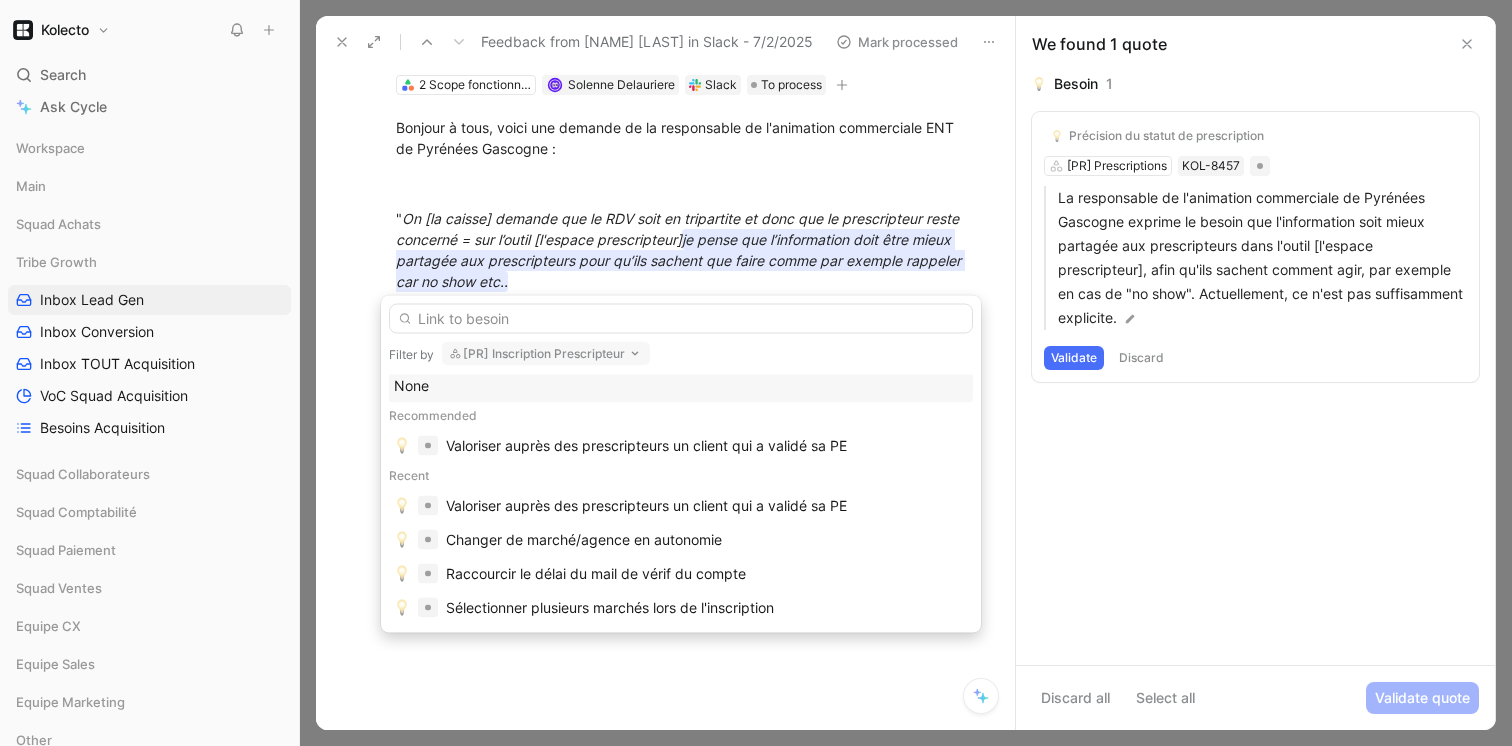 click on "[PR] Inscription Prescripteur" at bounding box center [546, 354] 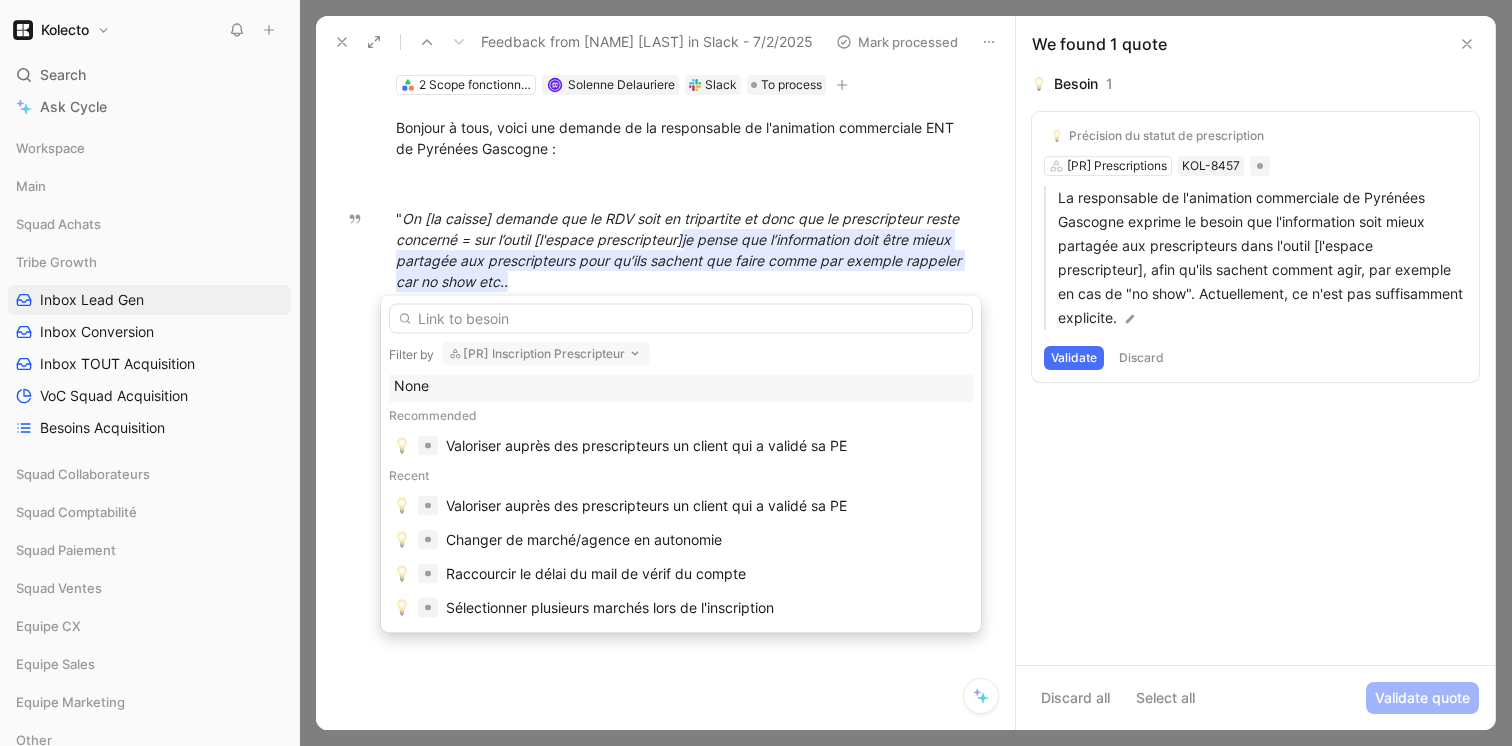 click on "Filter by" at bounding box center [411, 354] 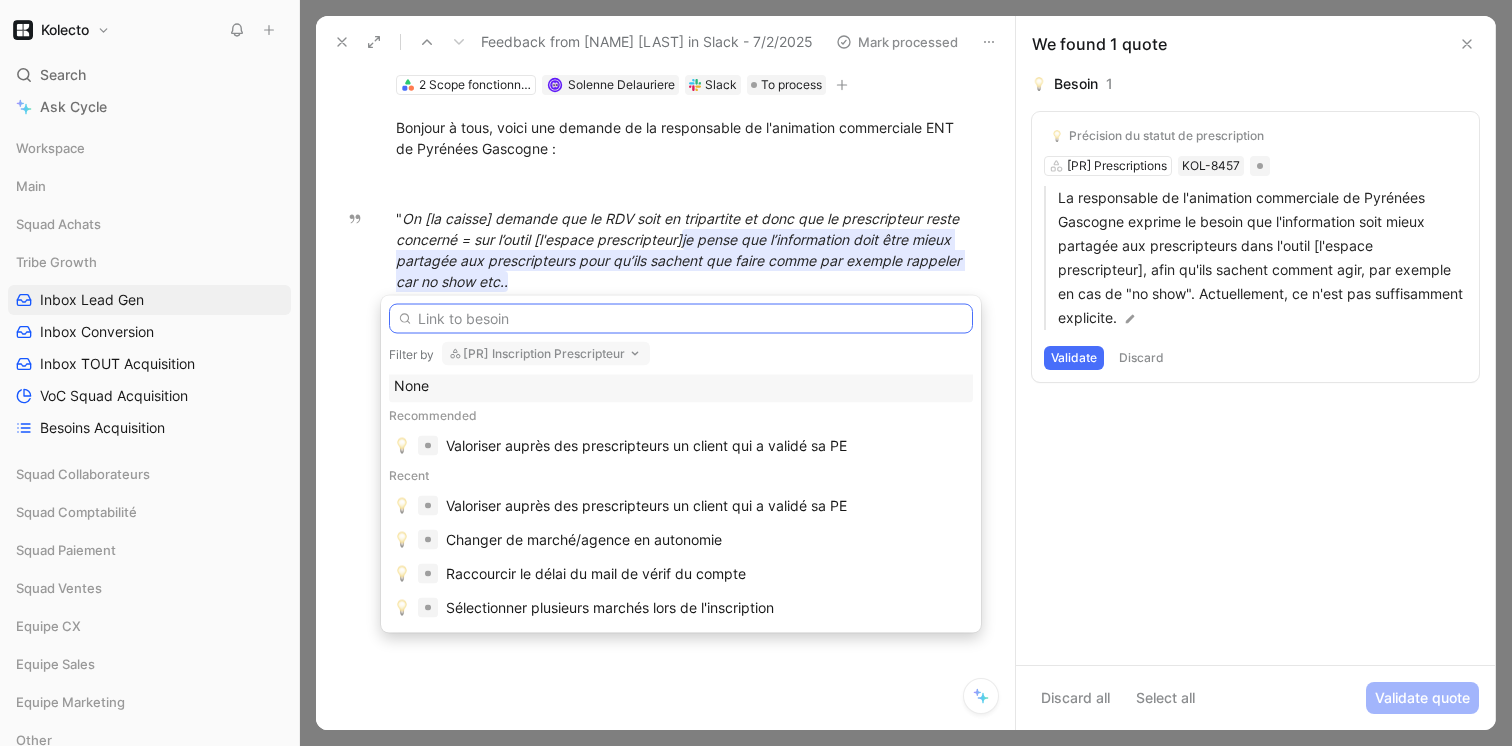 click at bounding box center (681, 319) 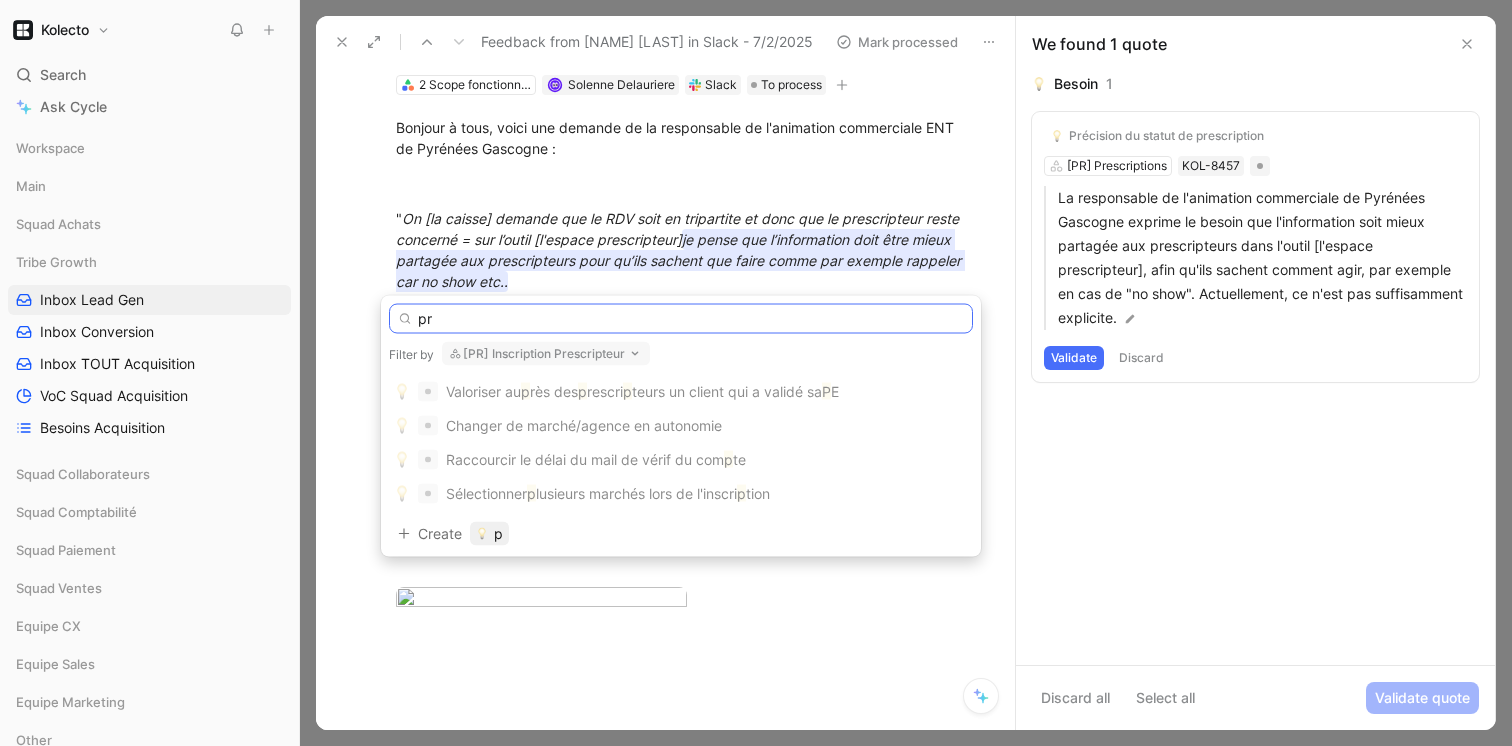 scroll, scrollTop: 0, scrollLeft: 0, axis: both 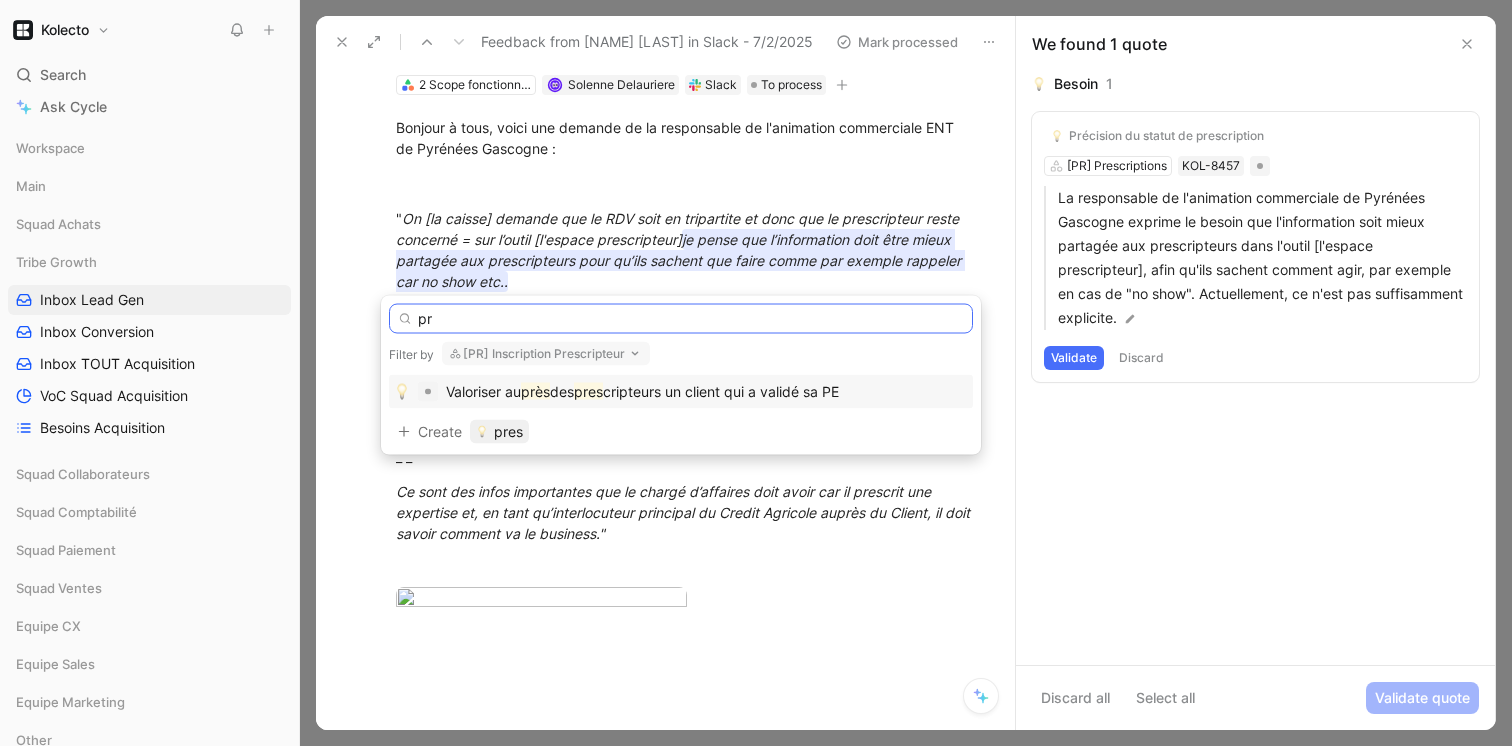 type on "p" 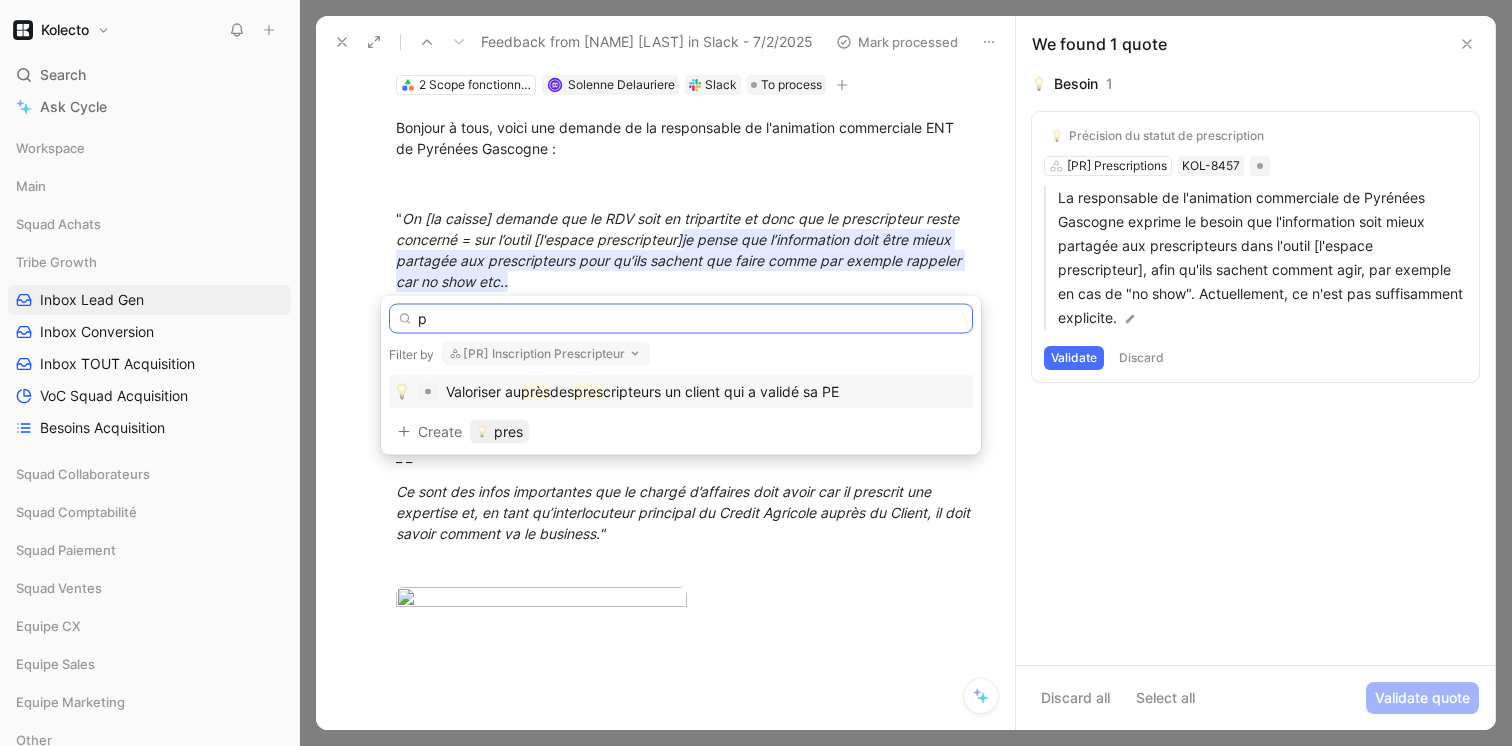 type 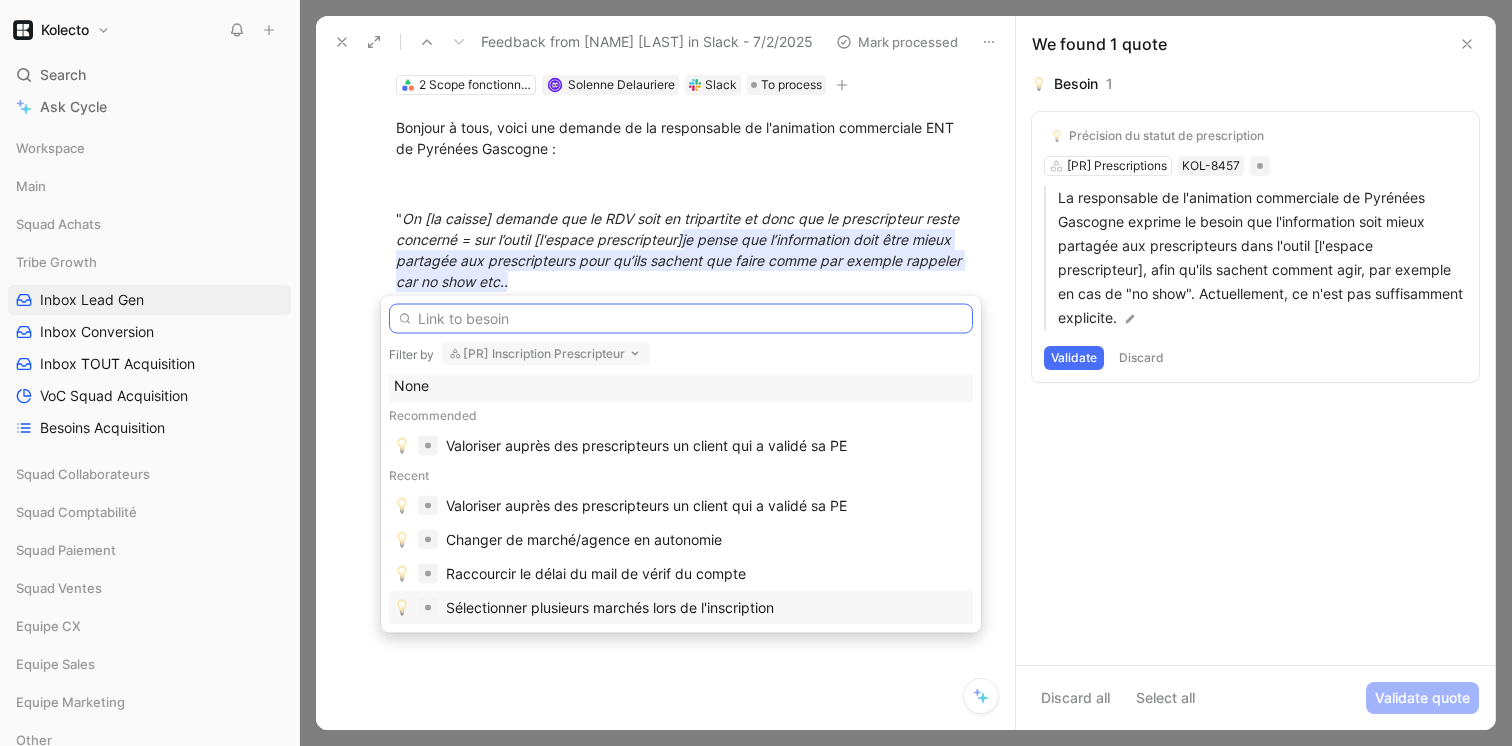 scroll, scrollTop: 0, scrollLeft: 0, axis: both 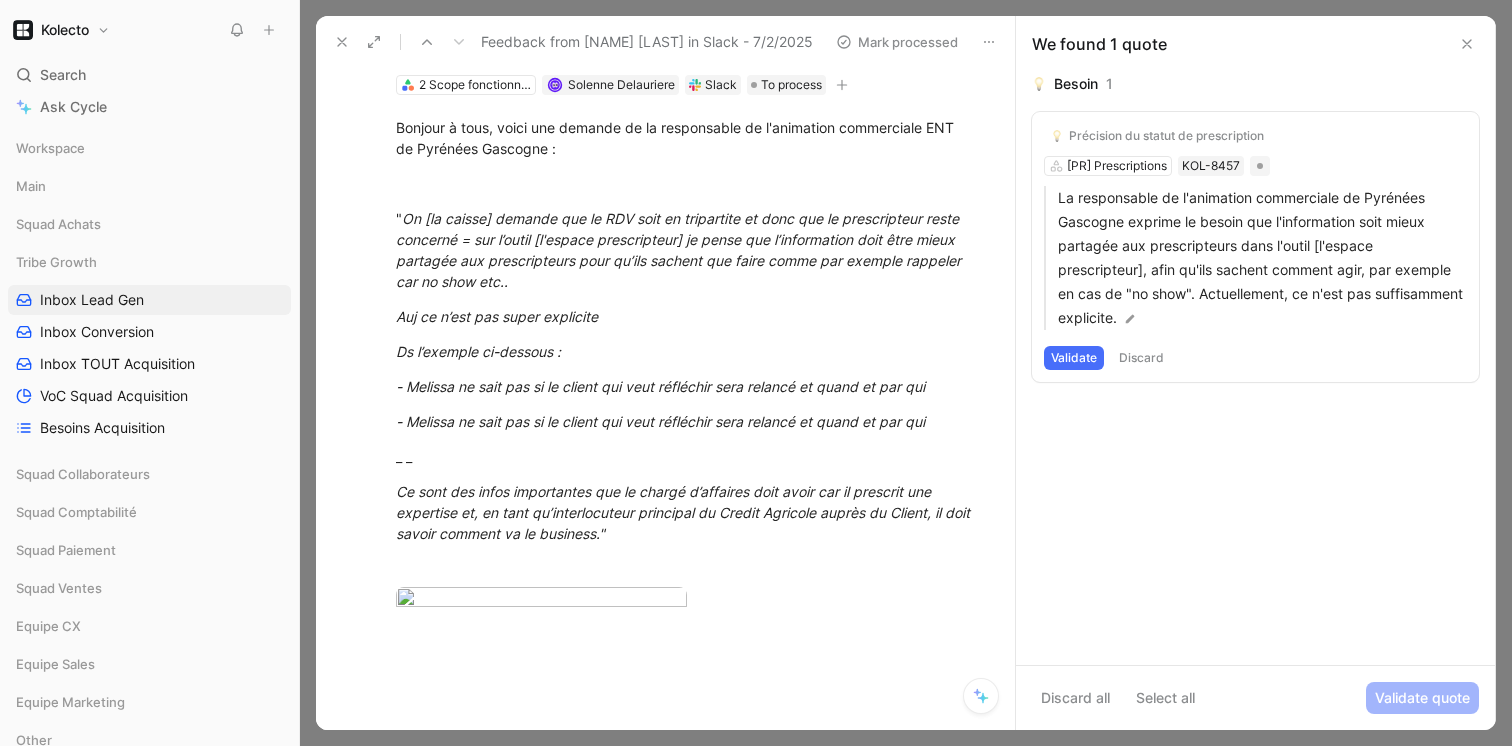 click on "Discard" at bounding box center (1141, 358) 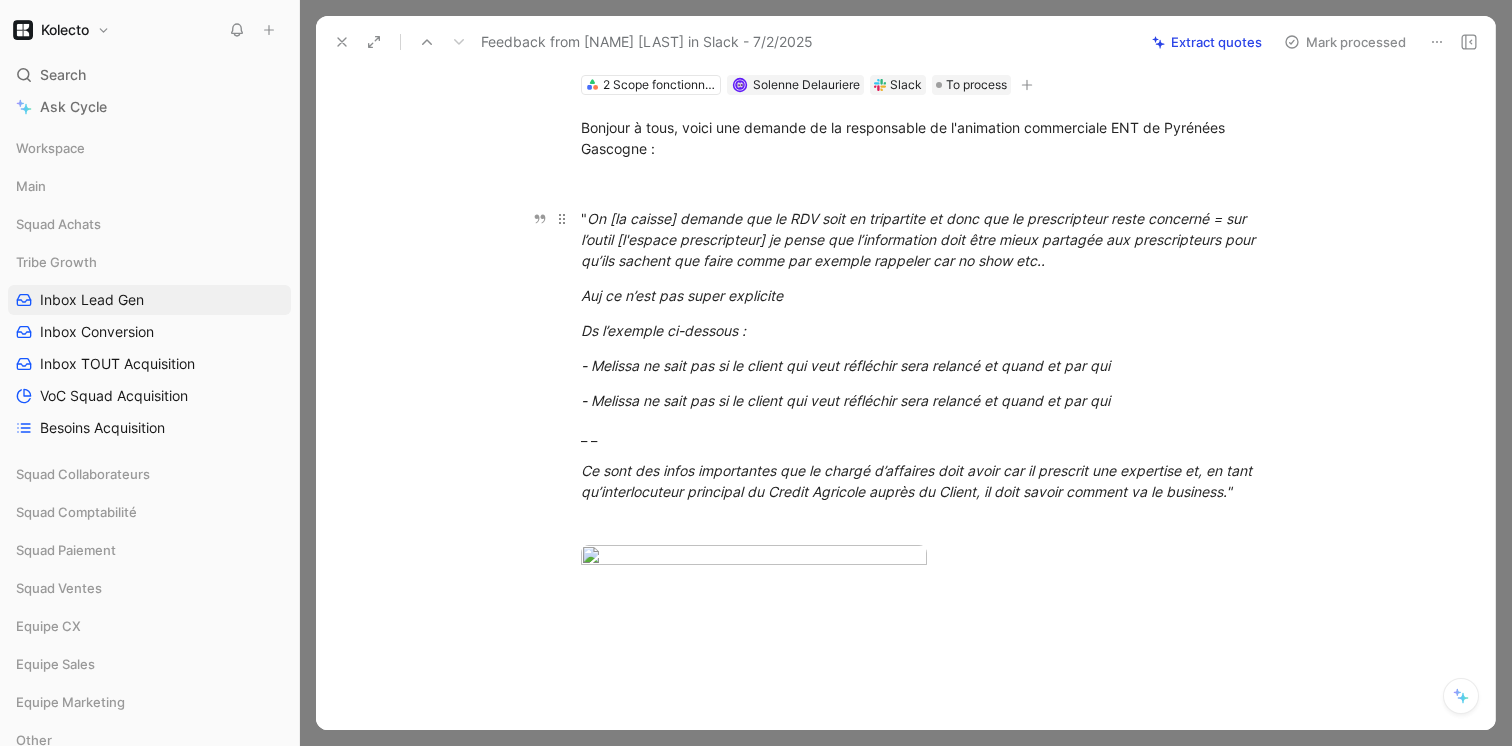 click on "On [la caisse] demande que le RDV soit en tripartite et donc que le prescripteur reste concerné = sur l’outil [l'espace prescripteur] je pense que l’information doit être mieux partagée aux prescripteurs pour qu’ils sachent que faire comme par exemple rappeler car no show etc.." at bounding box center (920, 239) 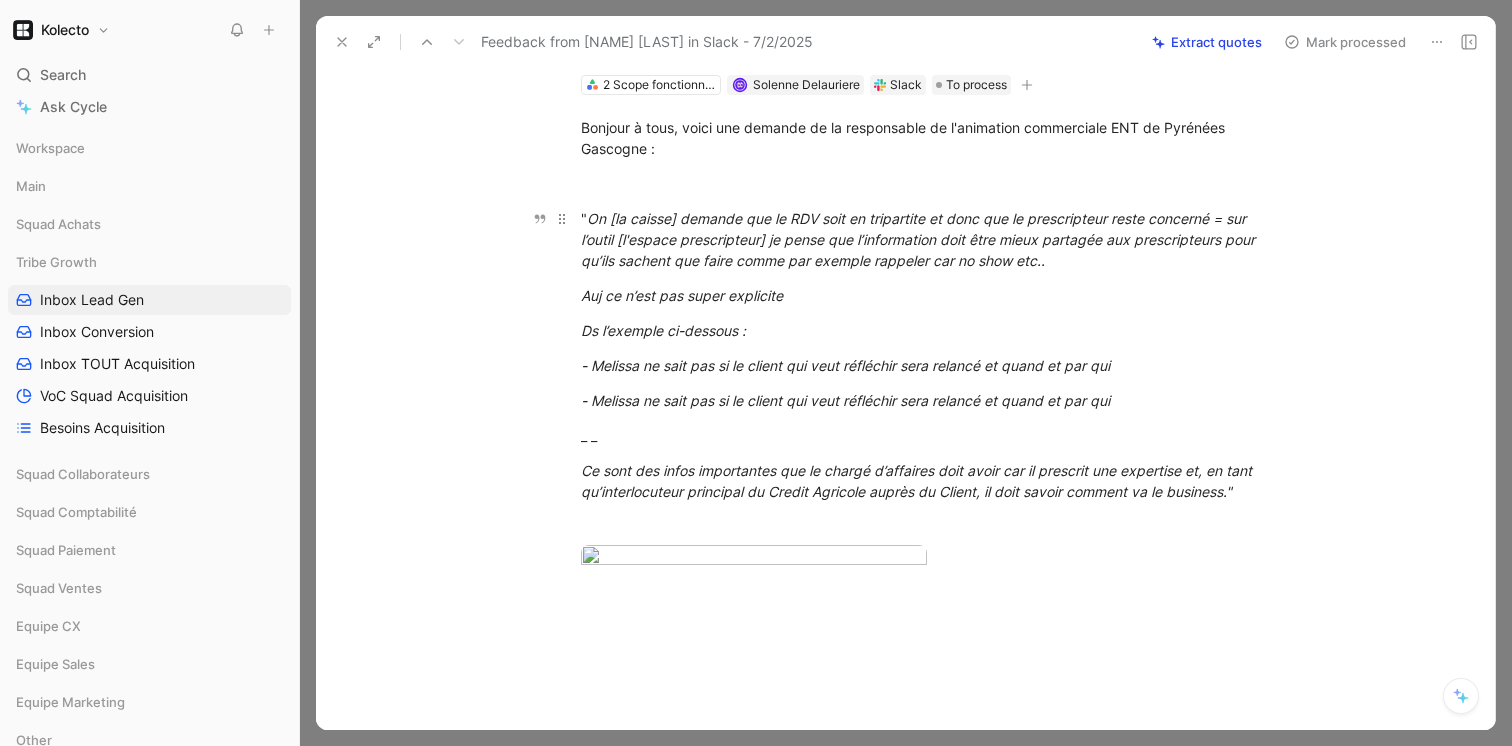 drag, startPoint x: 769, startPoint y: 236, endPoint x: 1079, endPoint y: 255, distance: 310.58173 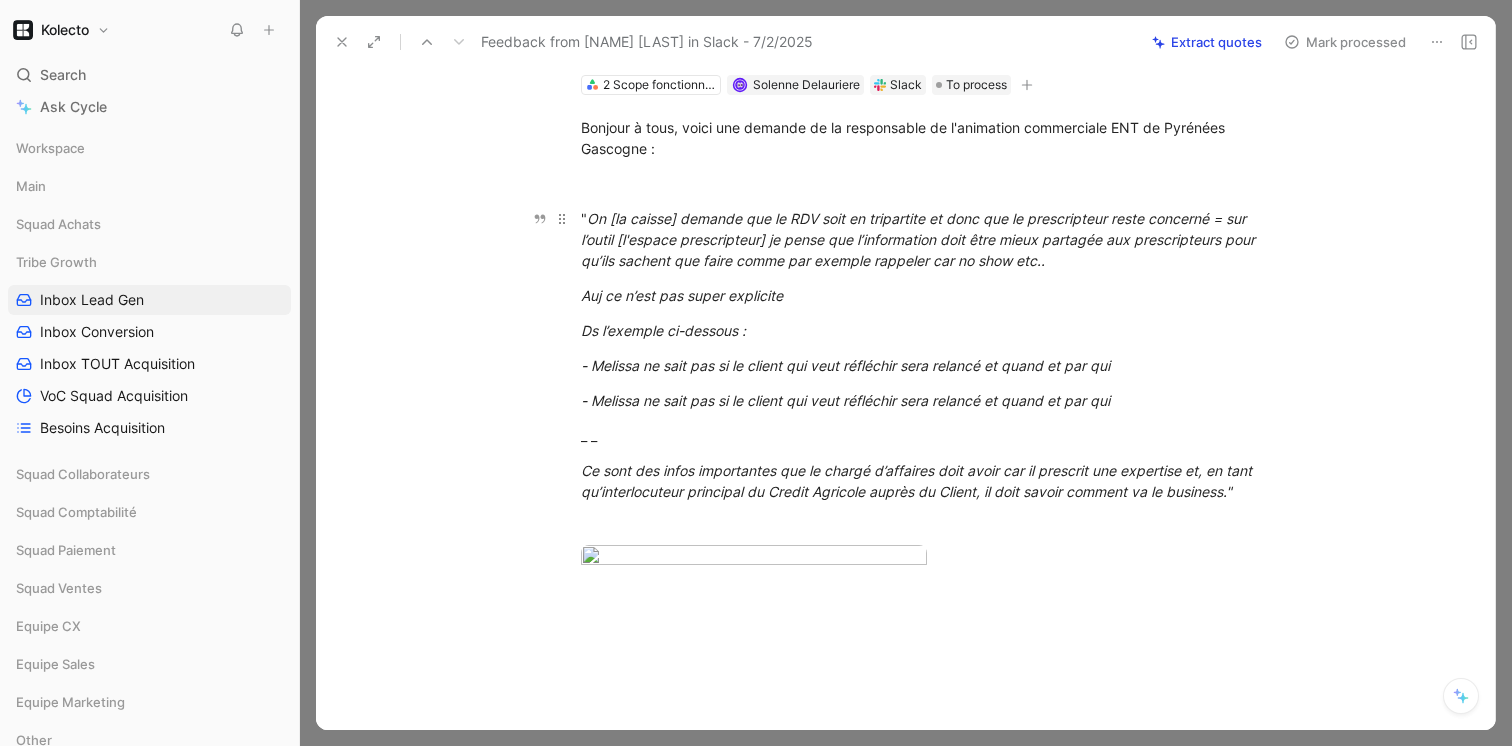 click on "" On [la caisse] demande que le RDV soit en tripartite et donc que le prescripteur reste concerné = sur l’outil [l'espace prescripteur] je pense que l’information doit être mieux partagée aux prescripteurs pour qu’ils sachent que faire comme par exemple rappeler car no show etc.." at bounding box center [927, 239] 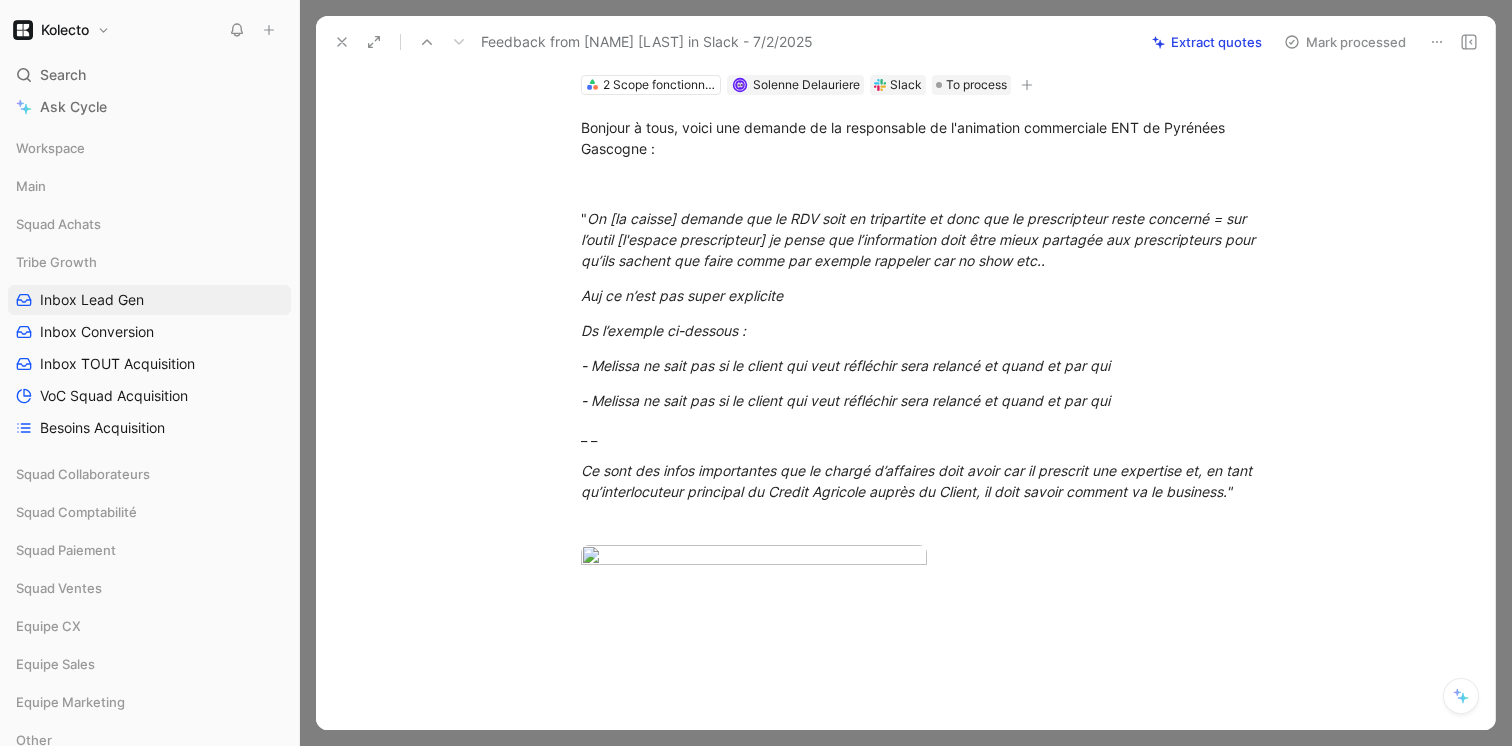 click 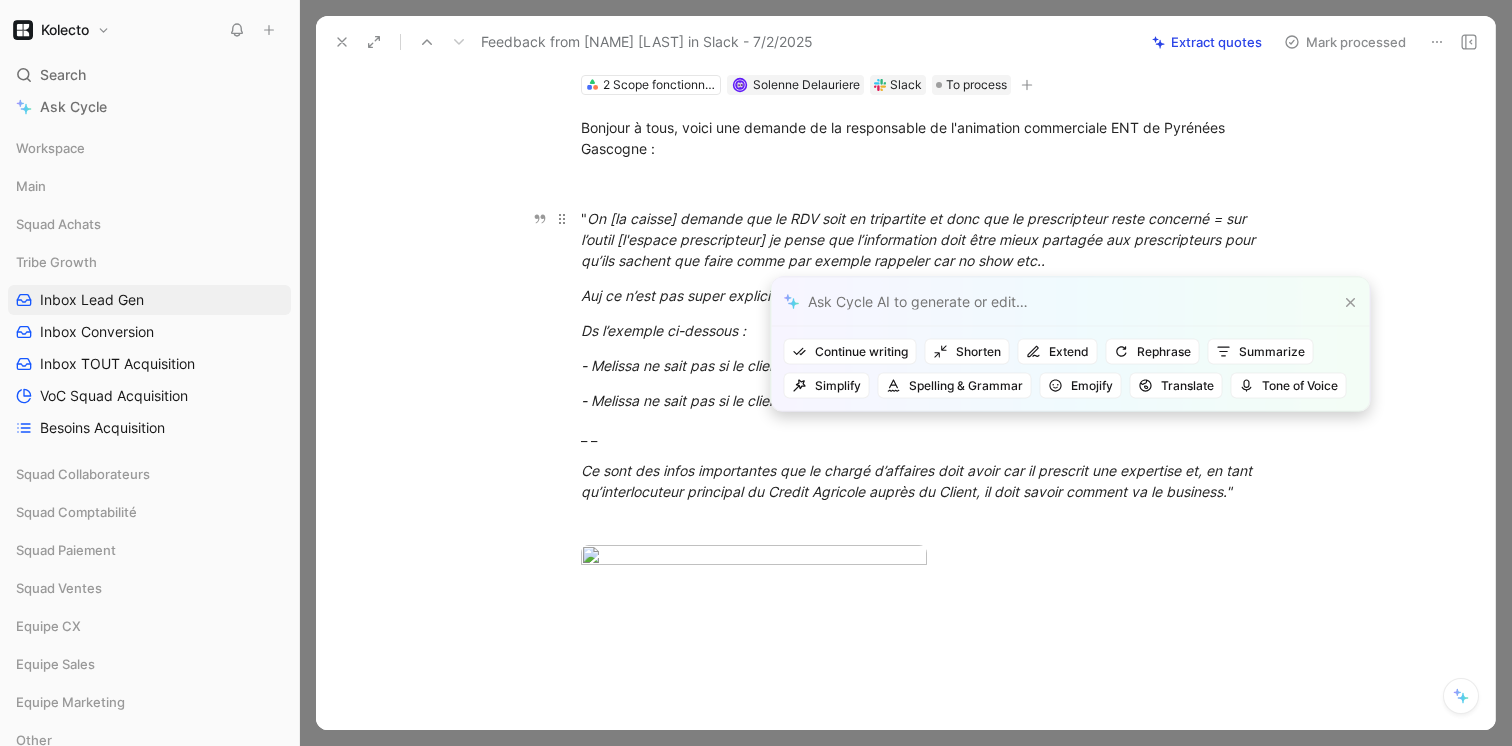 click on "On [la caisse] demande que le RDV soit en tripartite et donc que le prescripteur reste concerné = sur l’outil [l'espace prescripteur] je pense que l’information doit être mieux partagée aux prescripteurs pour qu’ils sachent que faire comme par exemple rappeler car no show etc.." at bounding box center [920, 239] 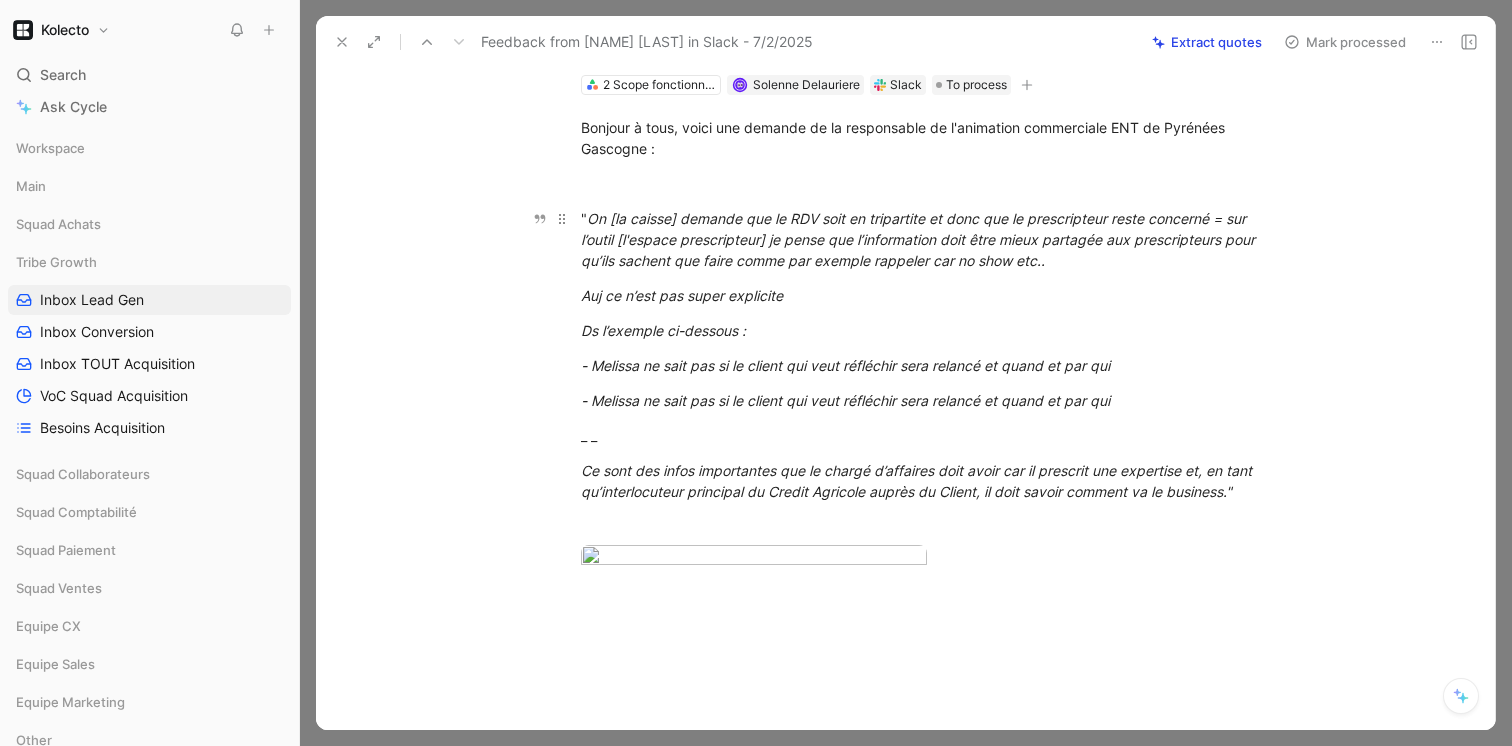 drag, startPoint x: 768, startPoint y: 238, endPoint x: 1096, endPoint y: 269, distance: 329.46167 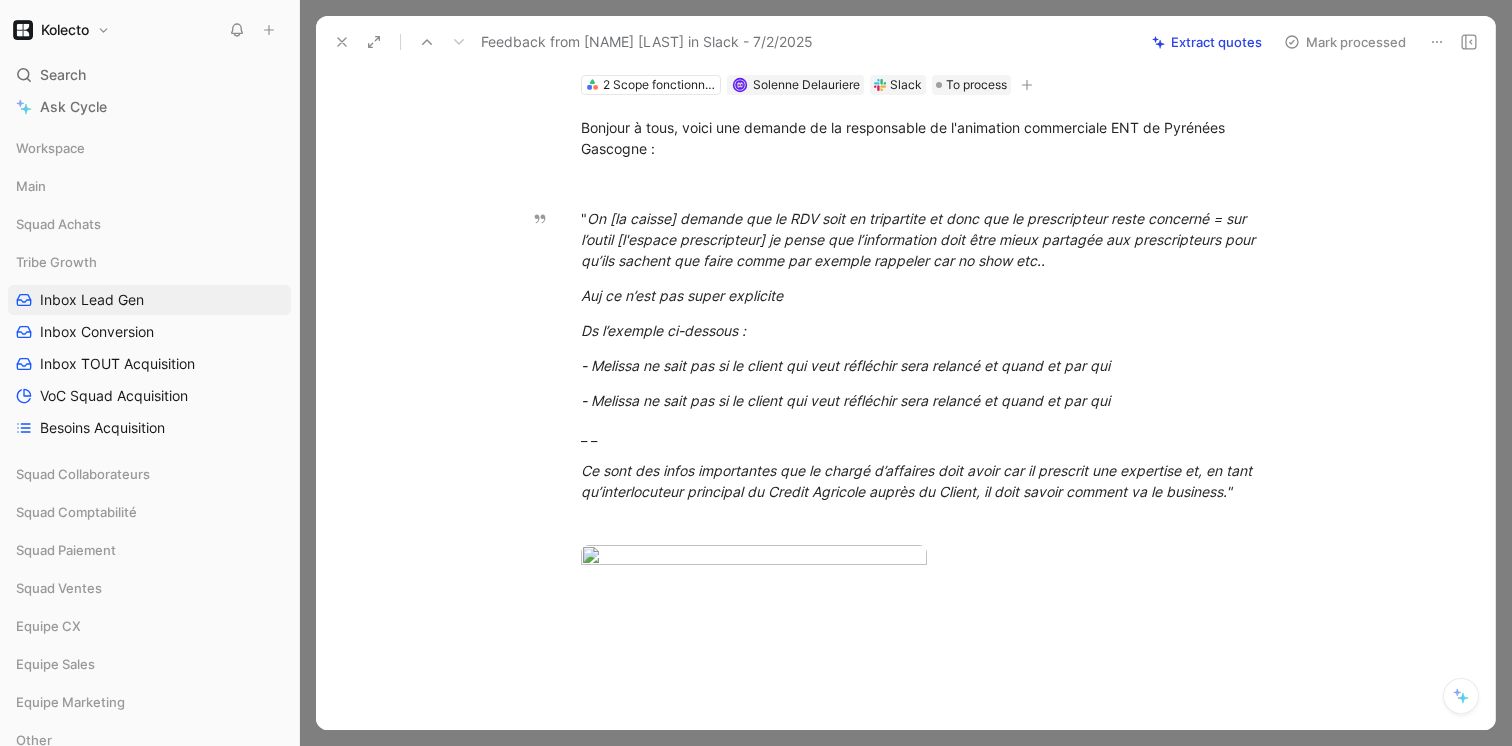 click on "Quote" at bounding box center [650, -141] 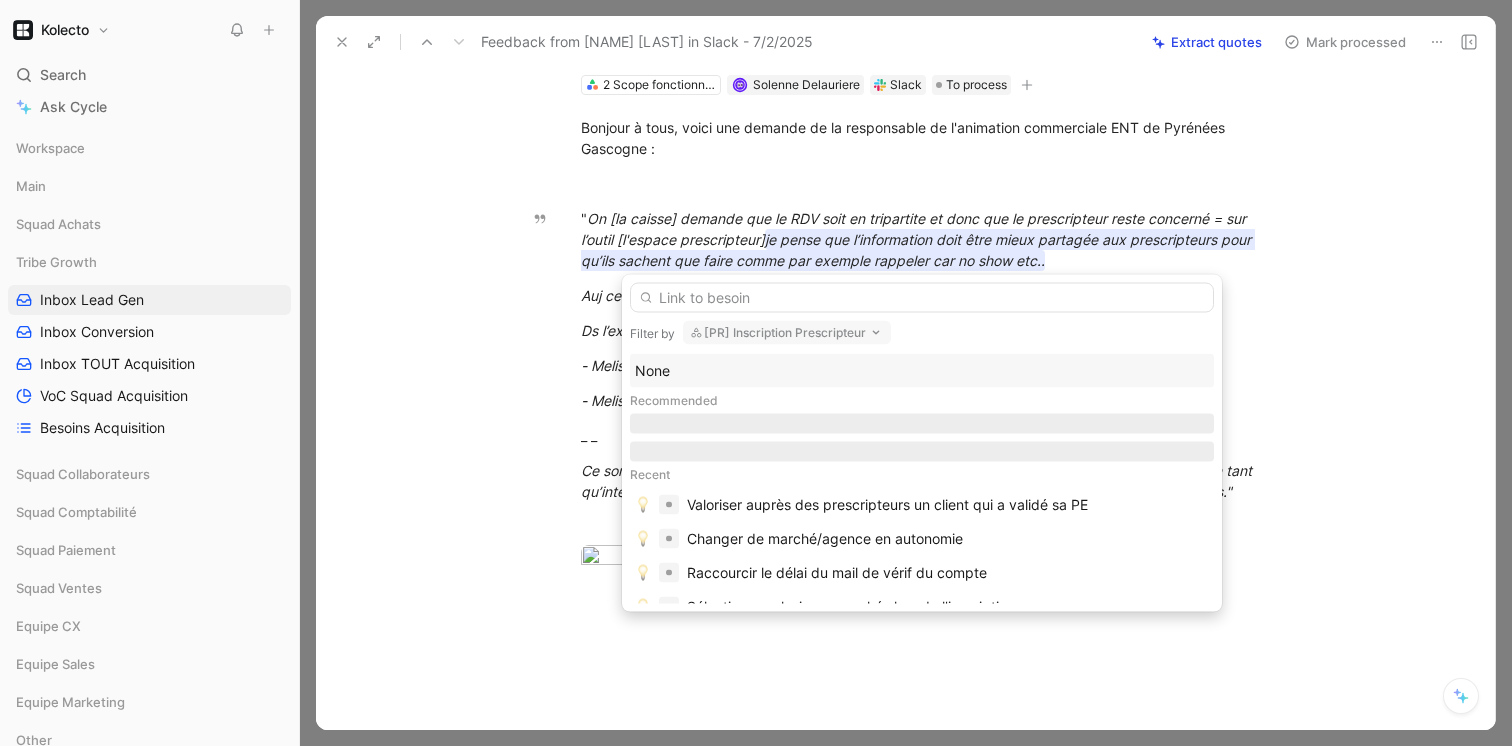 click 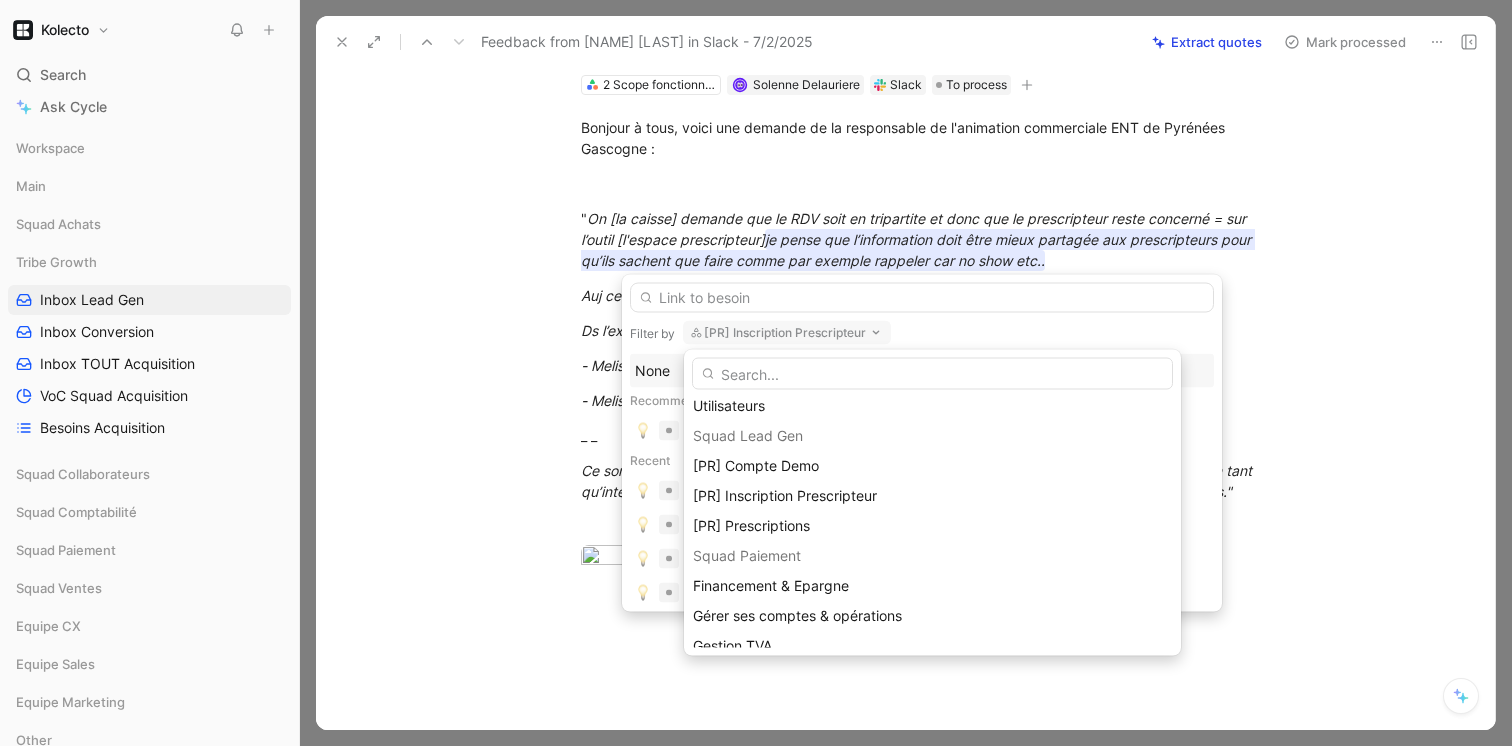 scroll, scrollTop: 907, scrollLeft: 0, axis: vertical 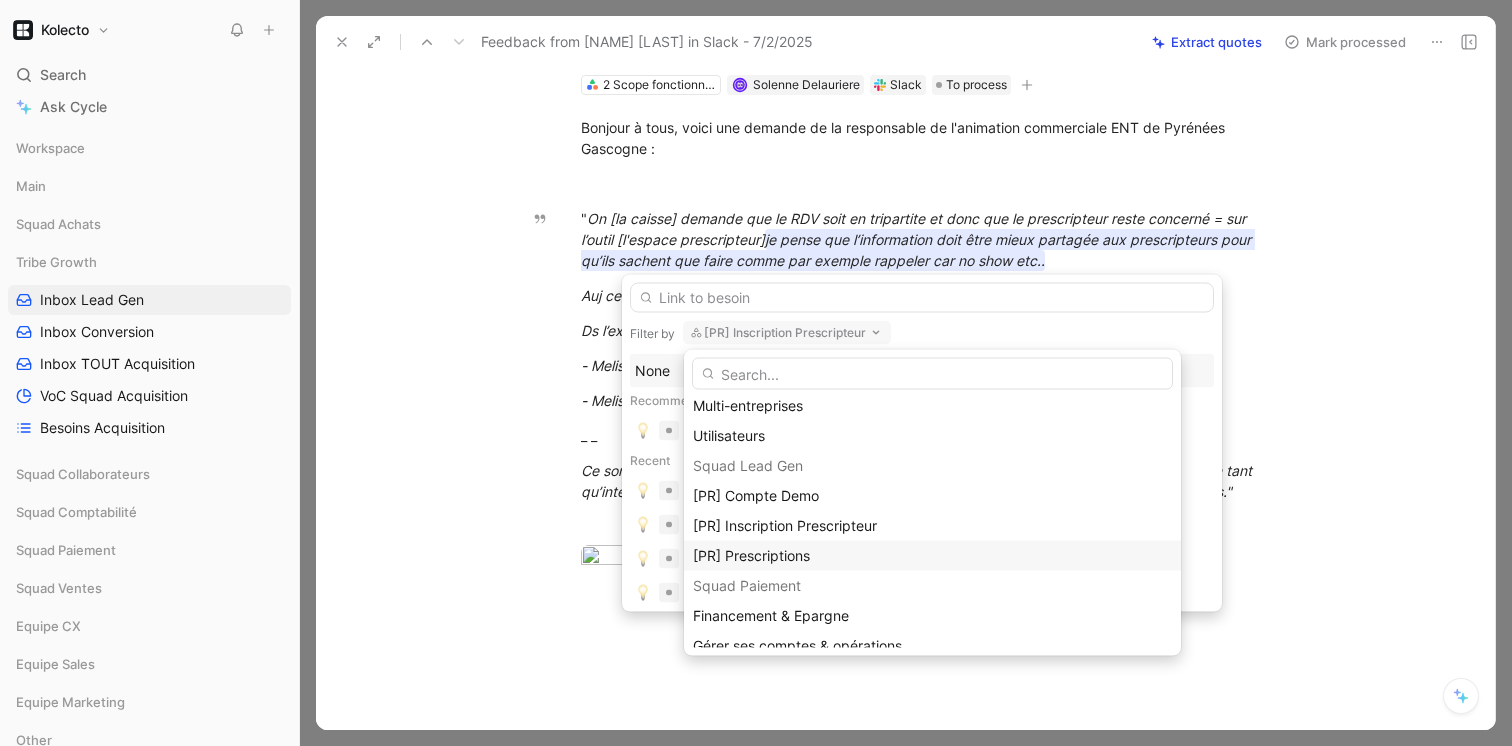 click on "[PR] Prescriptions" at bounding box center [751, 555] 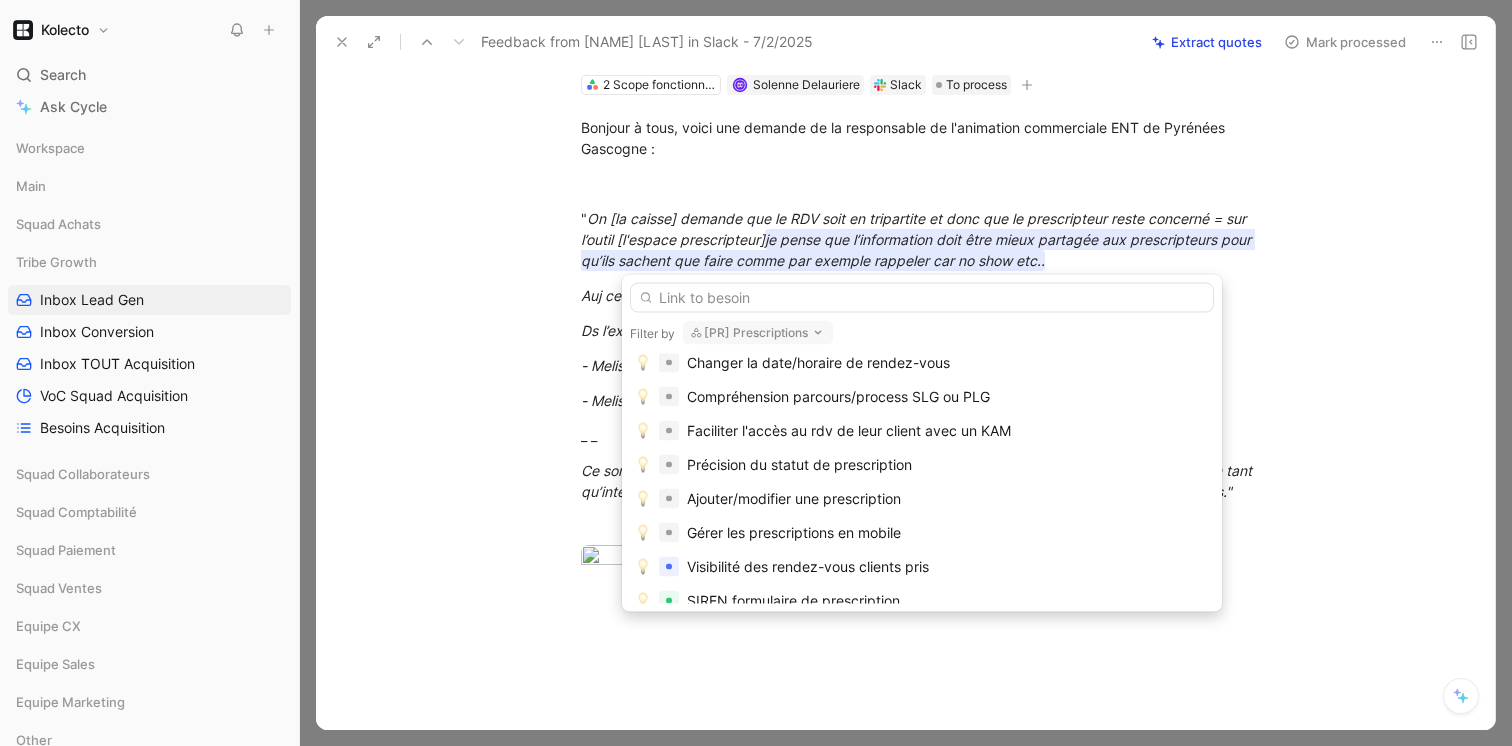 scroll, scrollTop: 438, scrollLeft: 0, axis: vertical 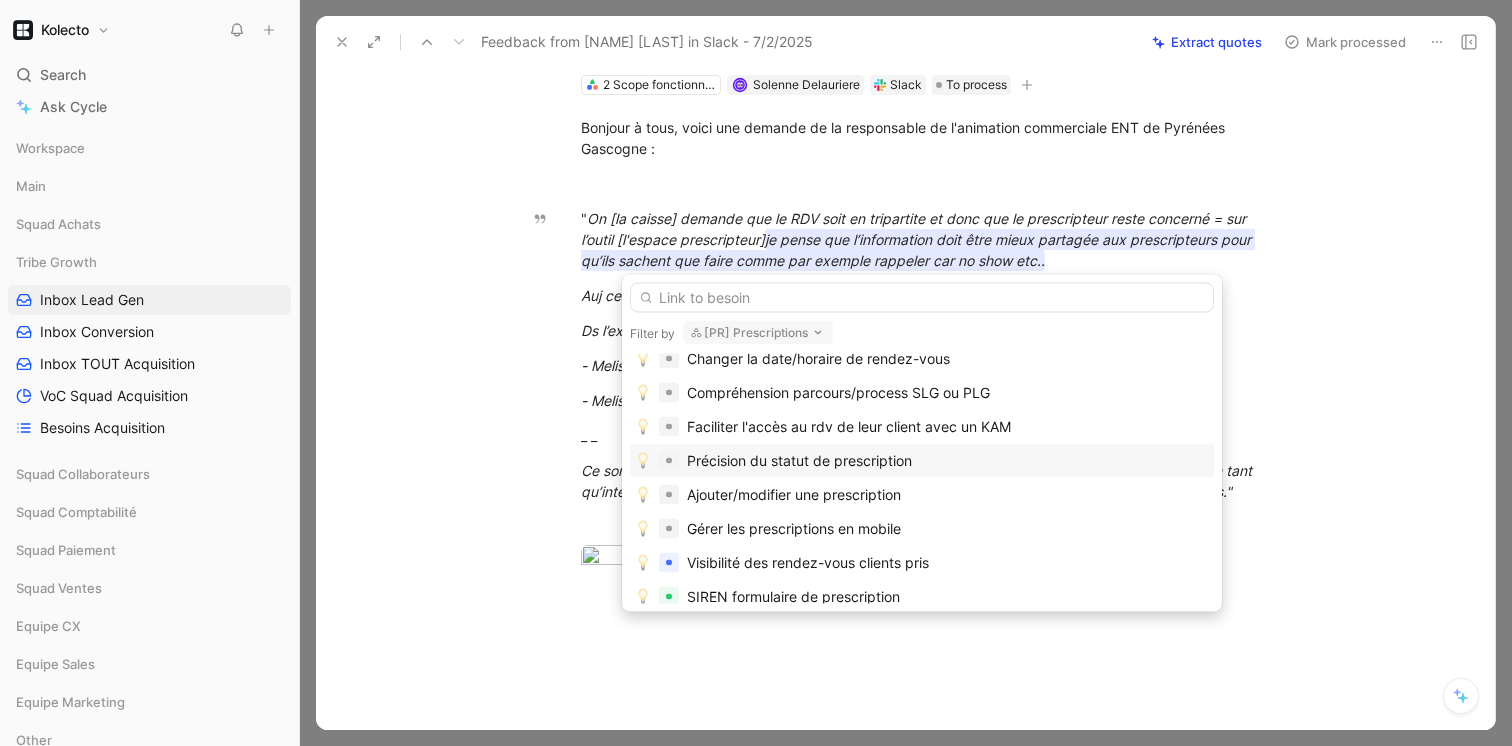 click on "Précision du statut de prescription" at bounding box center (799, 461) 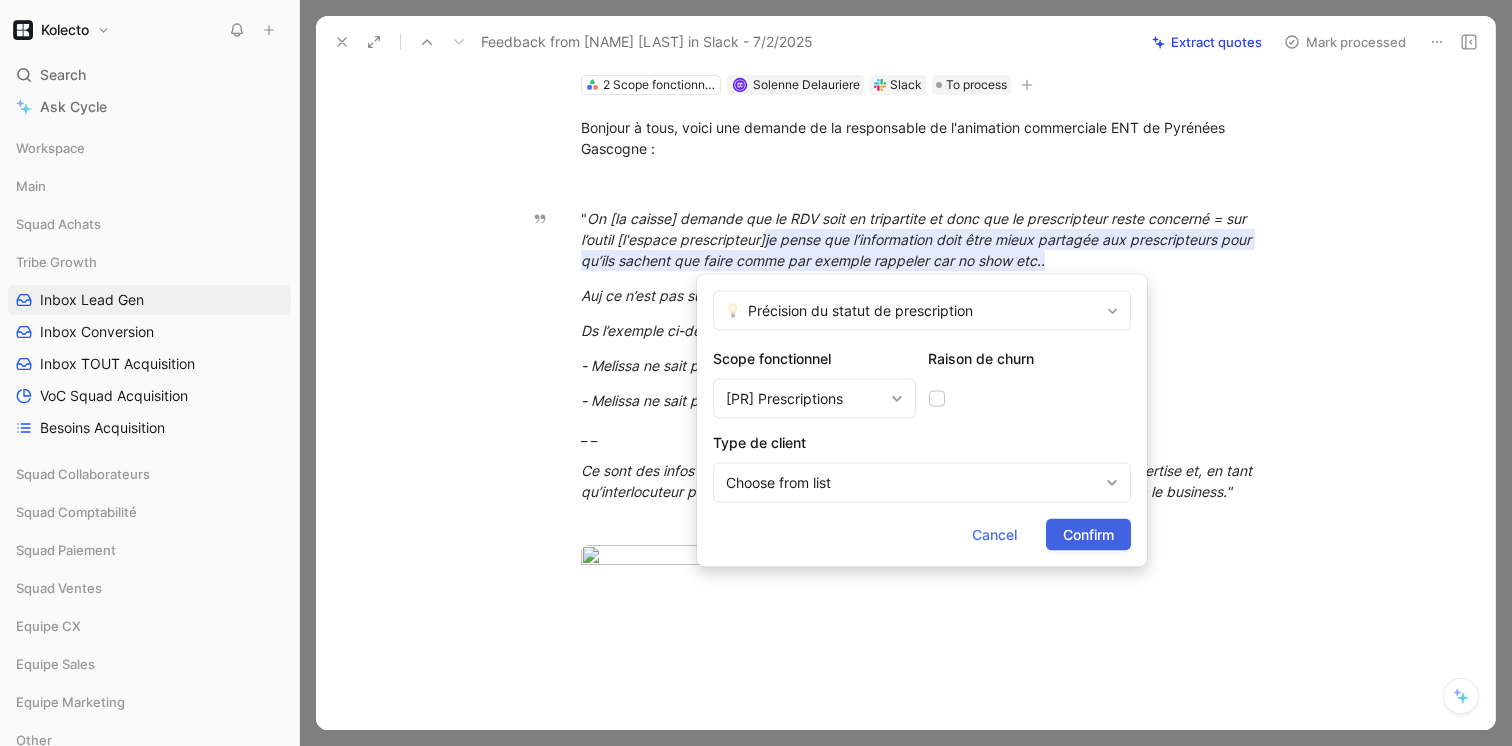 click on "Confirm" at bounding box center (1088, 535) 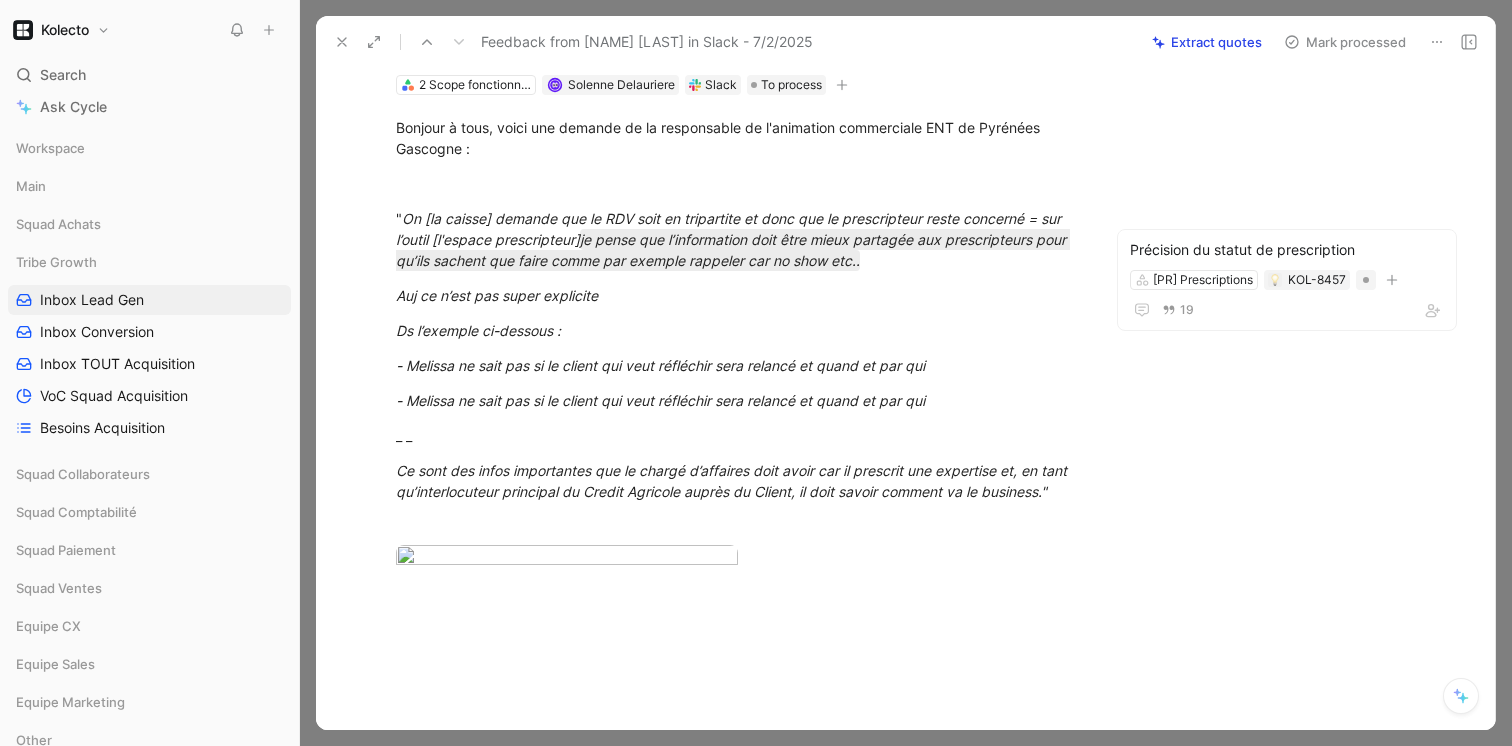 click on "Bonjour, voici une demande de la responsable de l'animation commerciale ENT de Pyrénées Gascogne : " On [la caisse] demande que le RDV soit en tripartite et donc que le prescripteur reste concerné = sur l’outil [l'espace prescripteur] je pense que l’information doit être mieux partagée aux prescripteurs pour qu’ils sachent que faire comme par exemple rappeler car no show etc.. Auj ce n’est pas super explicite Ds l’exemple ci-dessous : - Melissa [une CAE] ne peut pas deviner que son client avait pris une période d’essai de laquelle il s’est retiré - Melissa ne sait pas si le client qui veut réfléchir sera relancé et quand et par qui _ _ Ce sont des infos importantes que le chargé d’affaires doit avoir car il prescrit une expertise et, en tant qu’interlocuteur principal du Credit Agricole auprès du Client, il doit savoir comment va le business."" at bounding box center [737, 359] 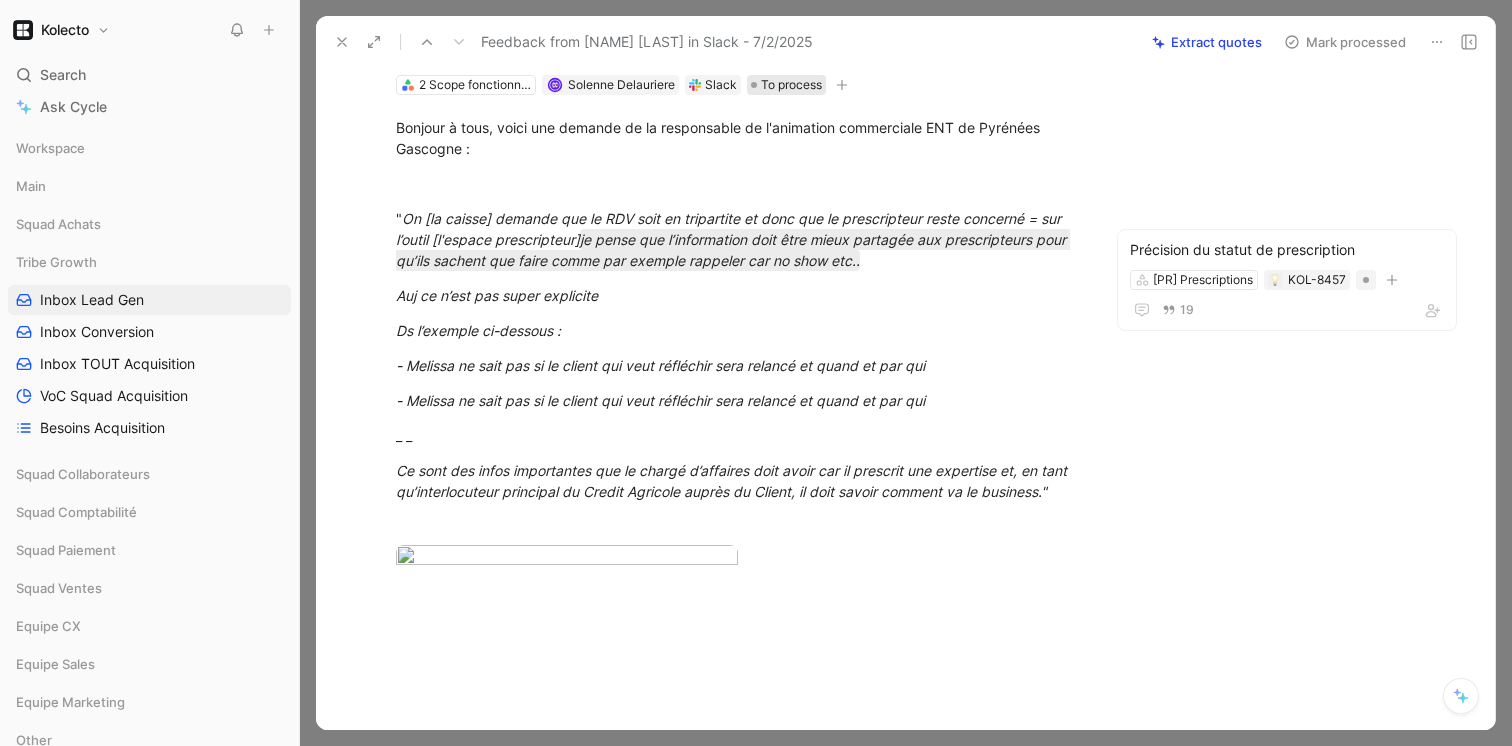 click on "To process" at bounding box center (791, 85) 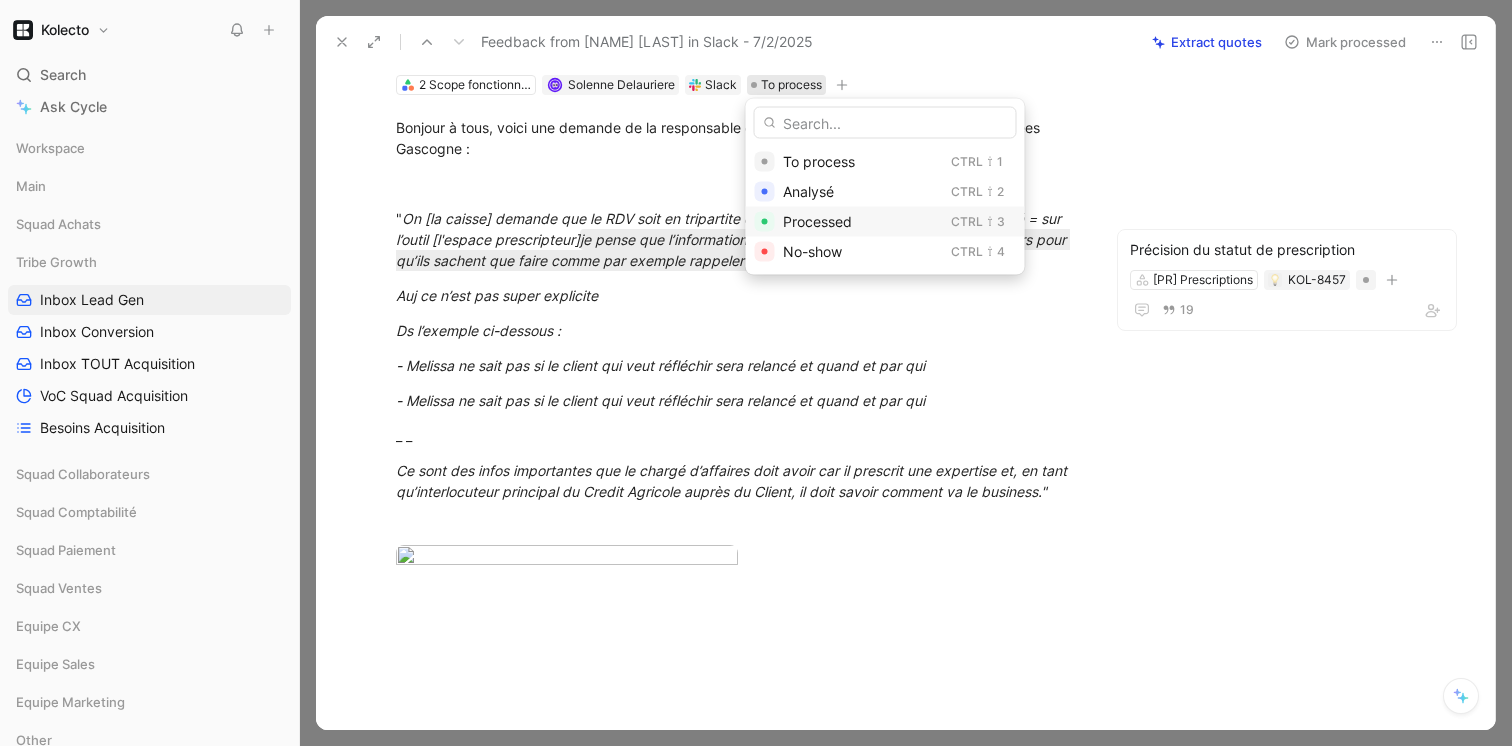 click on "Processed" at bounding box center (817, 221) 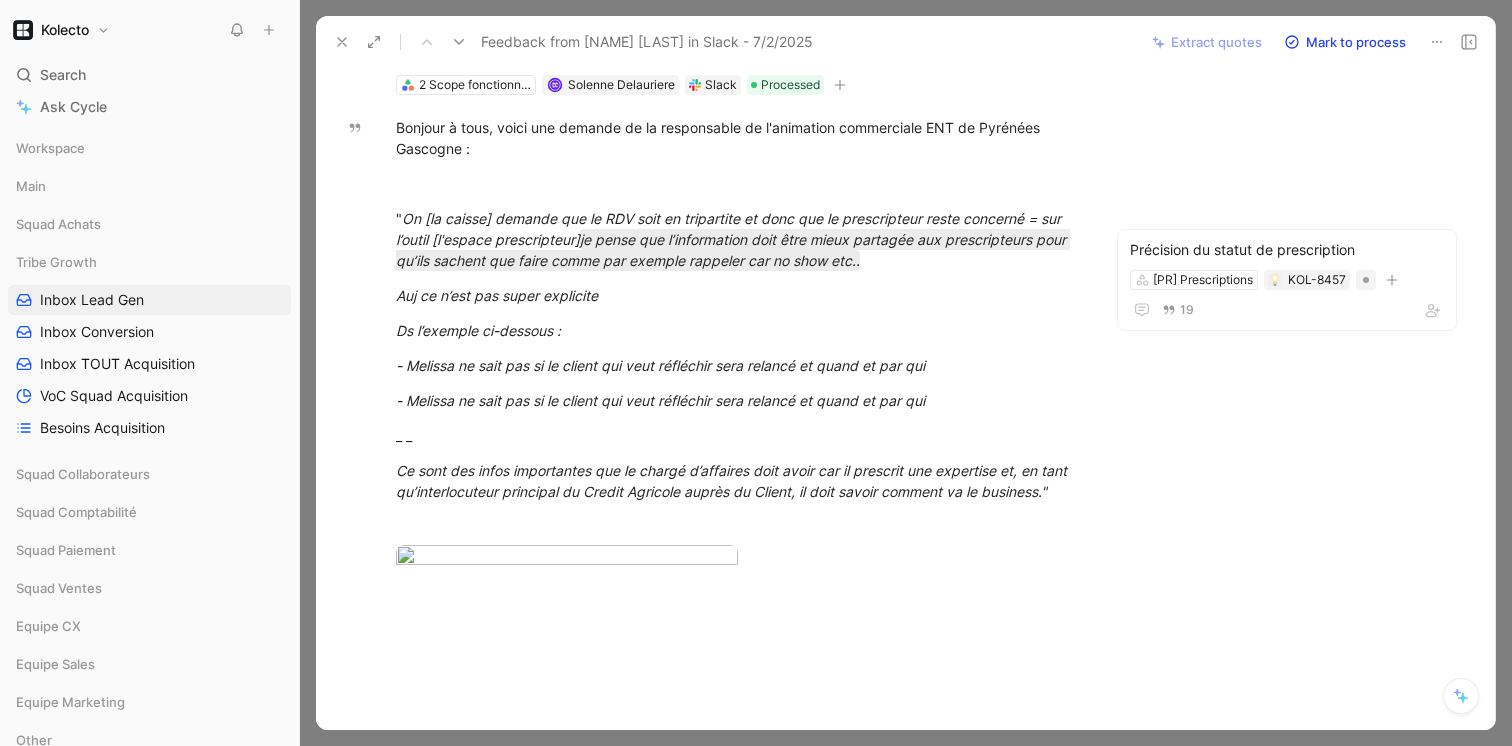click 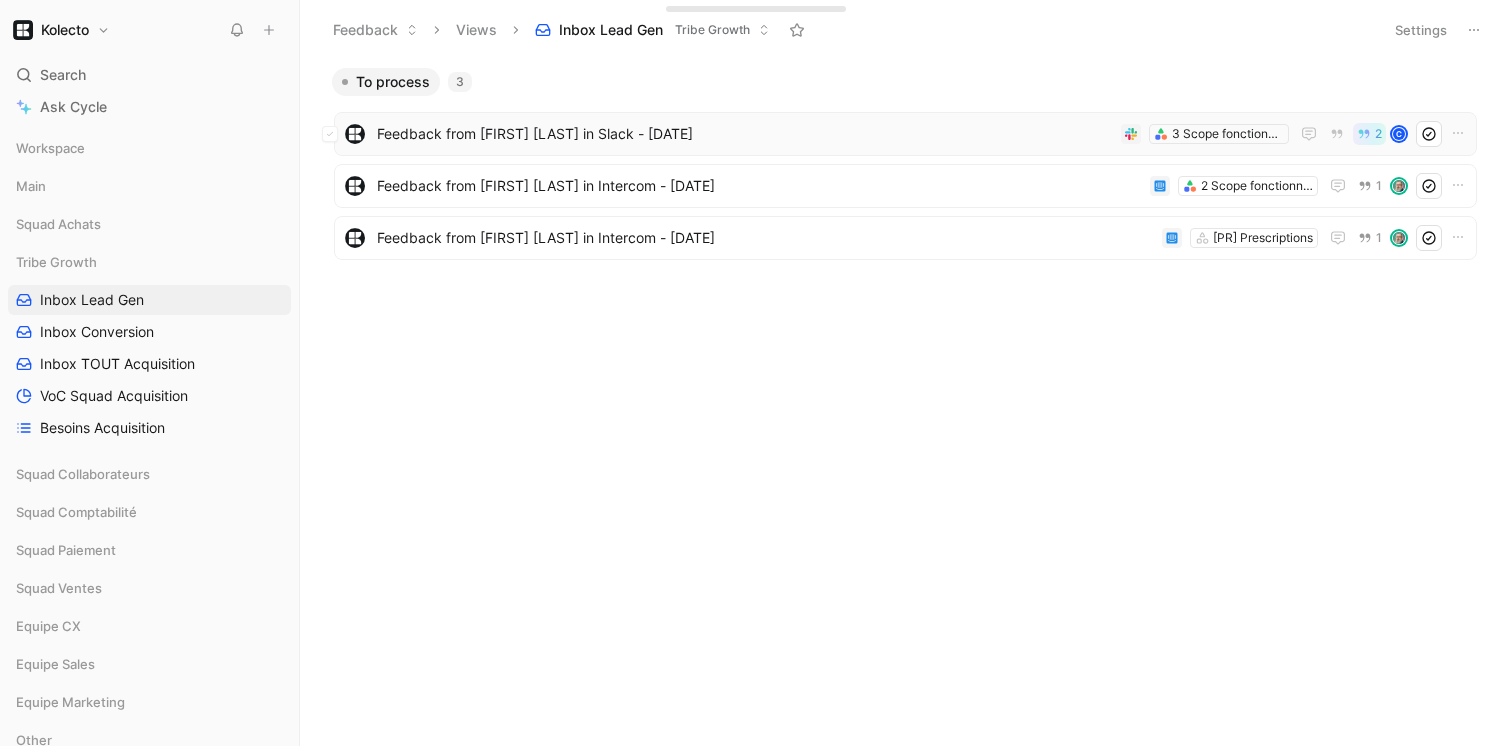 click on "Feedback from [FIRST] [LAST] in Slack - [DATE]" at bounding box center [745, 134] 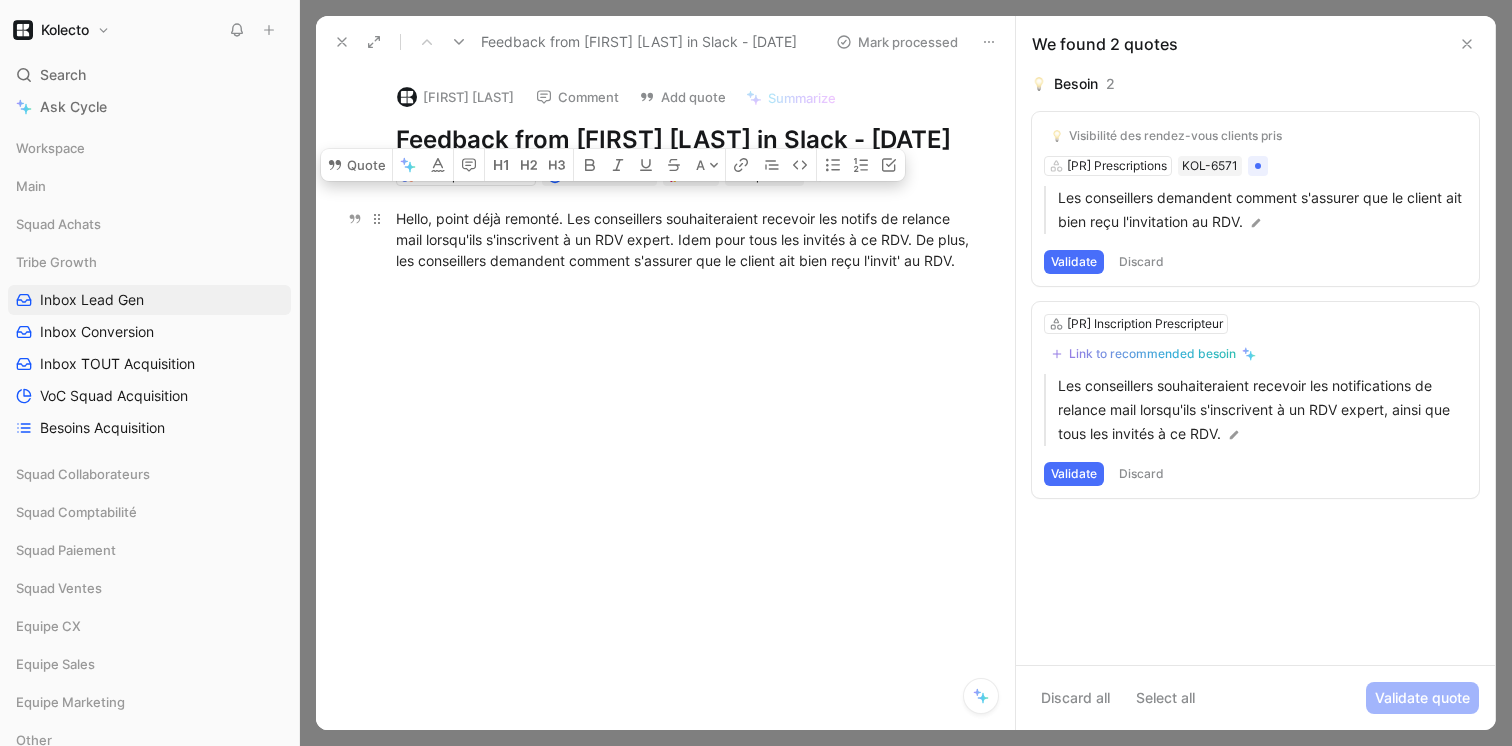 drag, startPoint x: 516, startPoint y: 316, endPoint x: 567, endPoint y: 254, distance: 80.280754 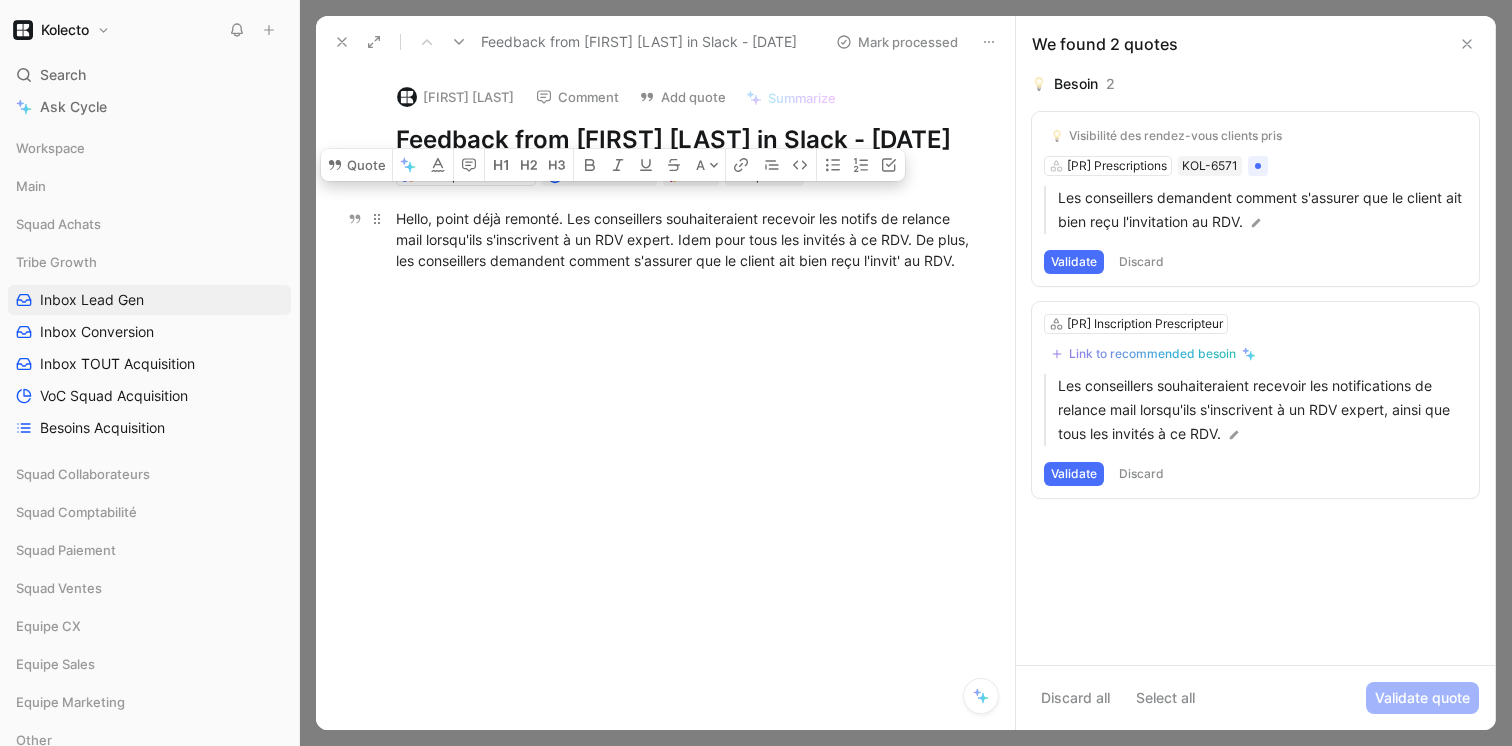 click on "Hello, point déjà remonté. Les conseillers souhaiteraient recevoir les notifs de relance mail lorsqu'ils s'inscrivent à un RDV expert. Idem pour tous les invités à ce RDV. De plus, les conseillers demandent comment s'assurer que le client ait bien reçu l'invit' au RDV." at bounding box center [686, 239] 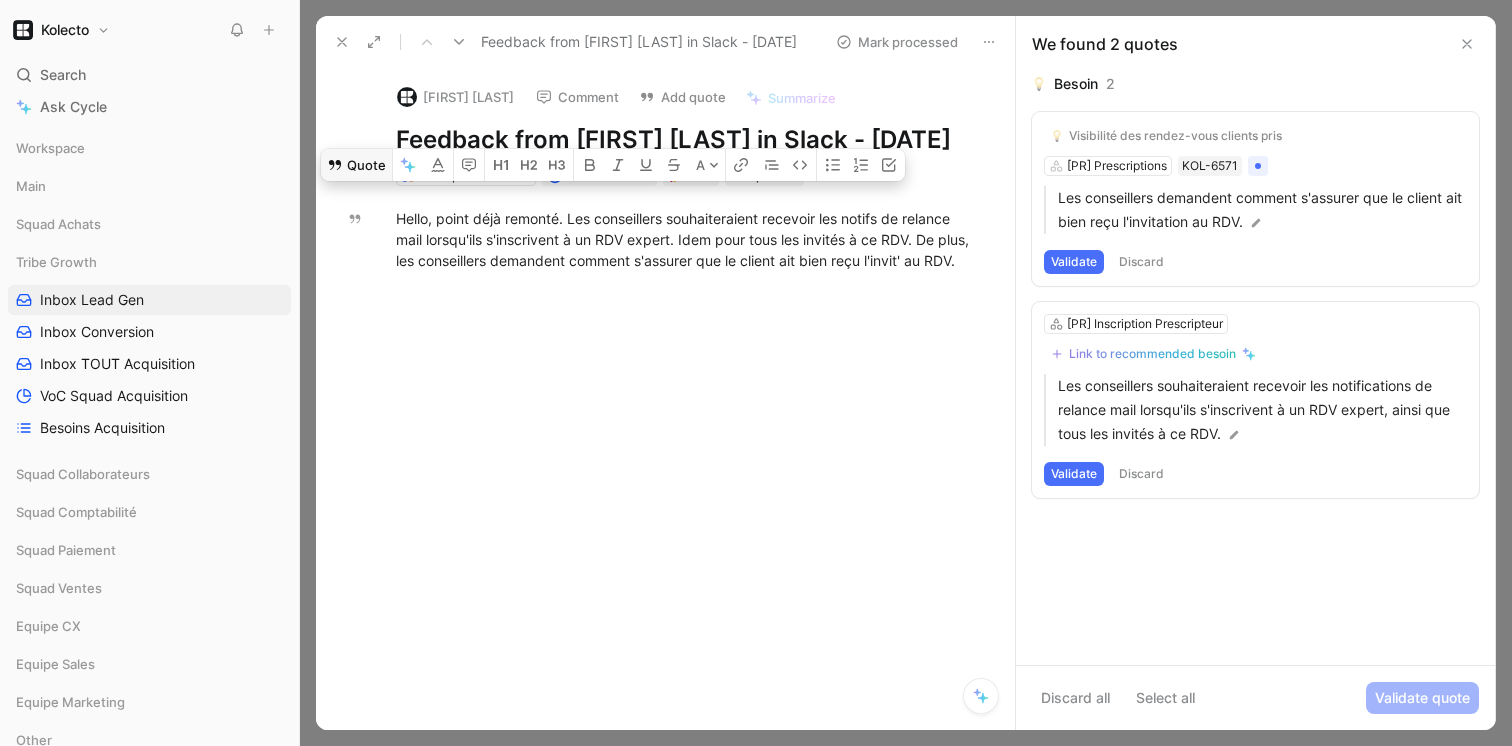 click on "Quote" at bounding box center [356, 165] 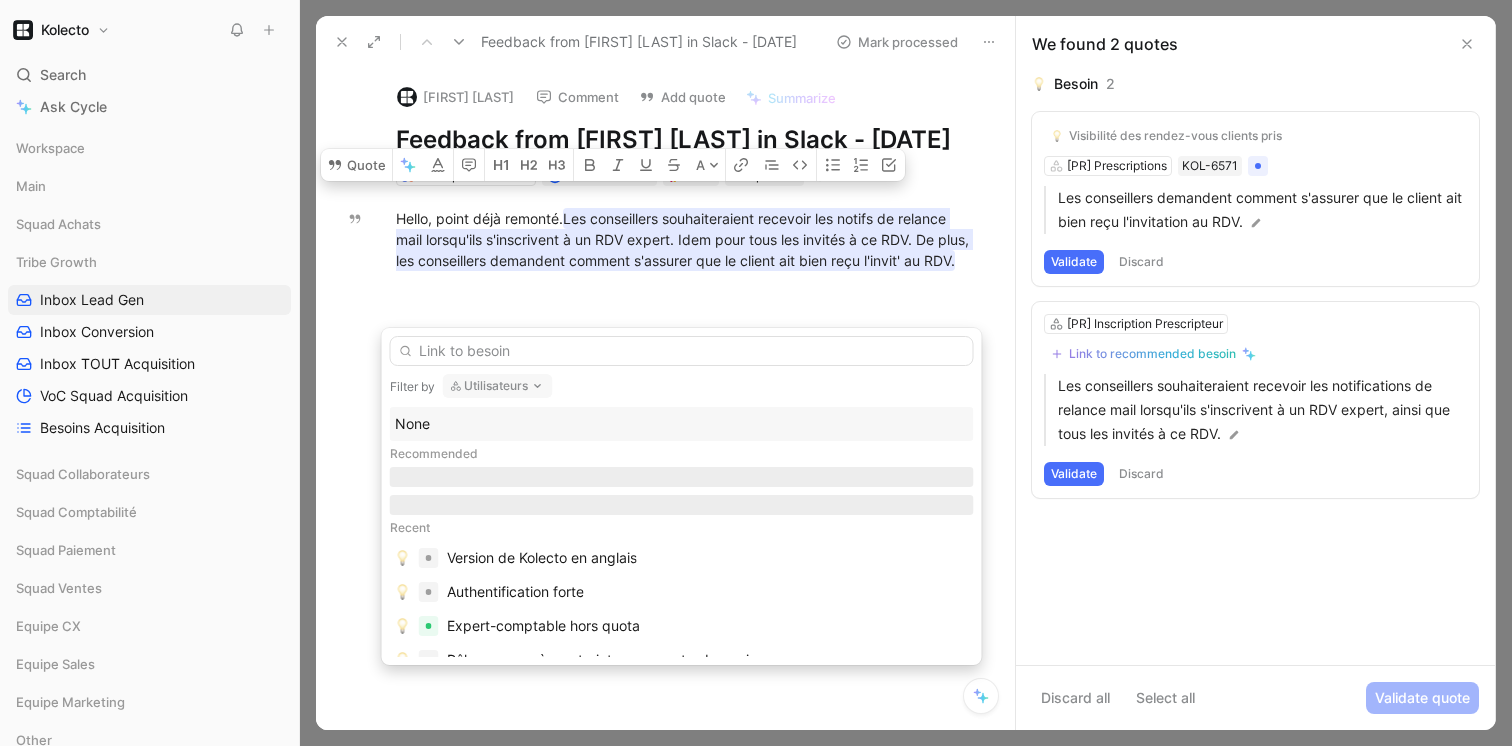 click on "Utilisateurs" at bounding box center [498, 386] 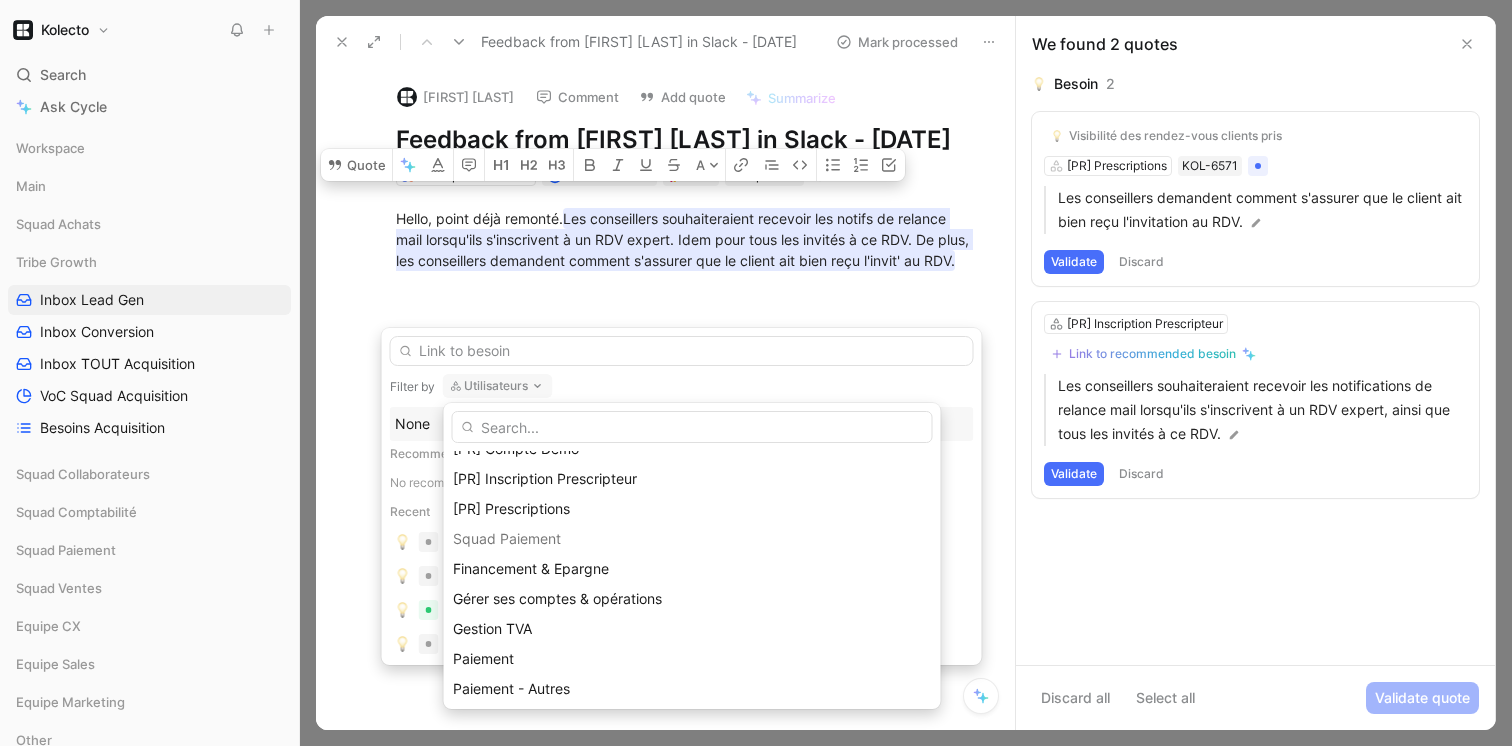 scroll, scrollTop: 995, scrollLeft: 0, axis: vertical 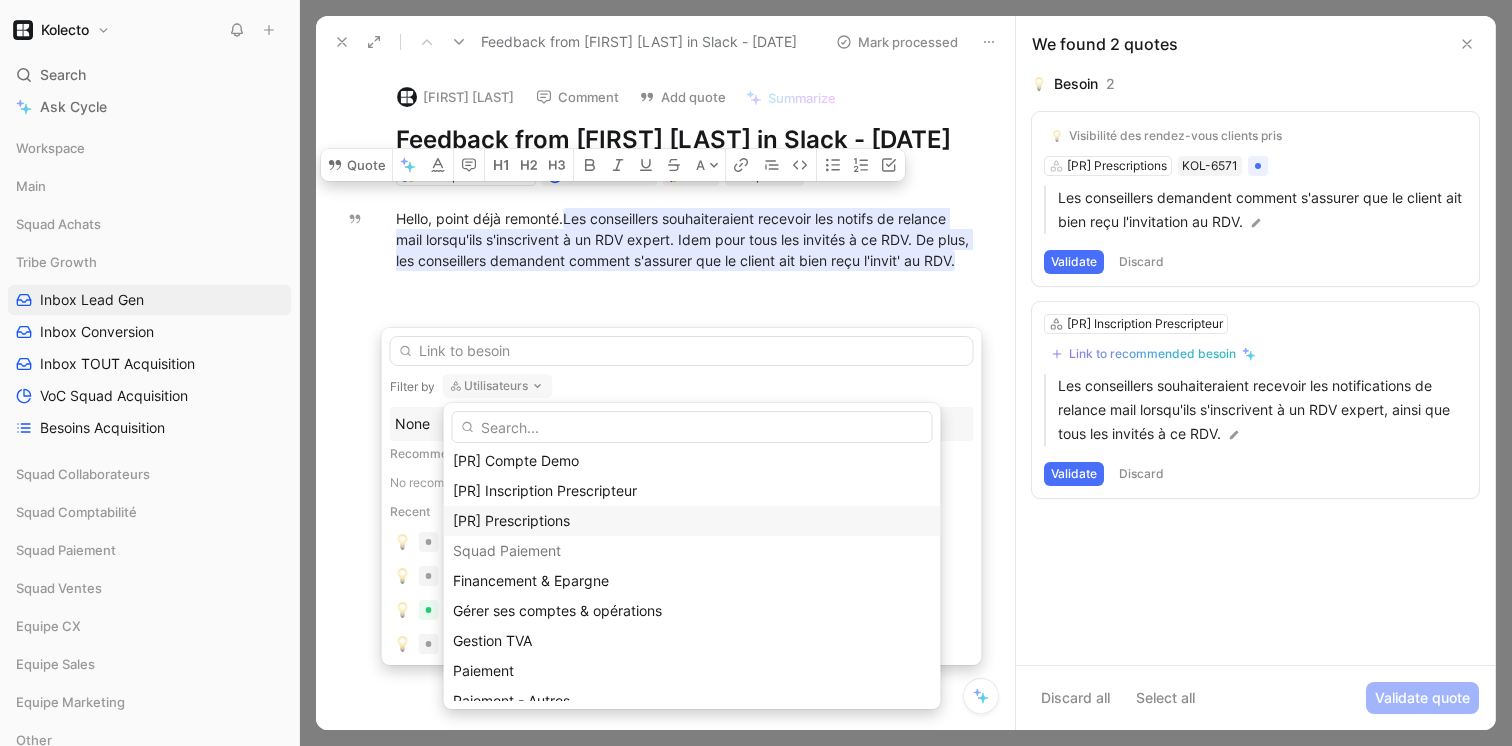 click on "[PR] Prescriptions" at bounding box center [692, 521] 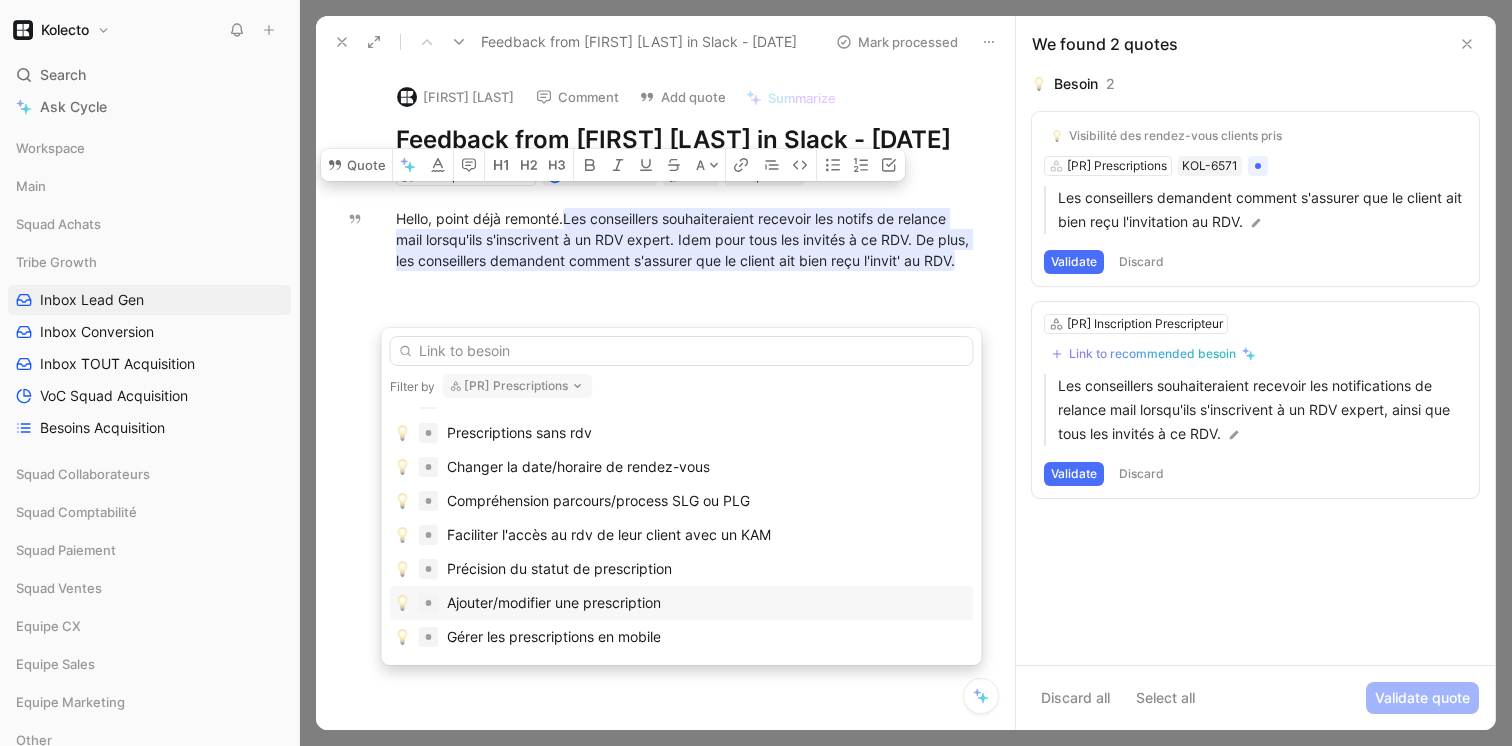 scroll, scrollTop: 380, scrollLeft: 0, axis: vertical 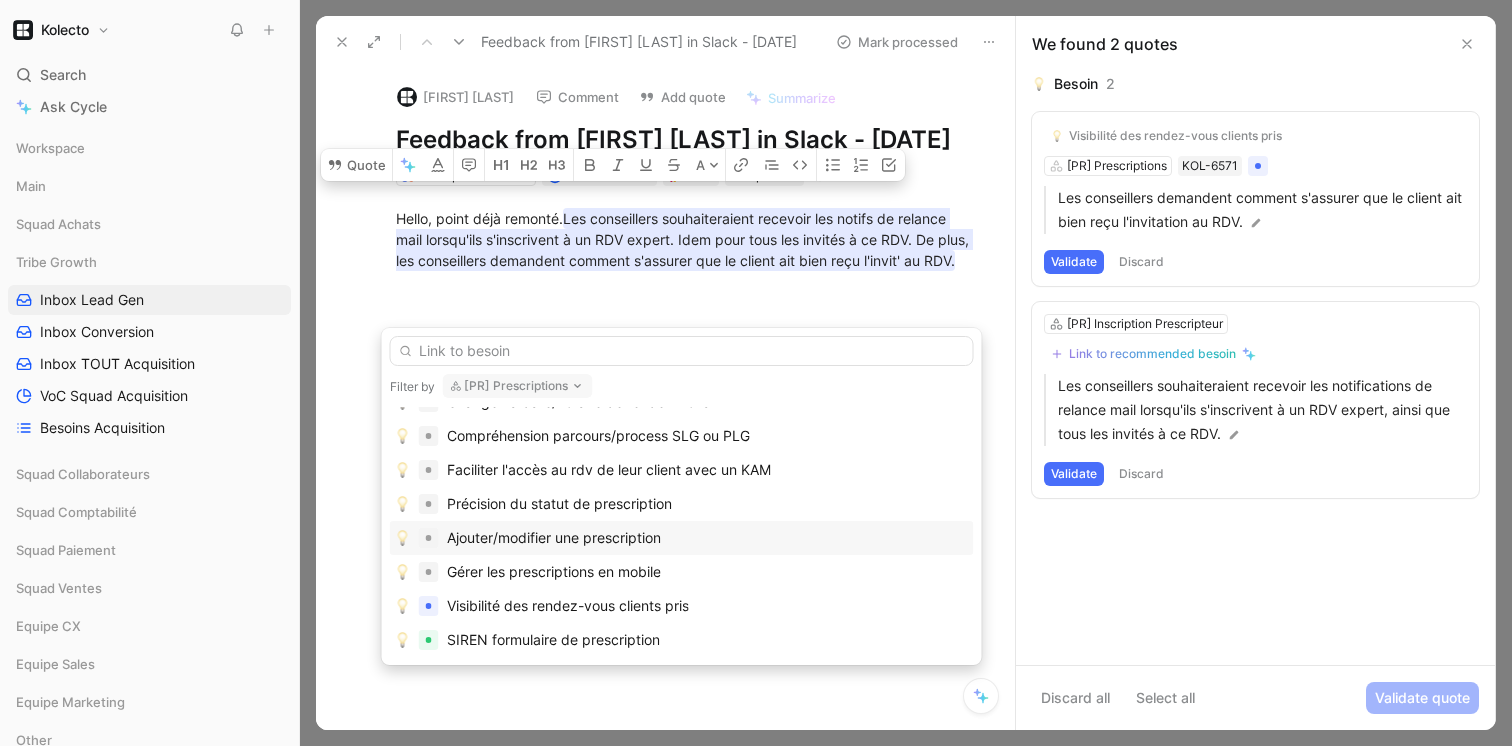 click on "Visibilité des rendez-vous clients pris" at bounding box center (568, 606) 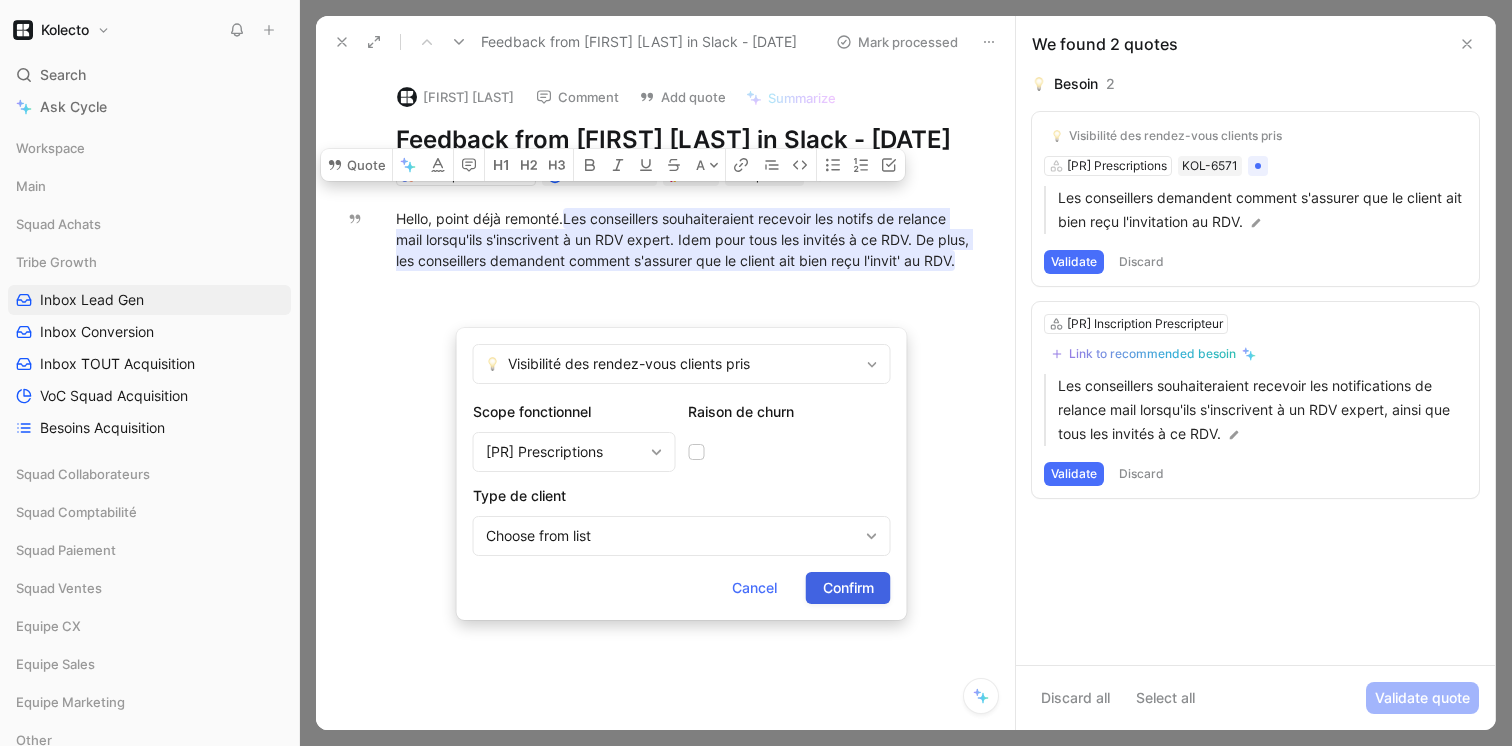 click on "Confirm" at bounding box center [848, 588] 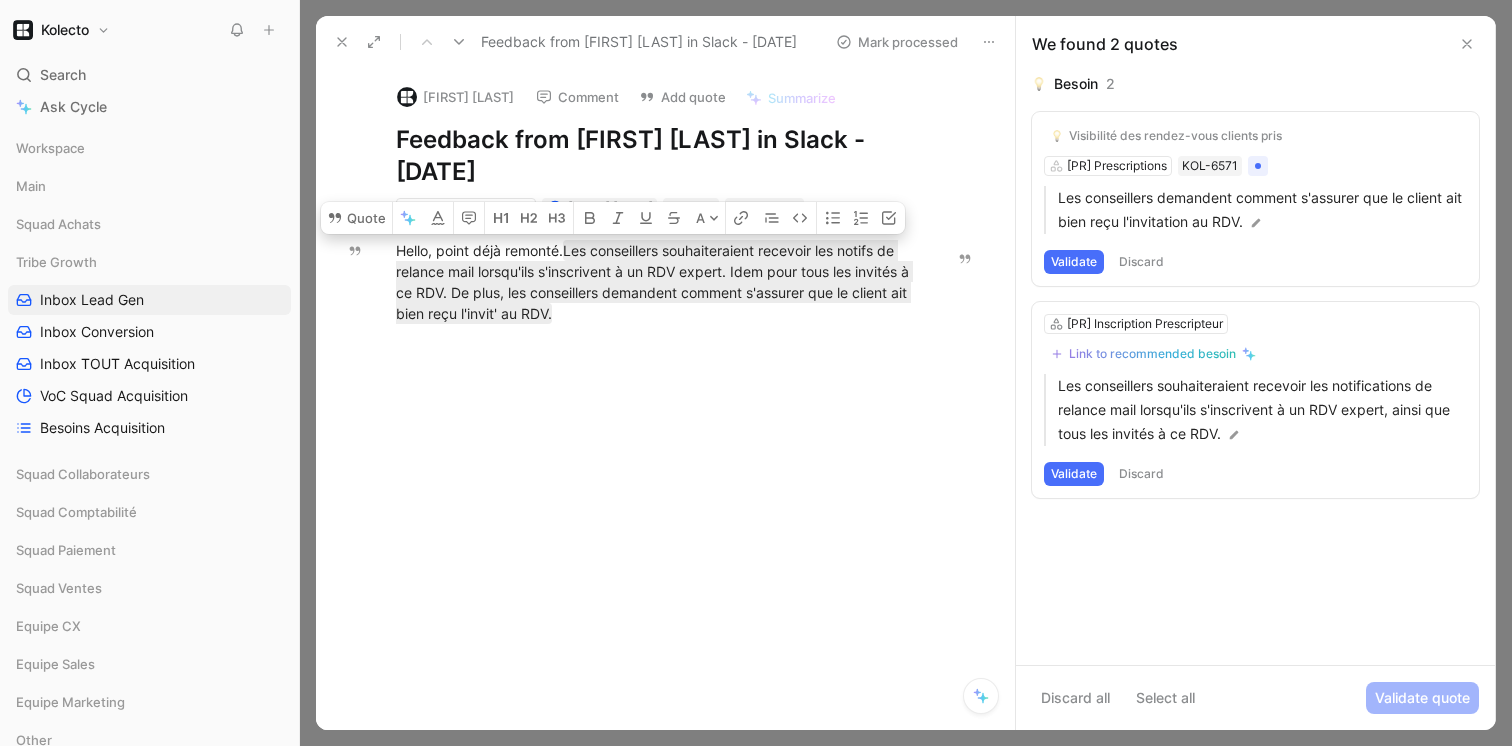 click on "Feedback from [FIRST] [LAST] in Slack - [DATE]" at bounding box center [655, 156] 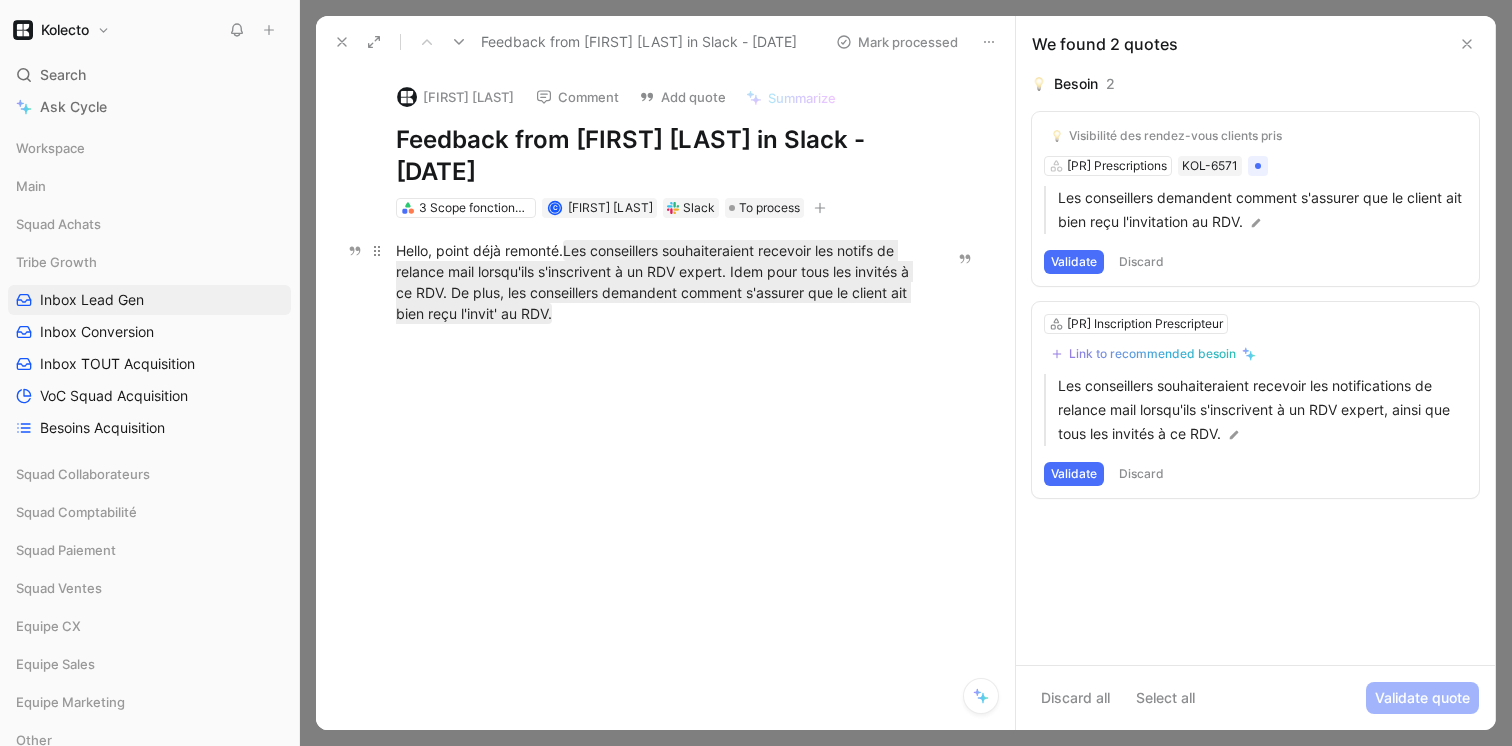 click on "Hello, point déjà remonté.  Les conseillers souhaiteraient recevoir les notifs de relance mail lorsqu'ils s'inscrivent à un RDV expert. Idem pour tous les invités à ce RDV. De plus, les conseillers demandent comment s'assurer que le client ait bien reçu l'invit' au RDV." at bounding box center [655, 282] 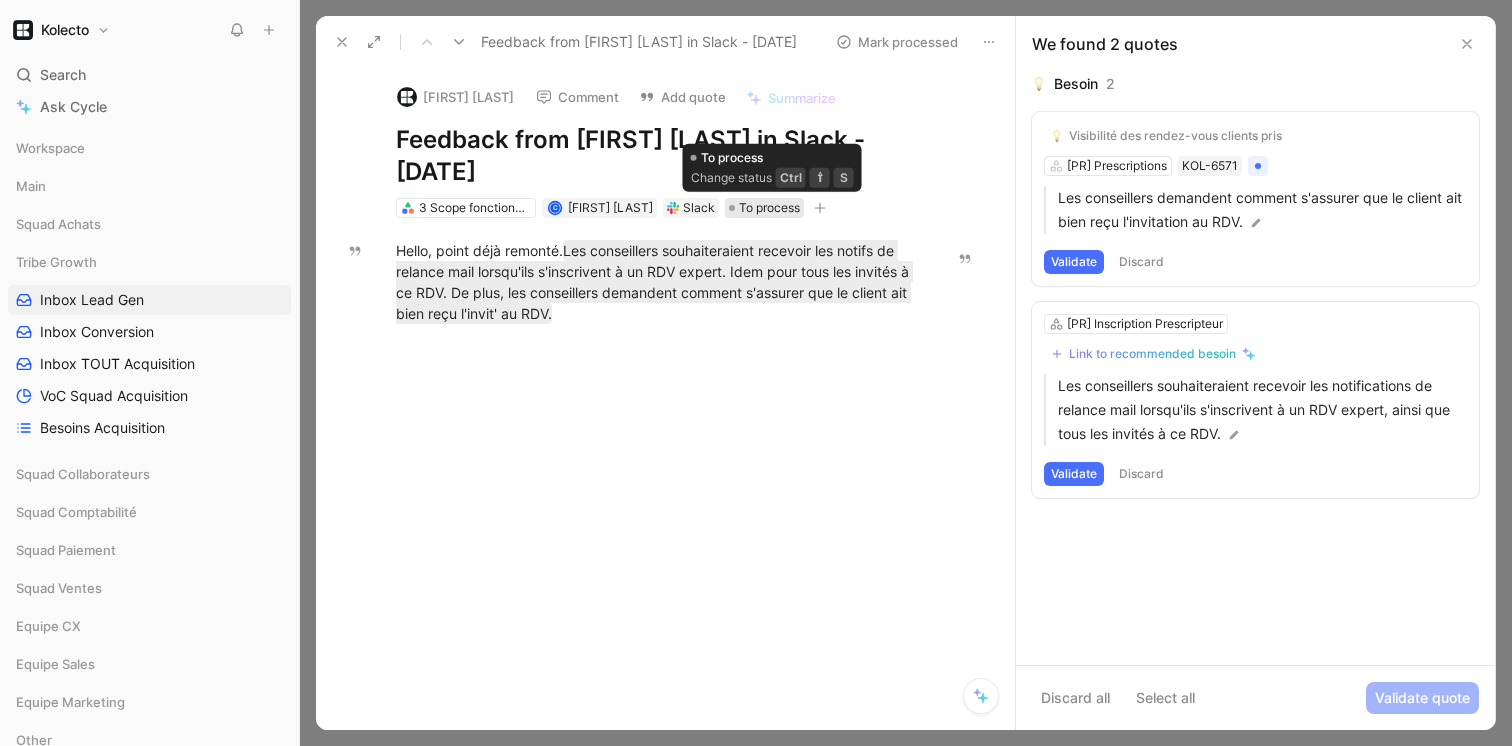 click on "To process" at bounding box center [769, 208] 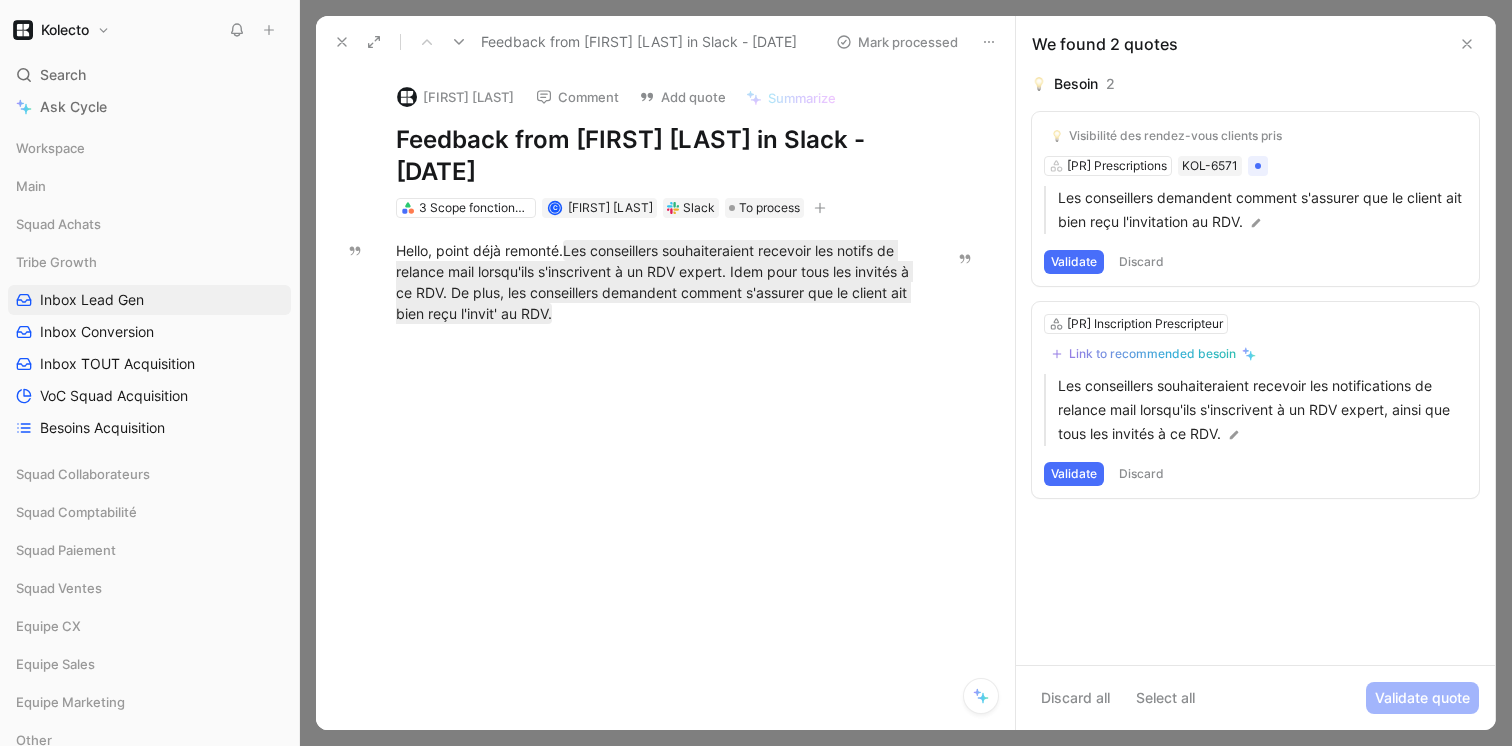 click on "Discard" at bounding box center (1141, 262) 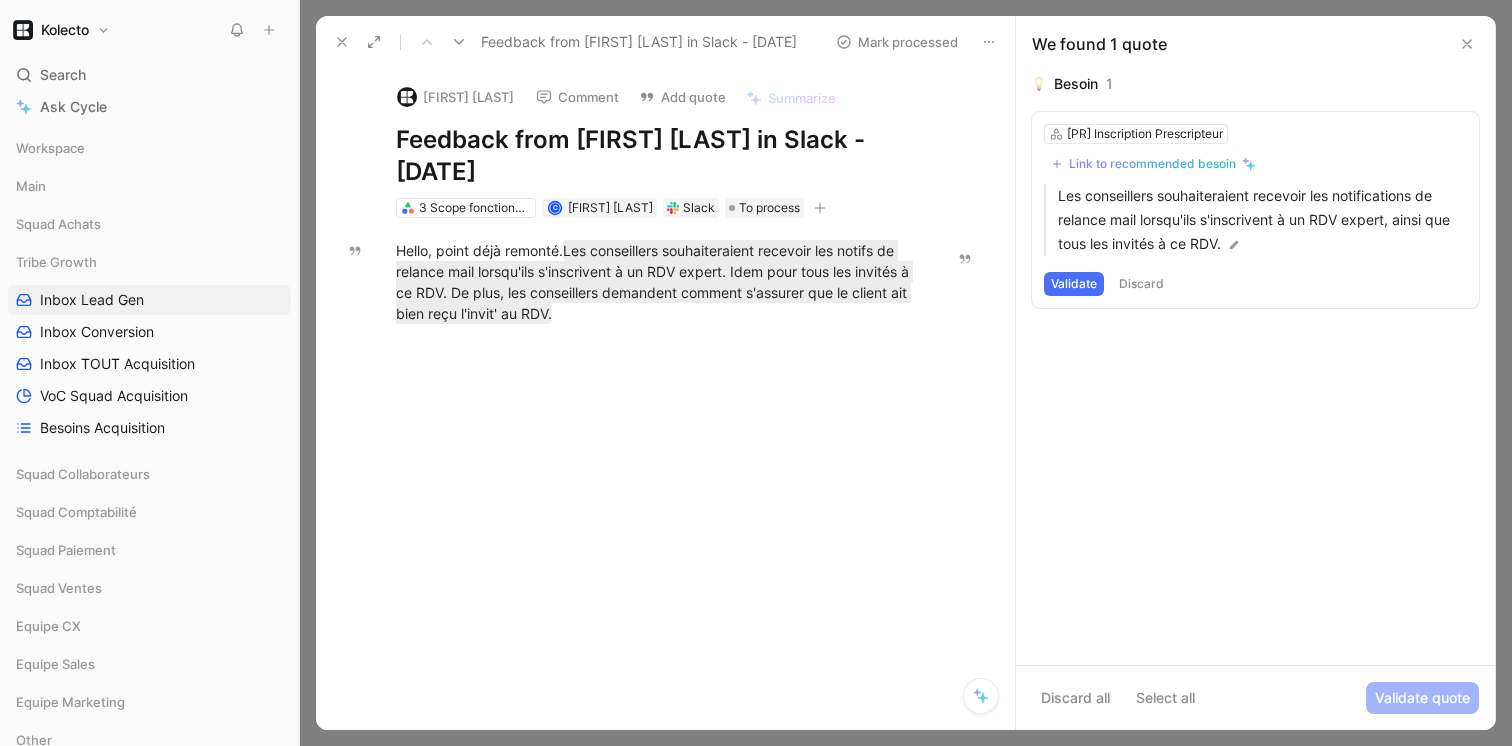 click on "Discard" at bounding box center [1141, 284] 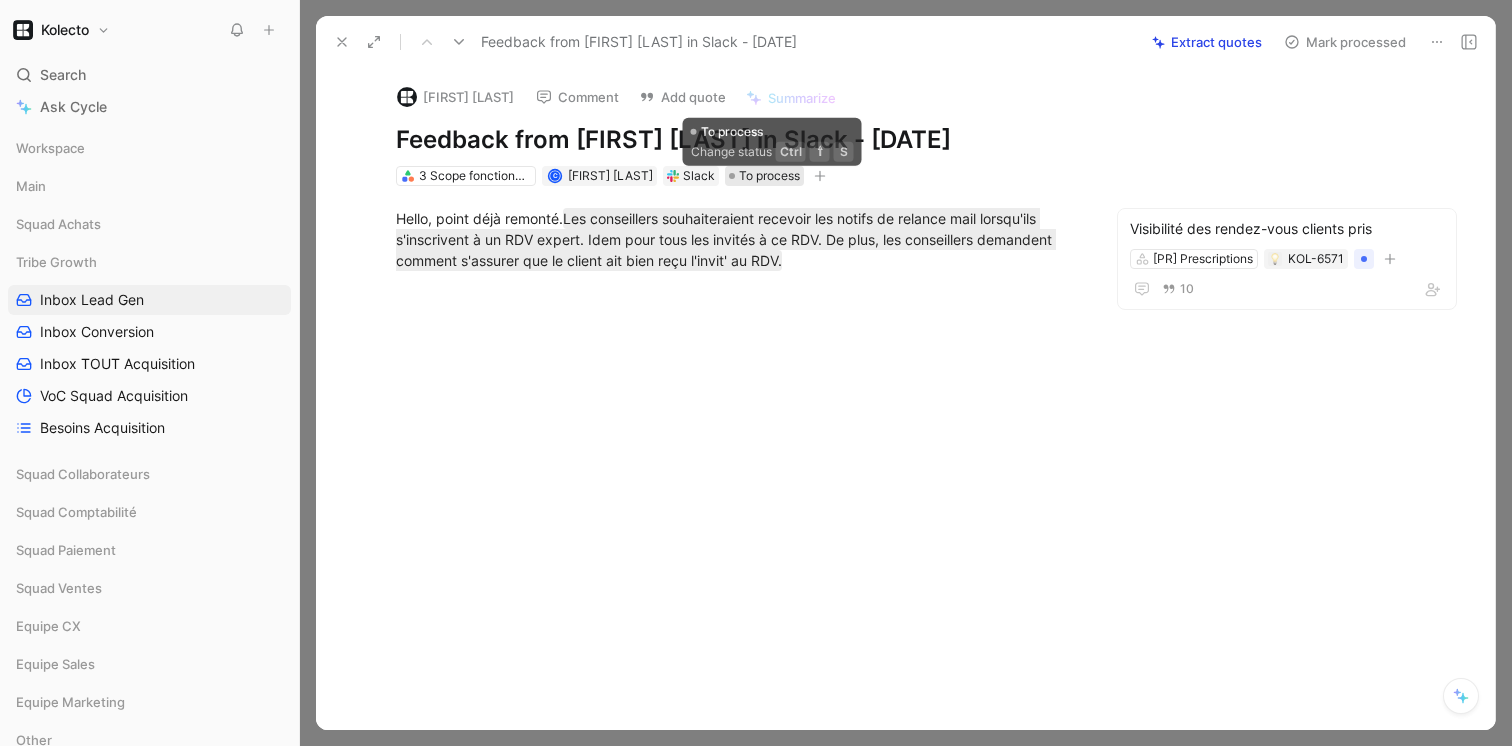 click on "To process" at bounding box center [769, 176] 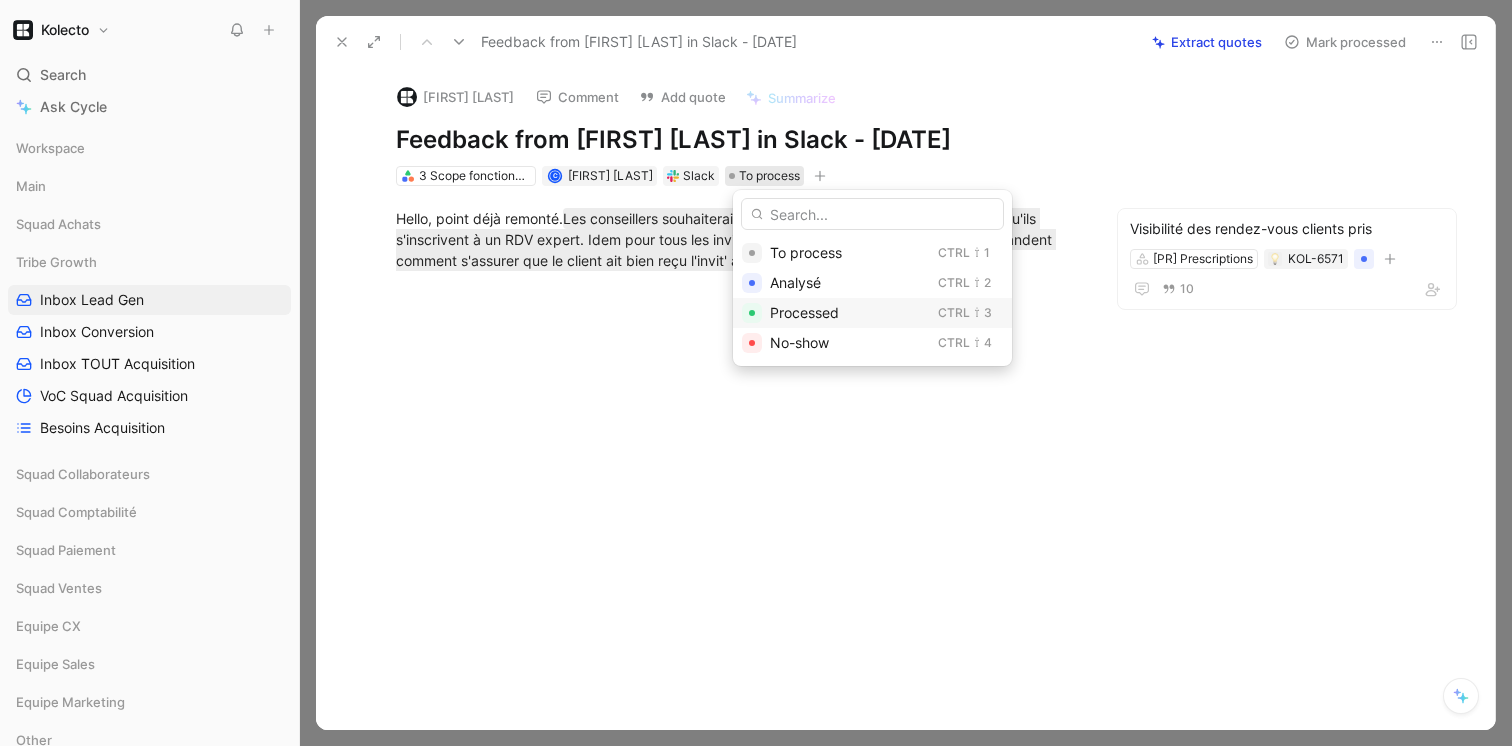 click on "Processed" at bounding box center [804, 312] 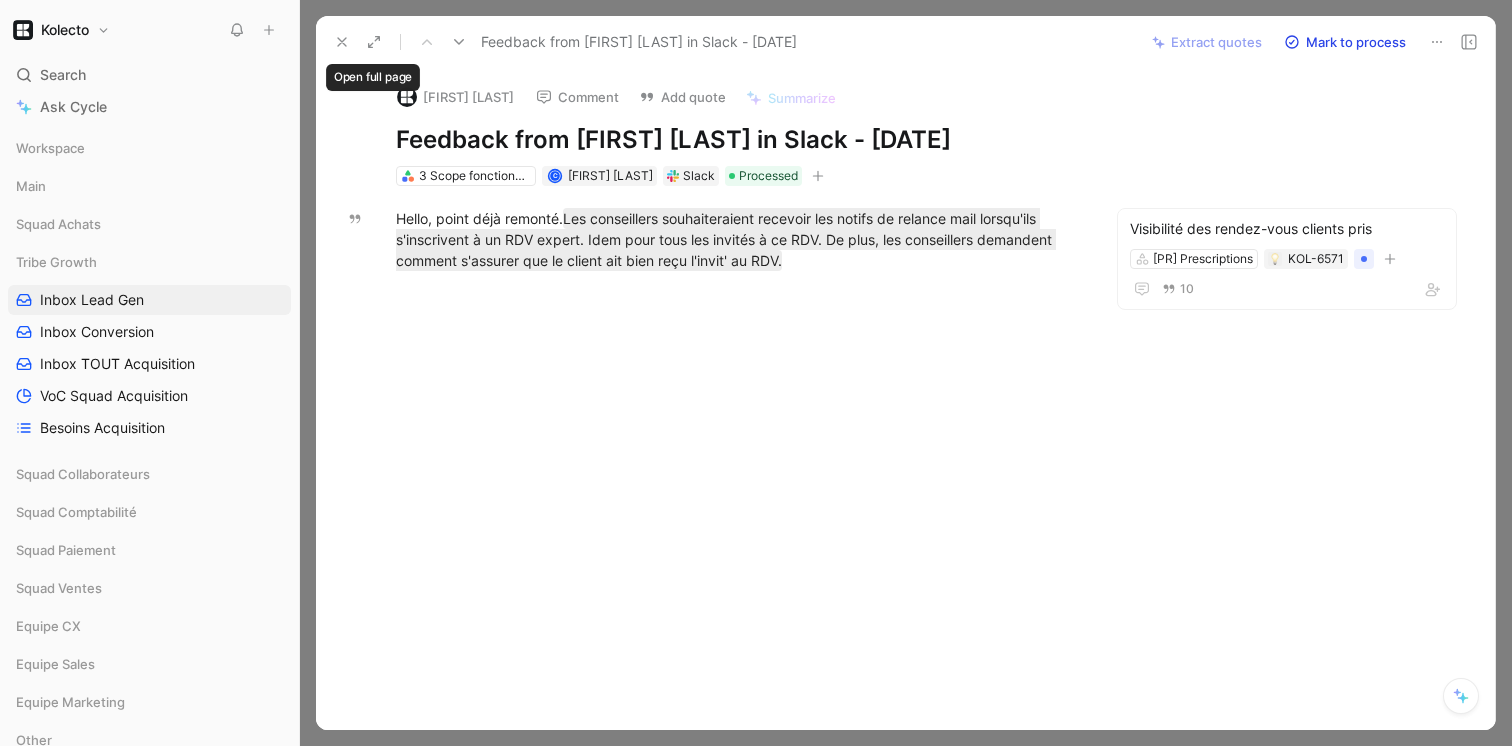 click 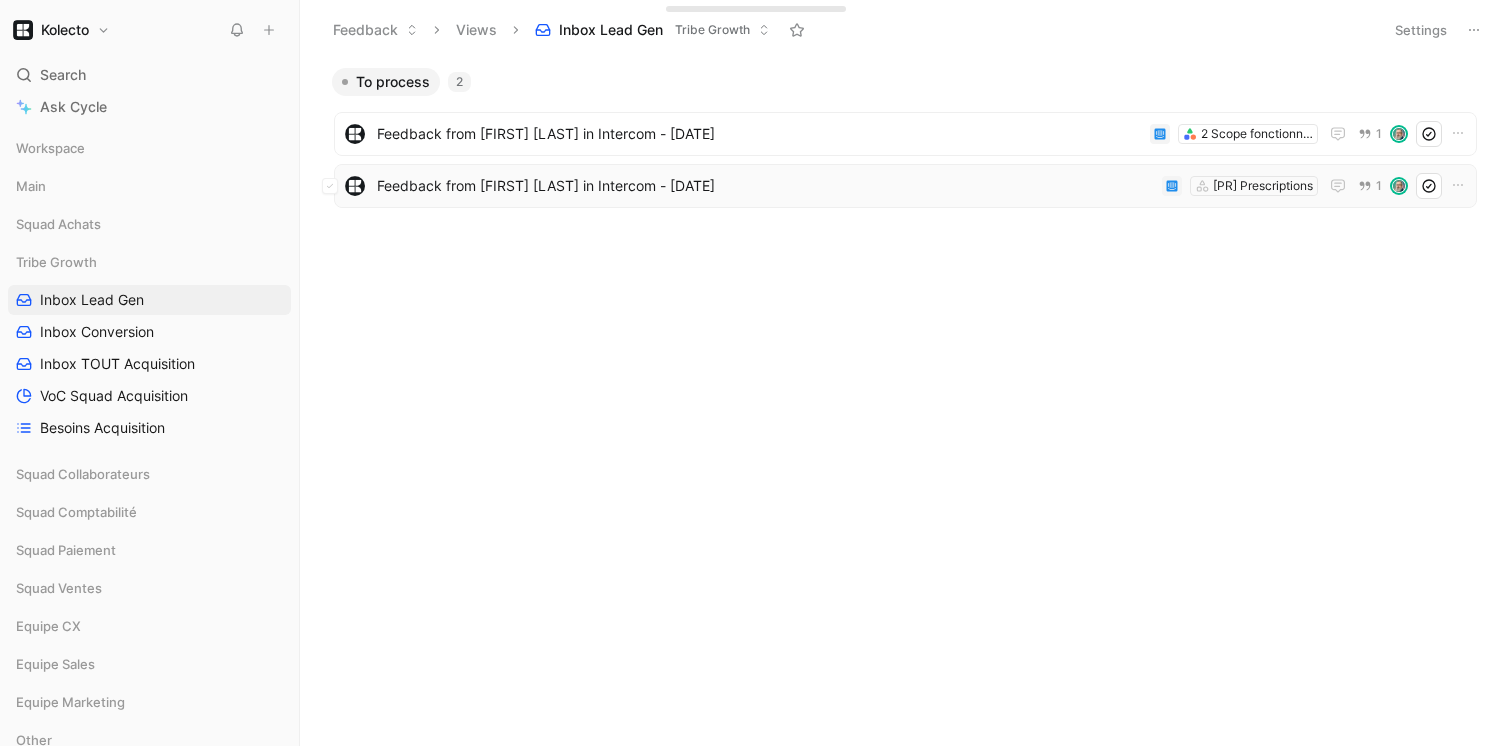 click on "Feedback from [FIRST] [LAST] in Intercom - [DATE]" at bounding box center (765, 186) 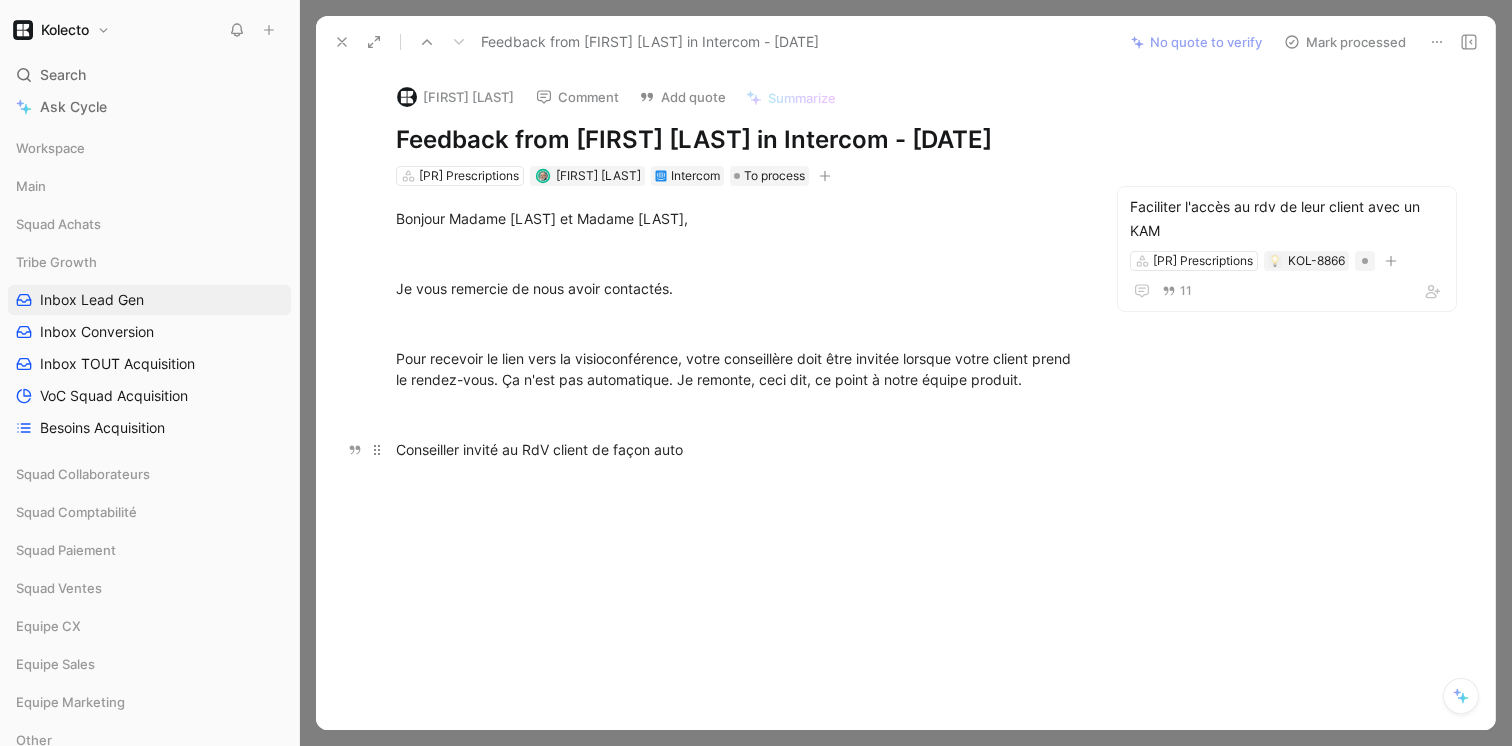 click on "Conseiller invité au RdV client de façon auto" at bounding box center (737, 449) 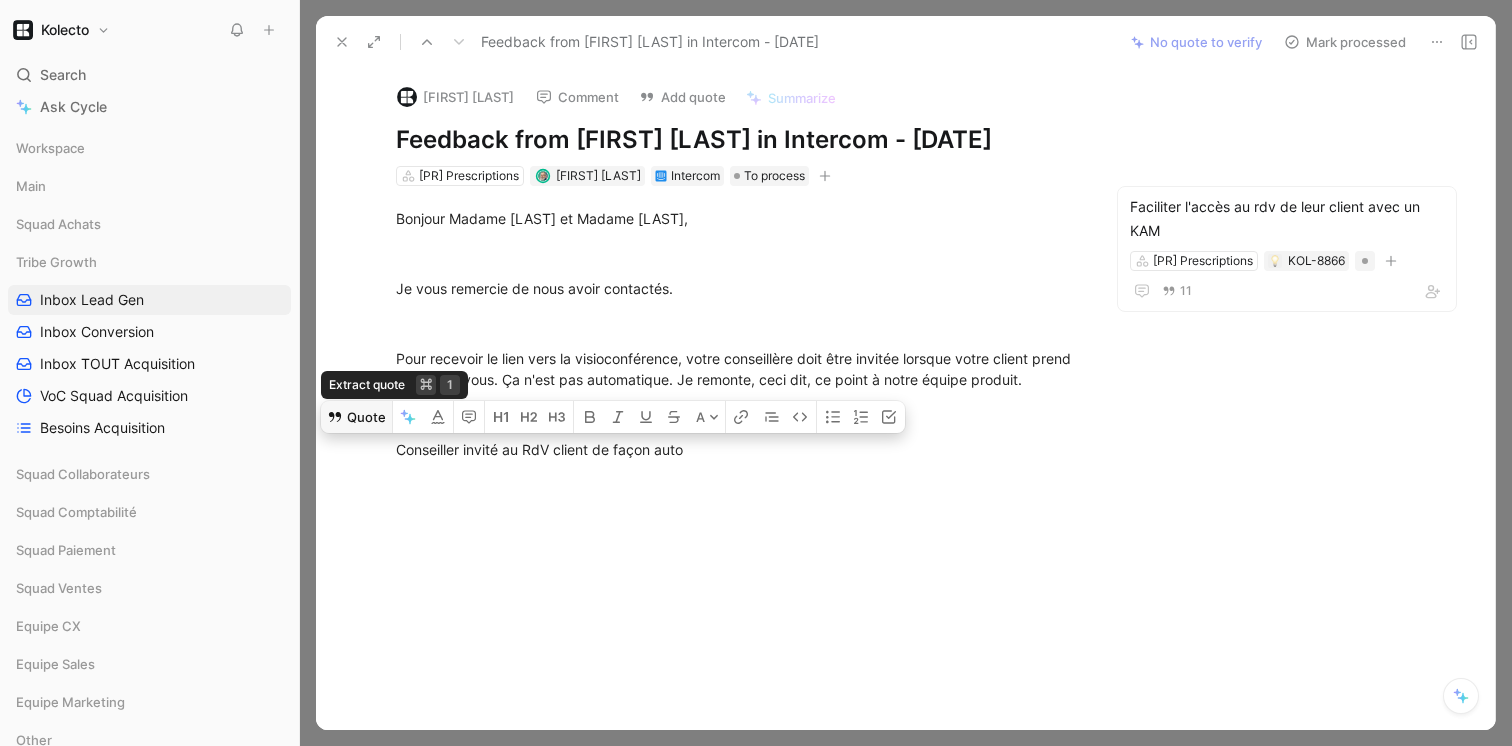 click on "Quote" at bounding box center [356, 417] 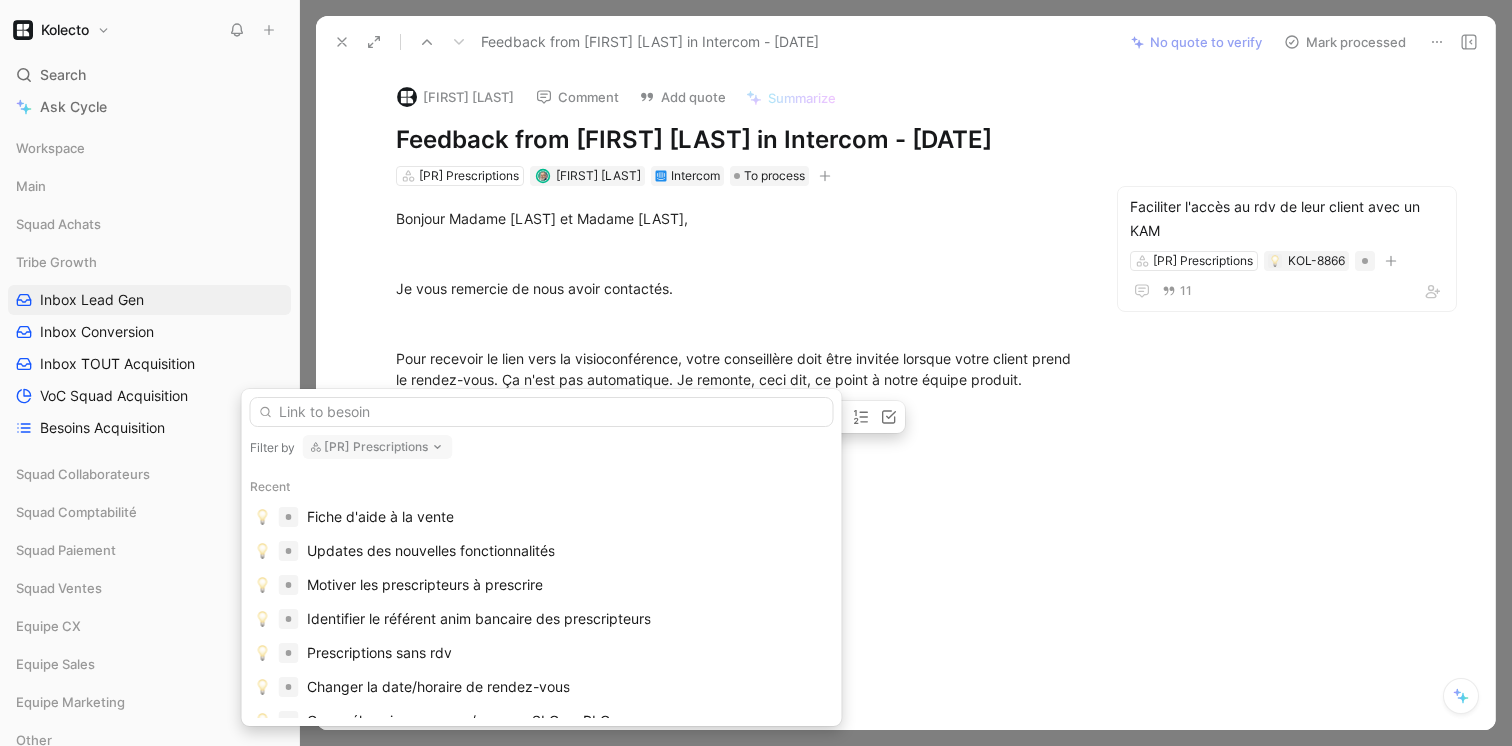 scroll, scrollTop: 550, scrollLeft: 0, axis: vertical 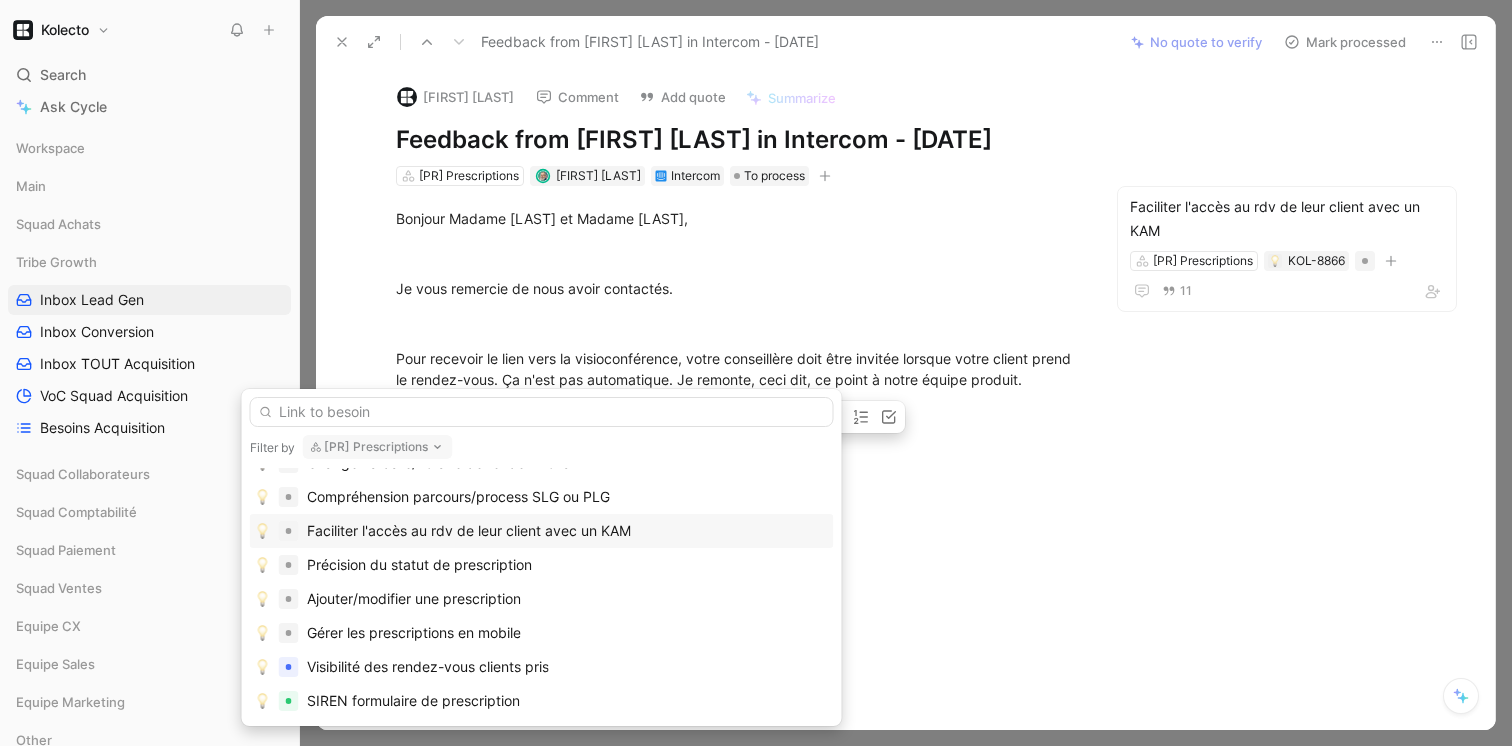 click on "Faciliter l'accès au rdv de leur client avec un KAM" at bounding box center [469, 531] 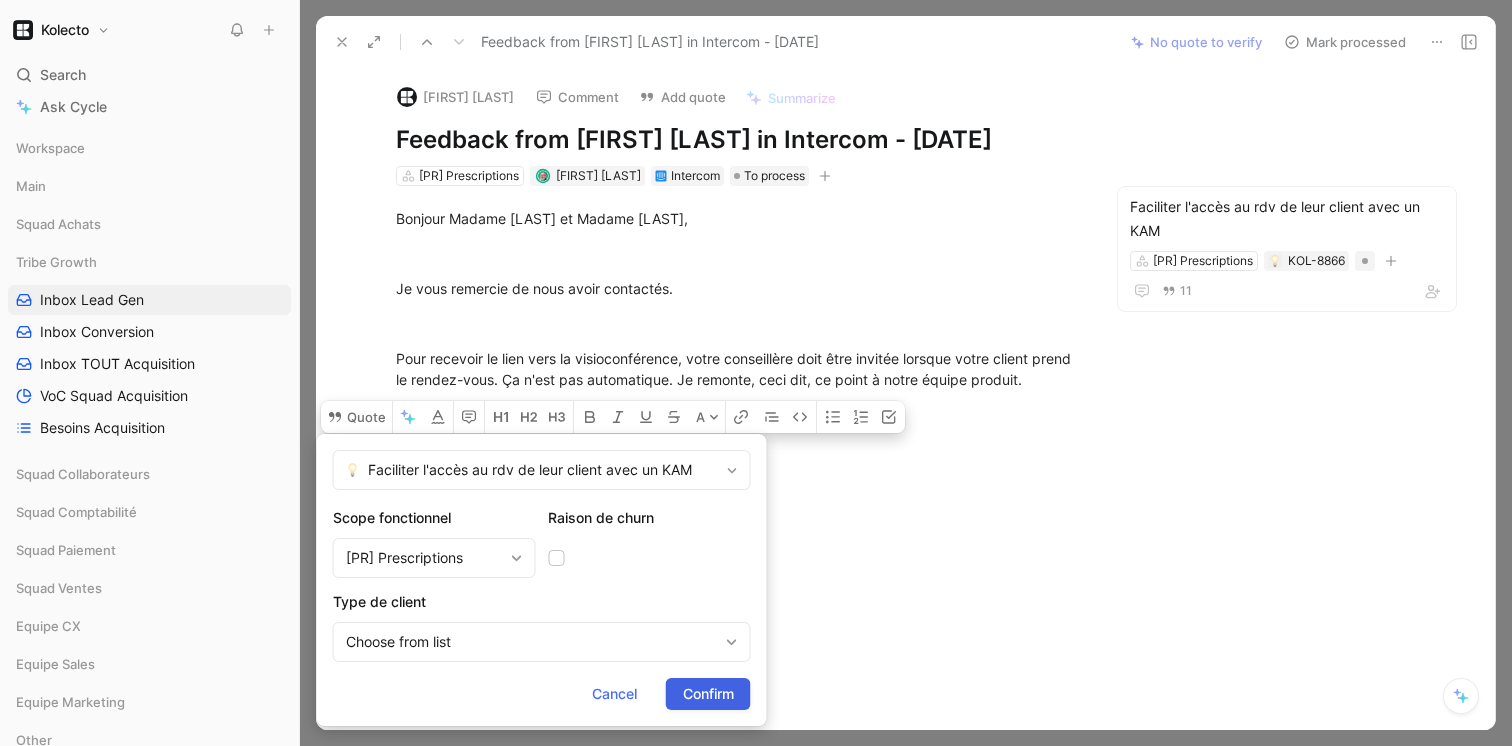 click on "Confirm" at bounding box center [708, 694] 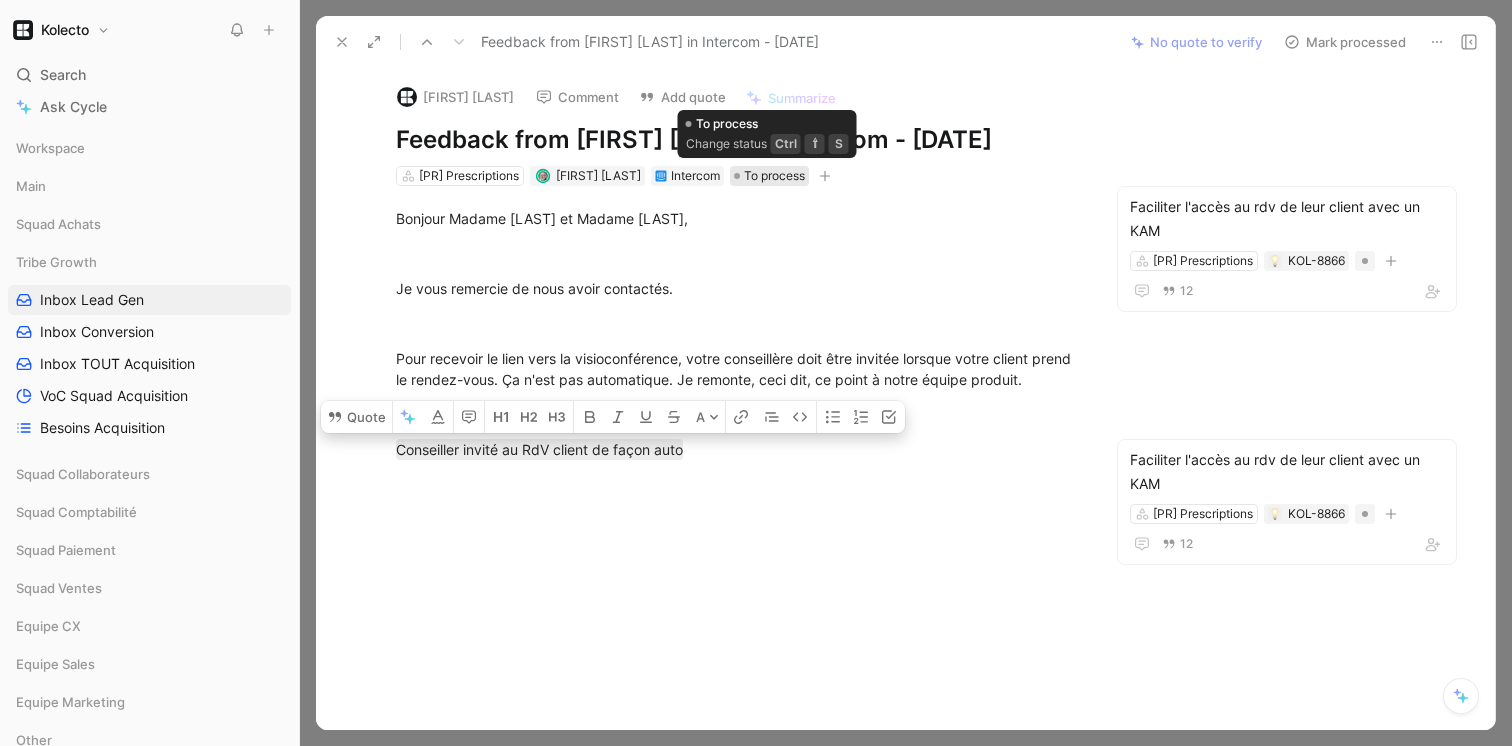 click on "To process" at bounding box center [774, 176] 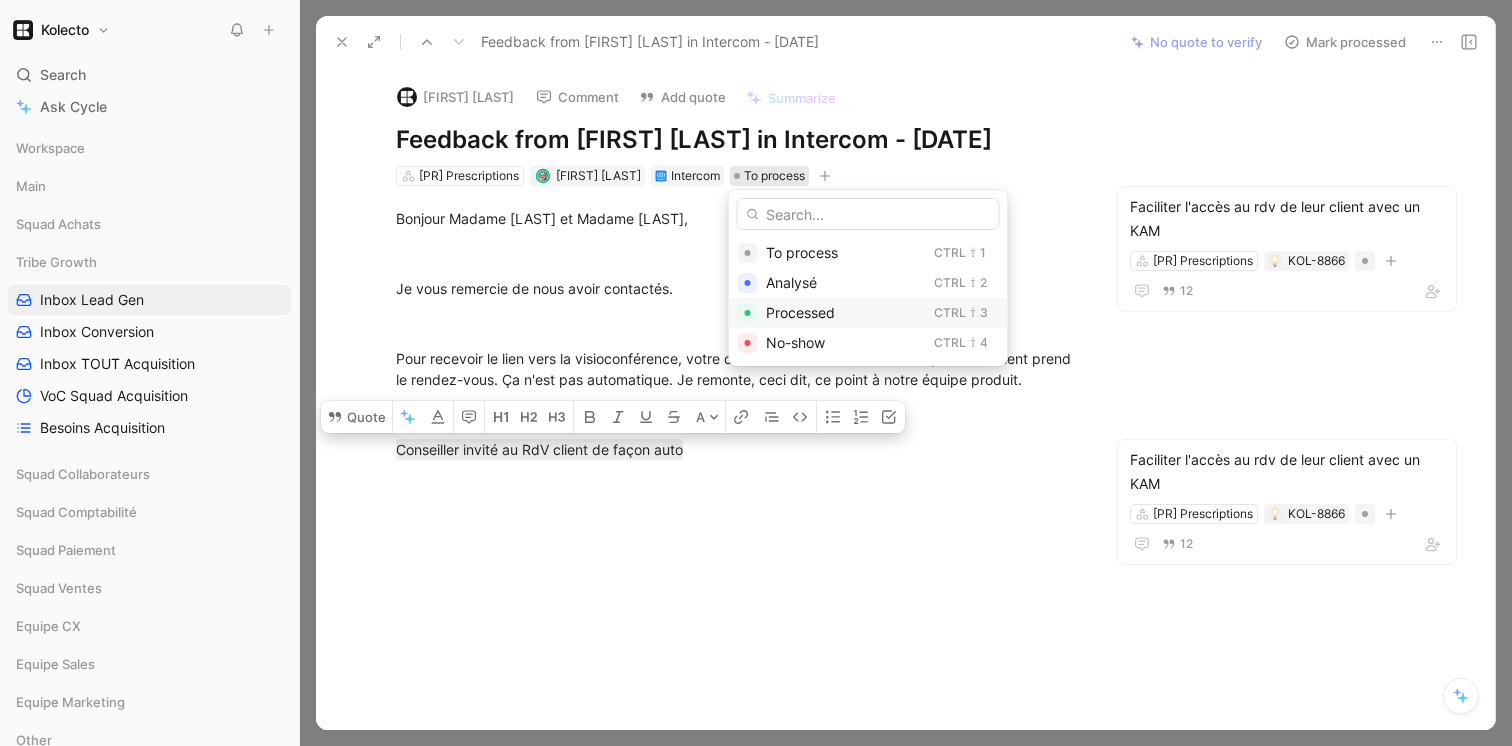 click on "Processed" at bounding box center [800, 312] 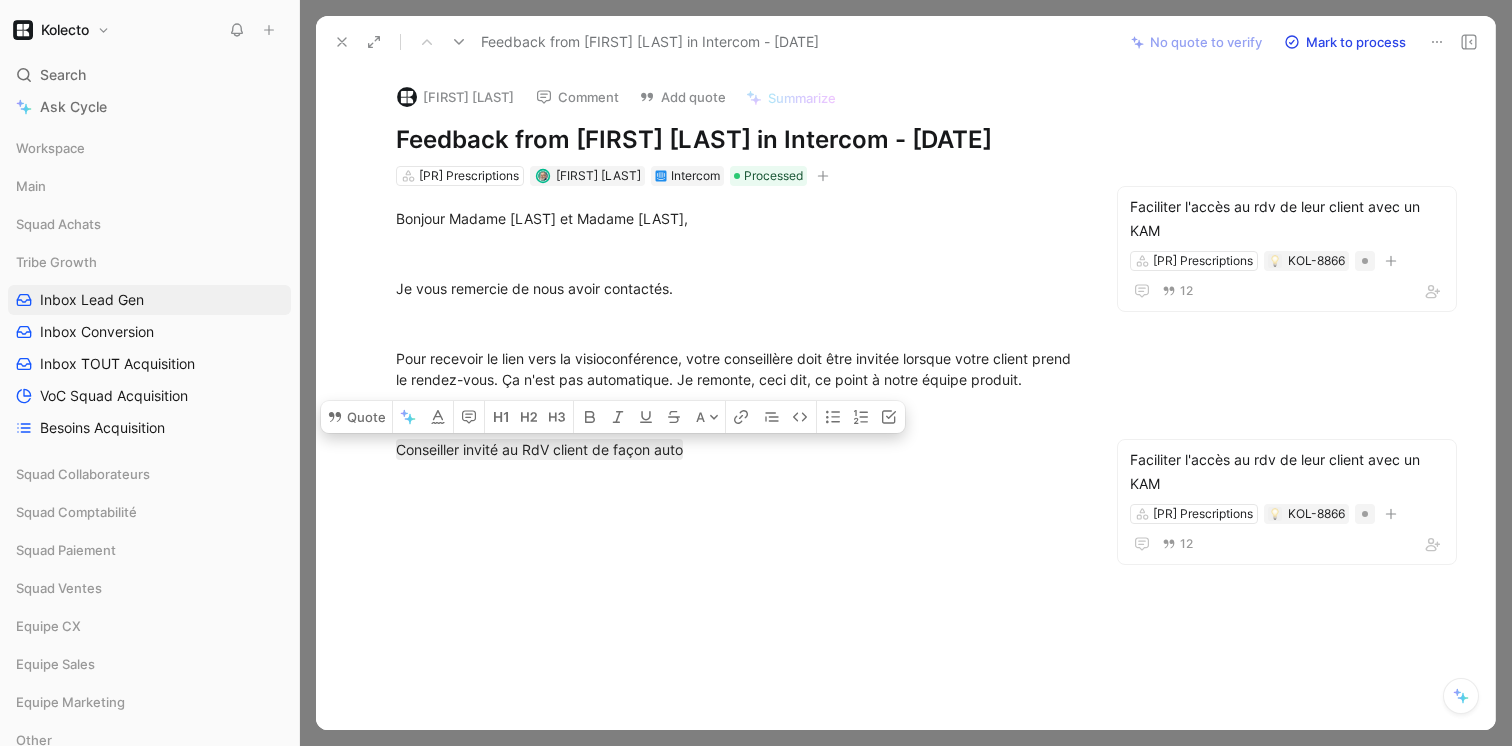 click at bounding box center (342, 42) 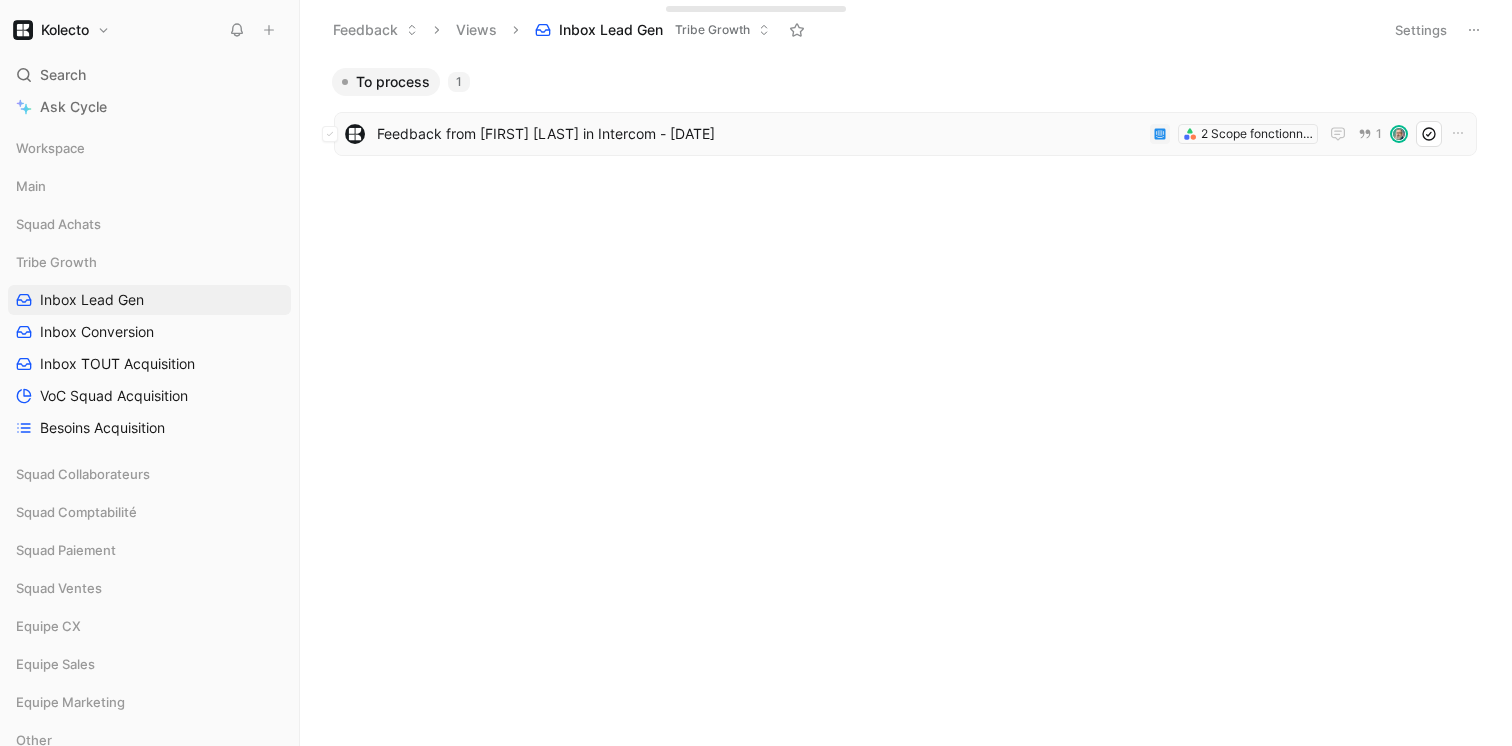 click on "Feedback from [FIRST] [LAST] in Intercom - [DATE]" at bounding box center (759, 134) 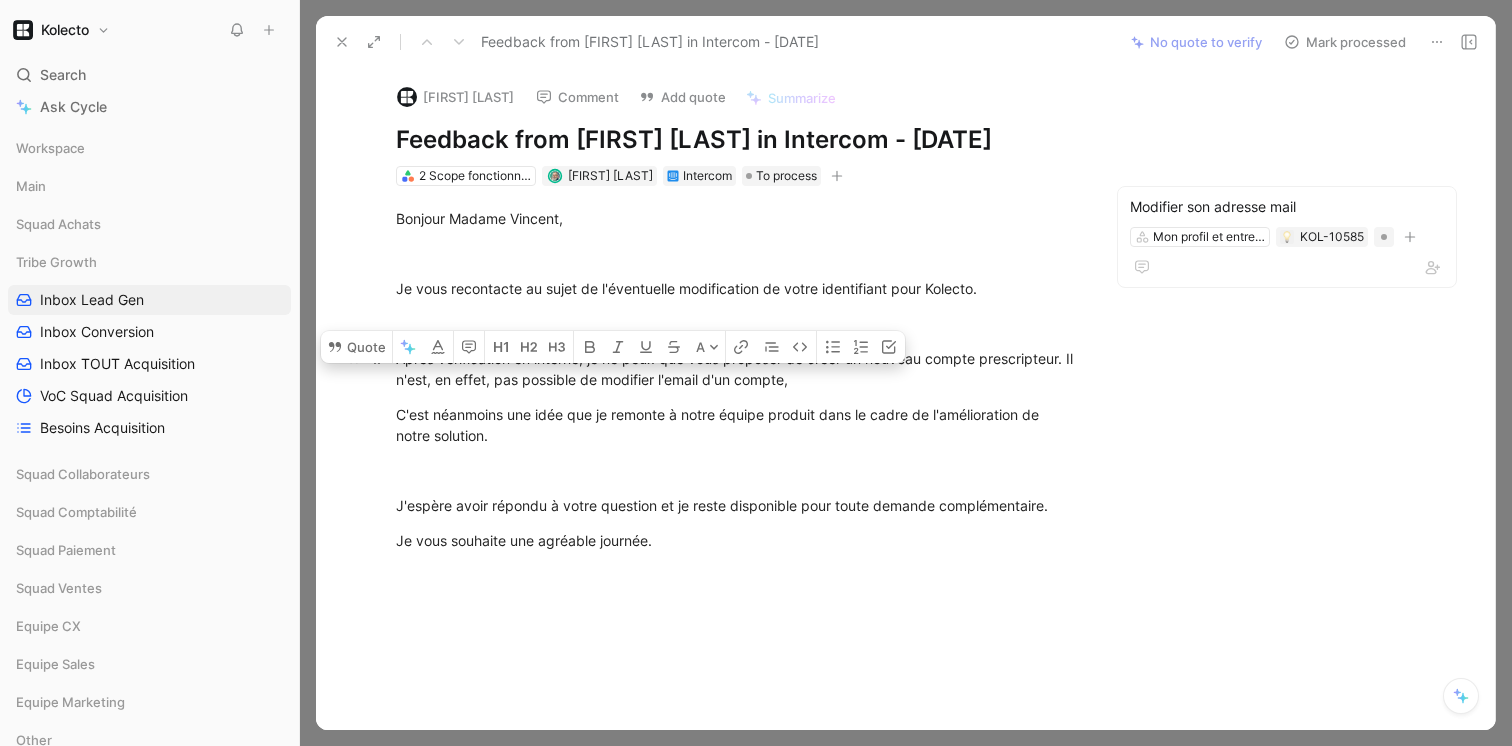 drag, startPoint x: 395, startPoint y: 377, endPoint x: 814, endPoint y: 375, distance: 419.00476 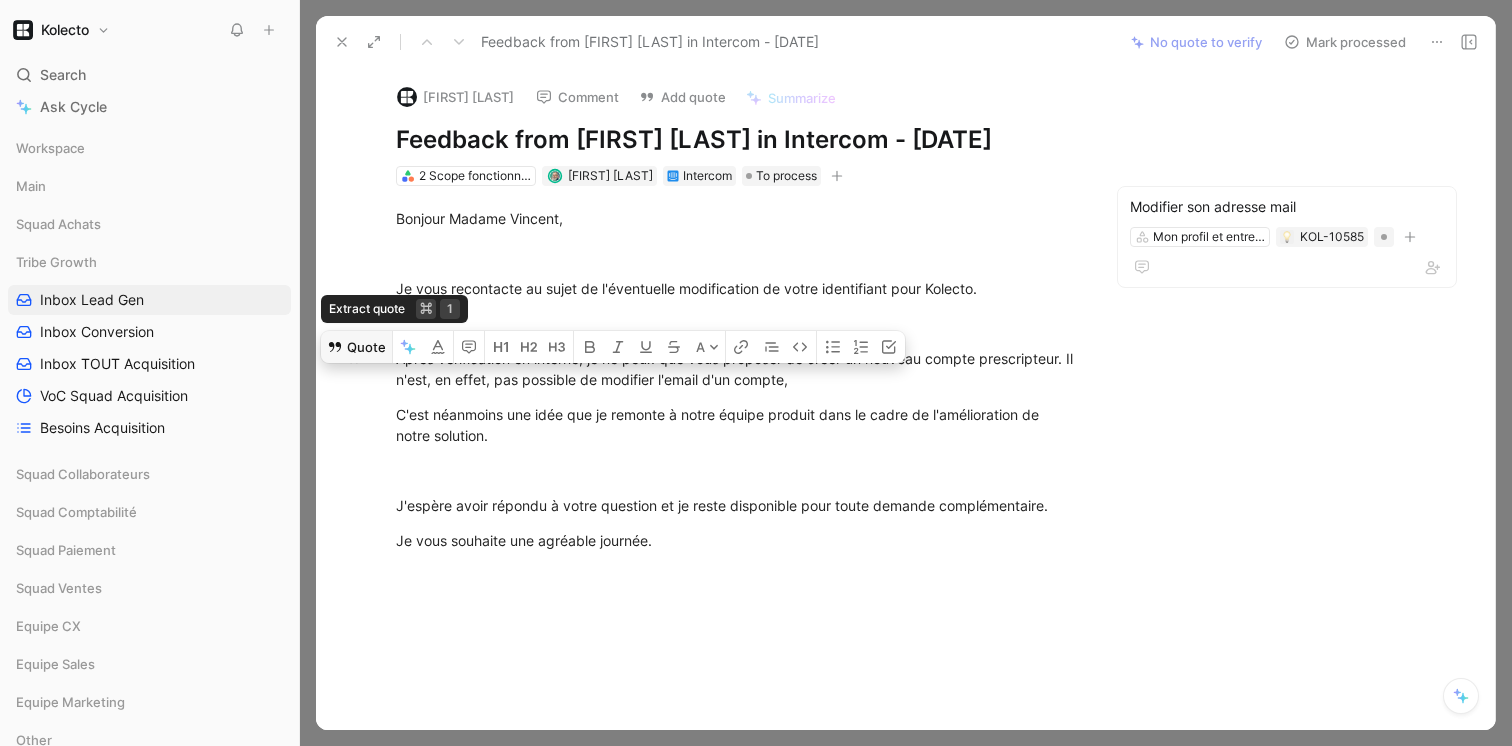 click on "Quote" at bounding box center [356, 347] 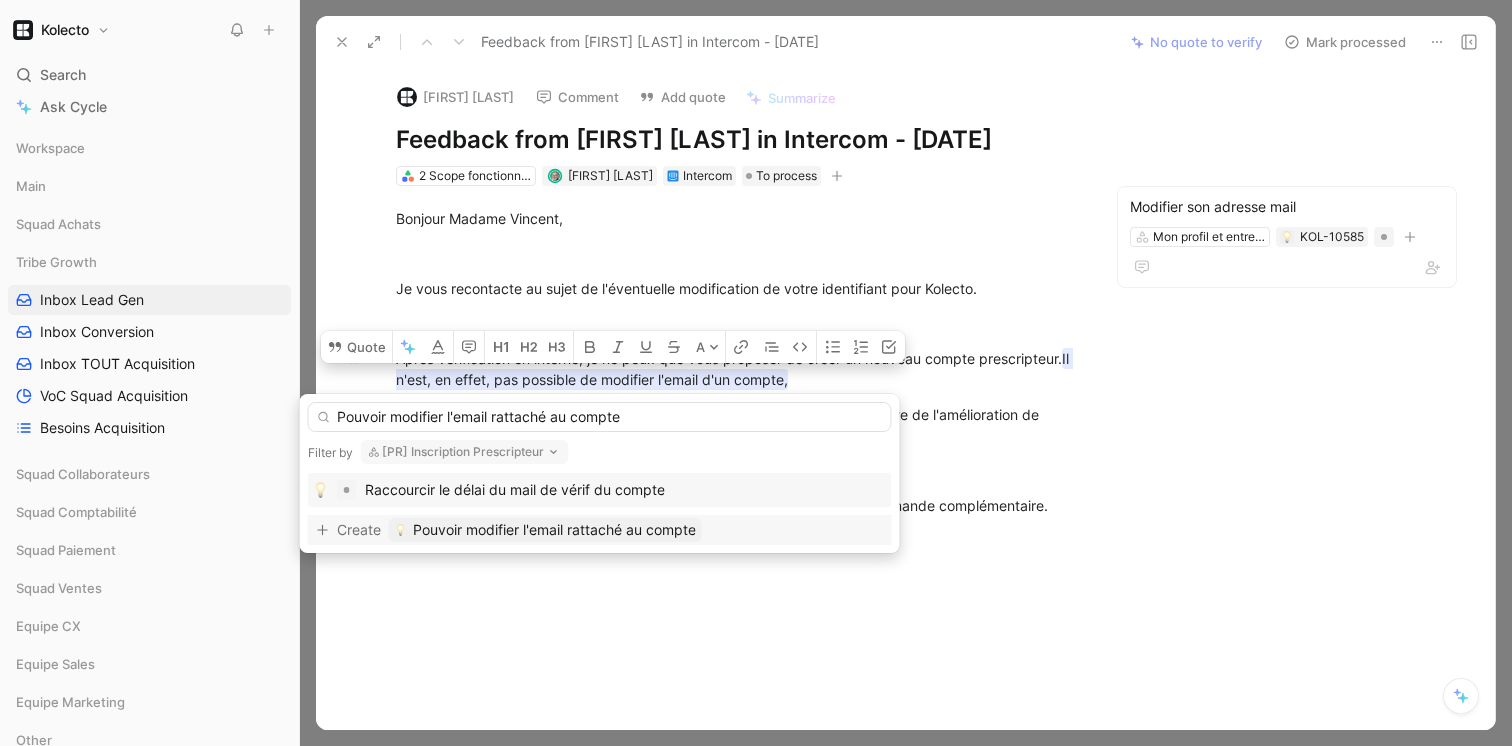 type on "Pouvoir modifier l'email rattaché au compte" 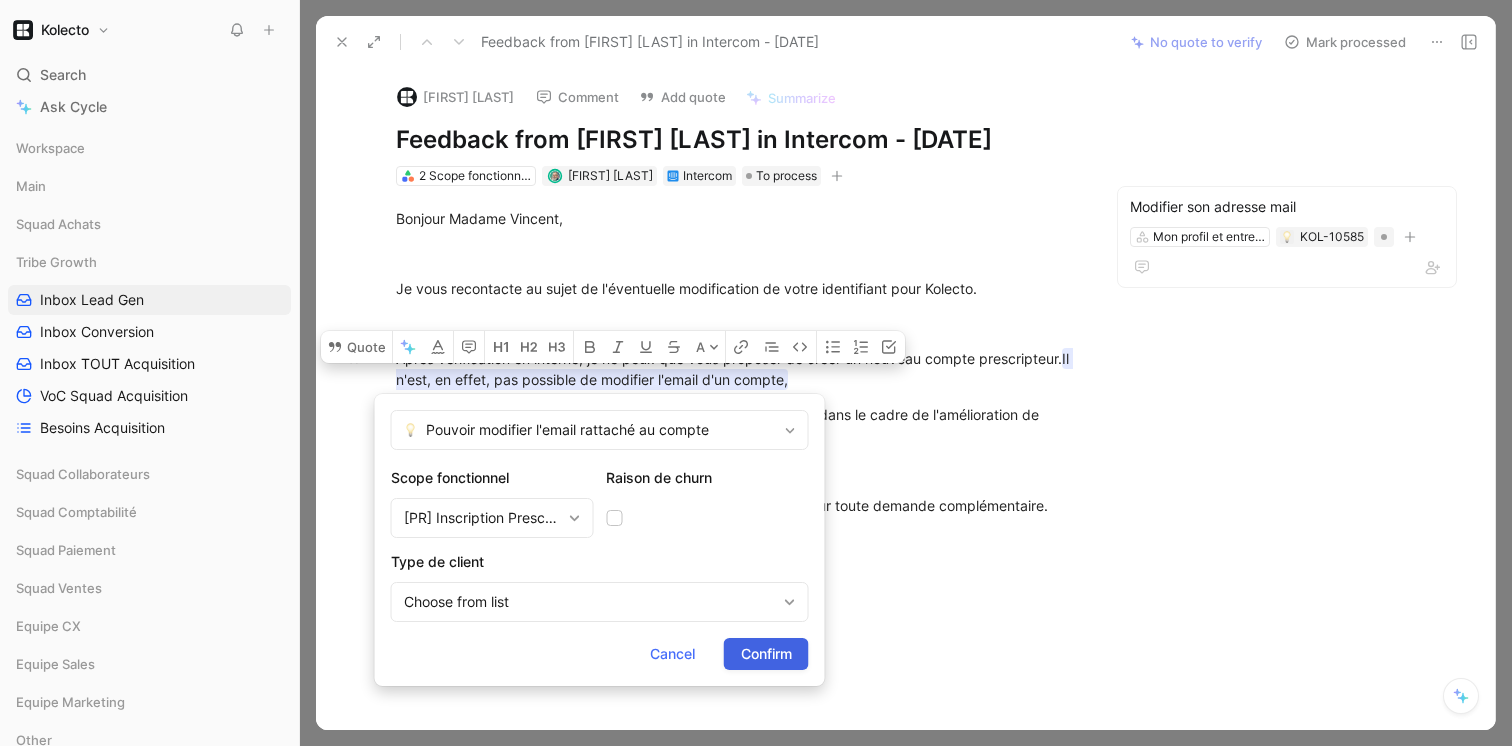 click on "Confirm" at bounding box center [766, 654] 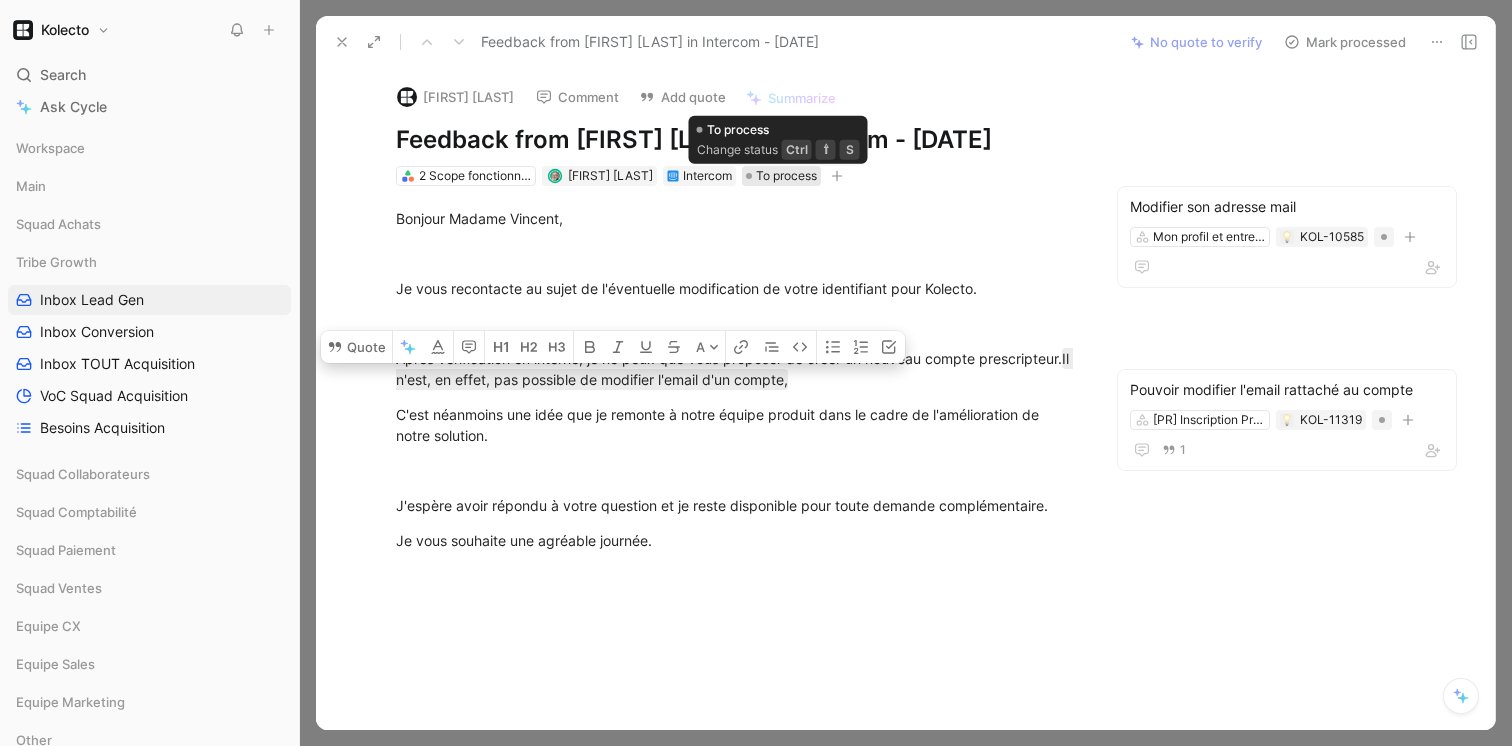 click on "To process" at bounding box center [786, 176] 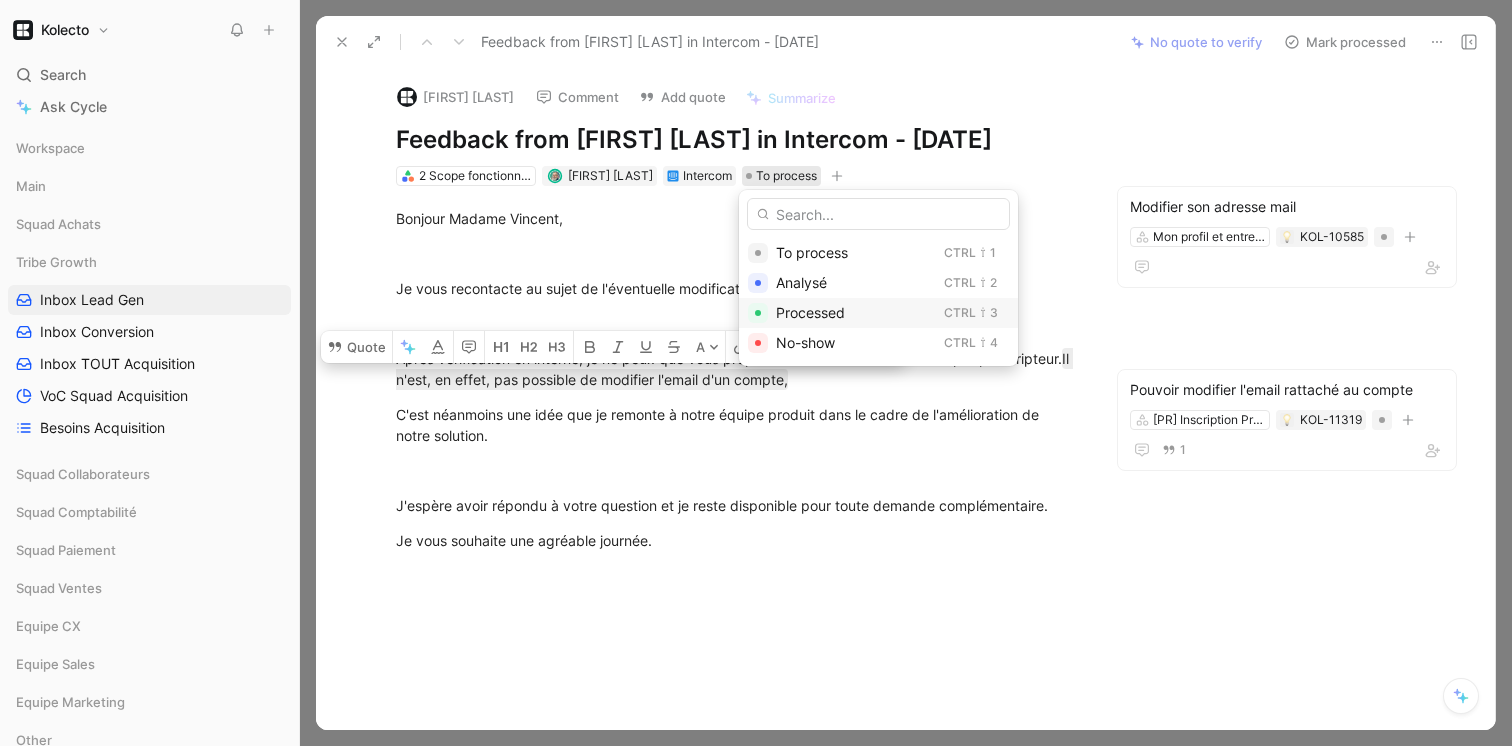 click on "Processed" at bounding box center (810, 312) 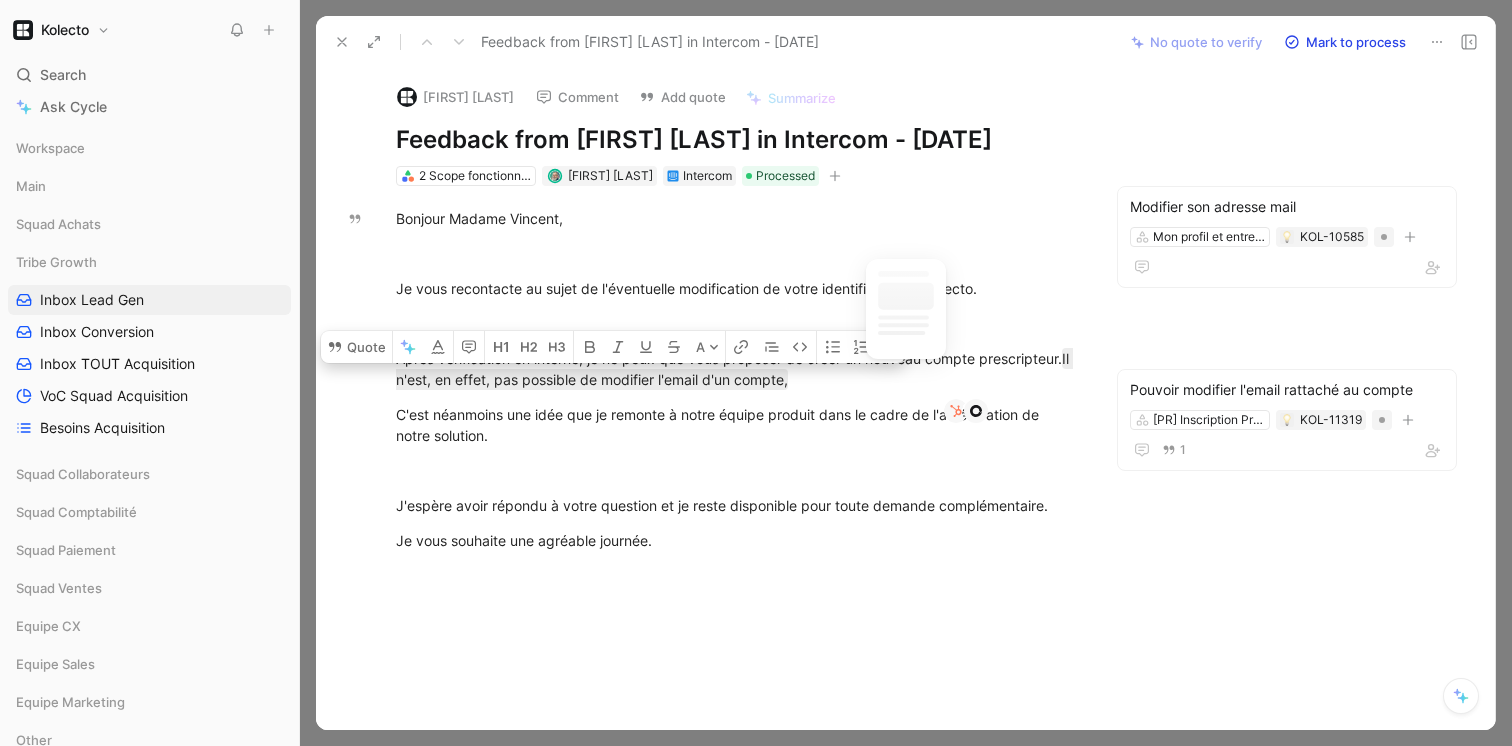 click 